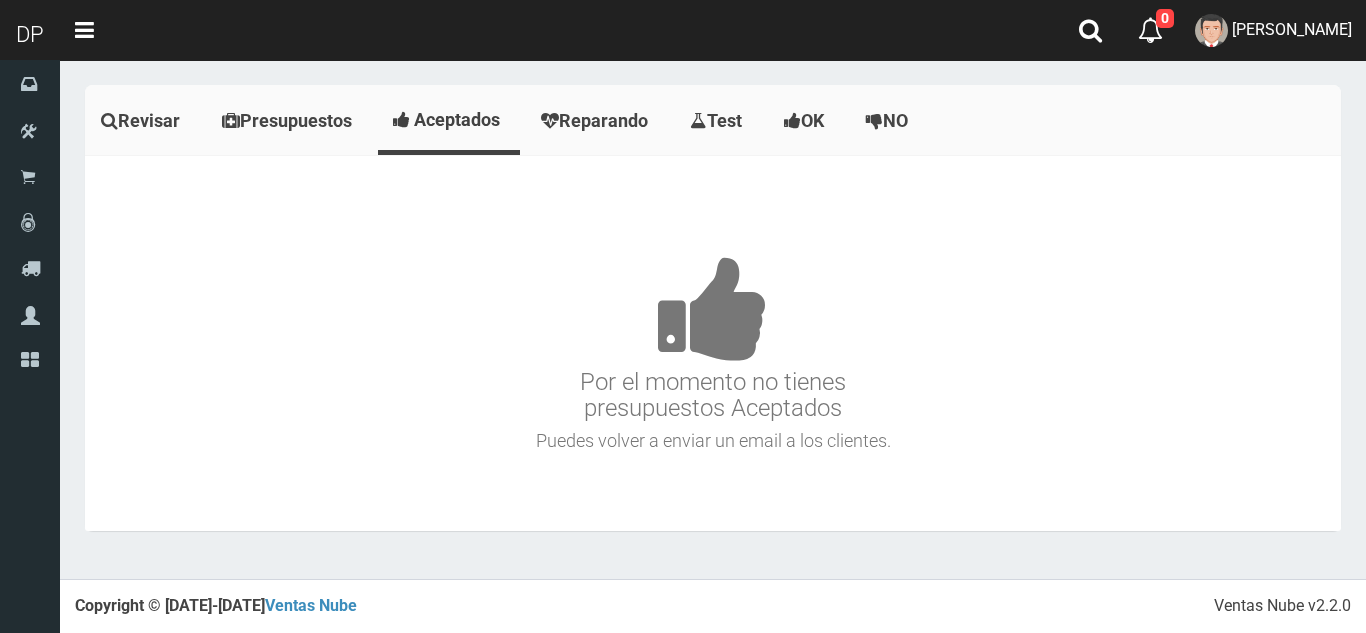 scroll, scrollTop: 0, scrollLeft: 0, axis: both 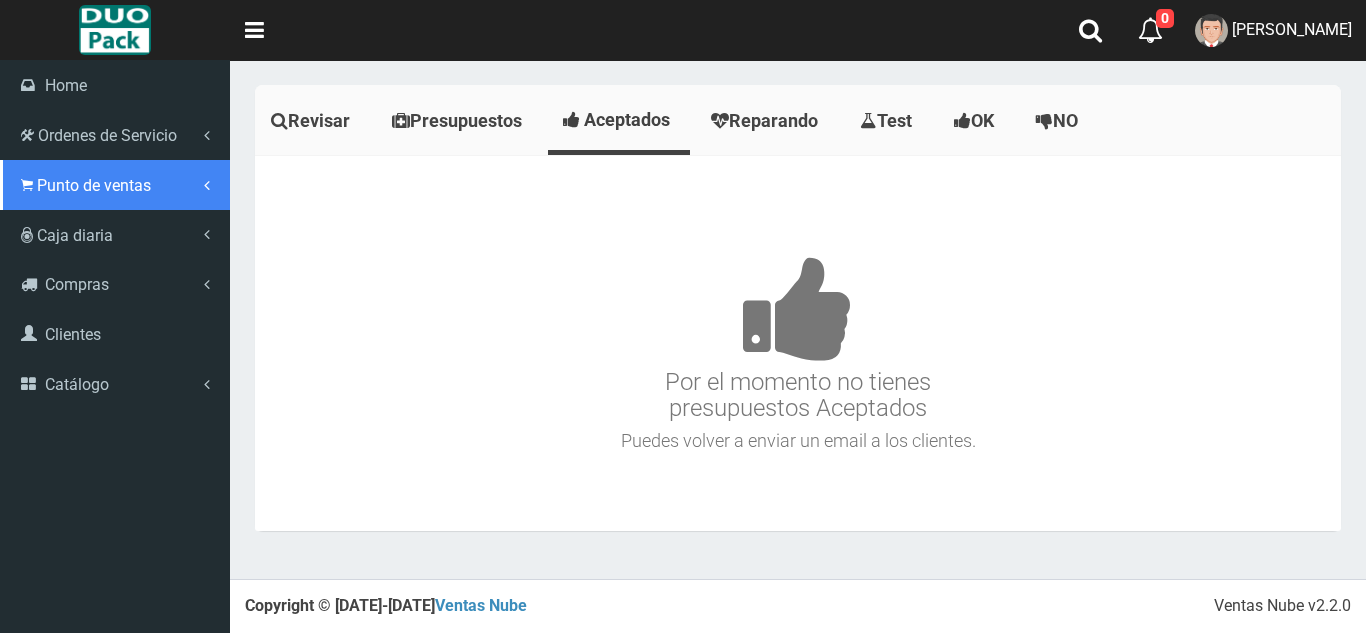 click on "Punto de ventas" at bounding box center (94, 185) 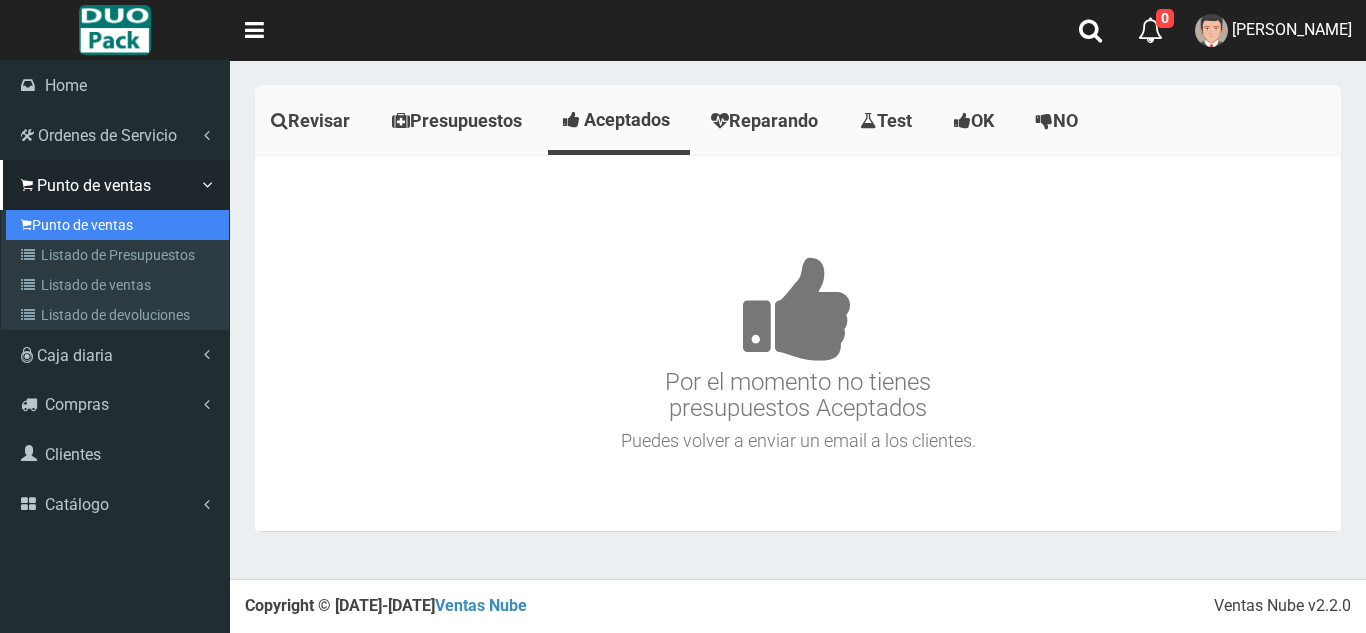 click on "Punto de ventas" at bounding box center (117, 225) 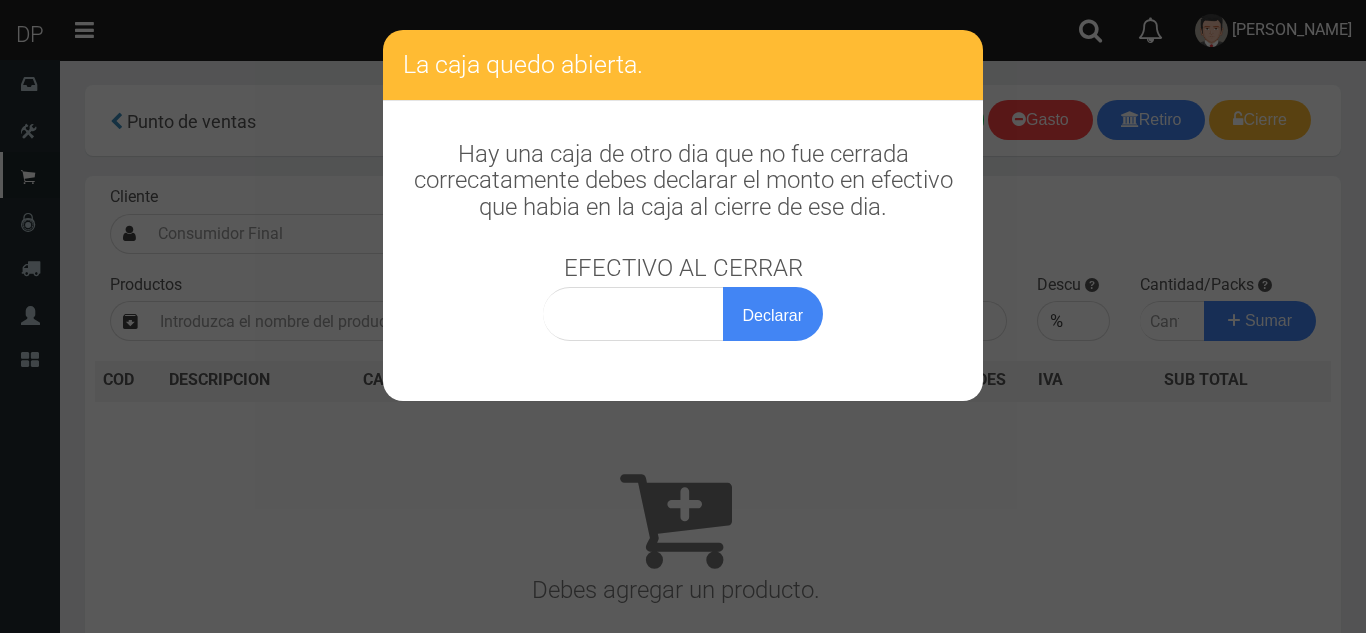 scroll, scrollTop: 0, scrollLeft: 0, axis: both 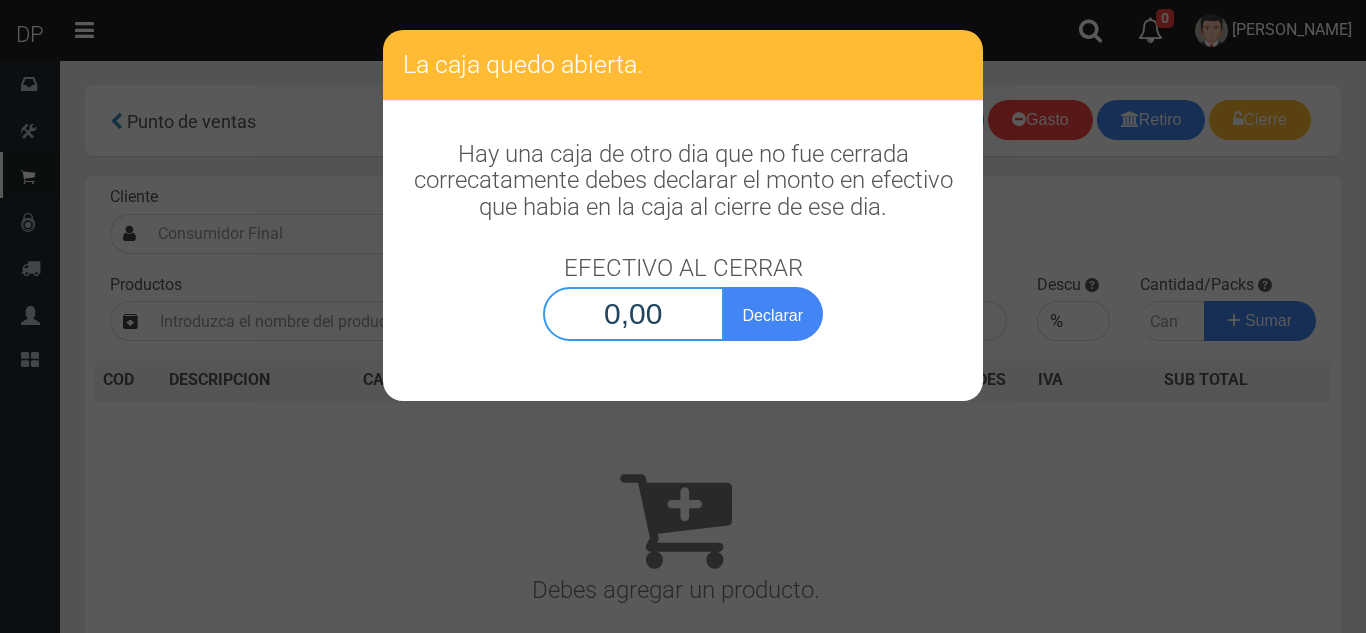 click on "0,00" at bounding box center (633, 314) 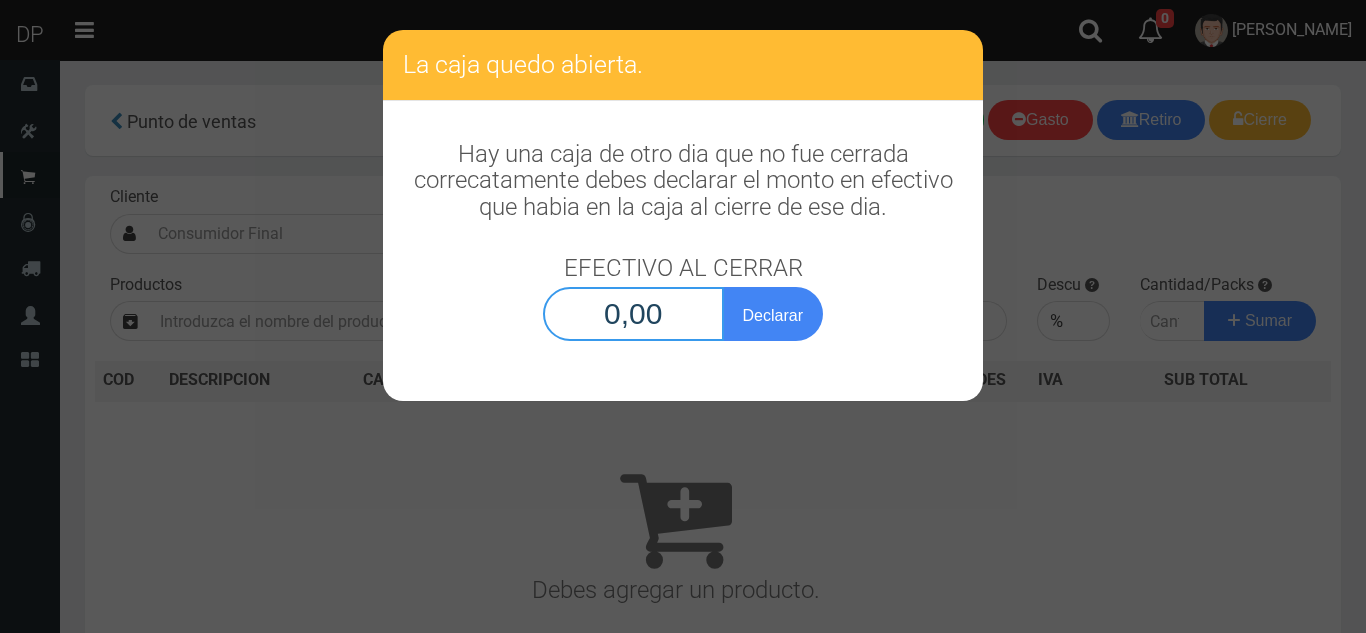 type on "1,00" 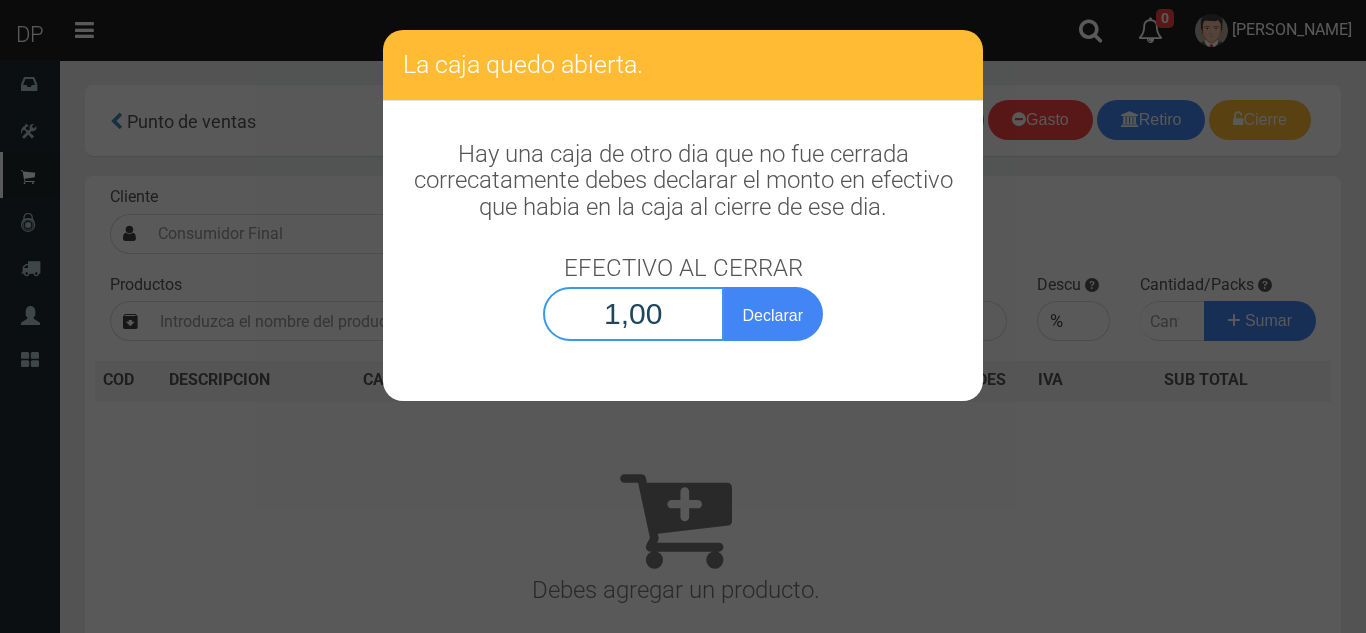 click on "Declarar" at bounding box center [773, 314] 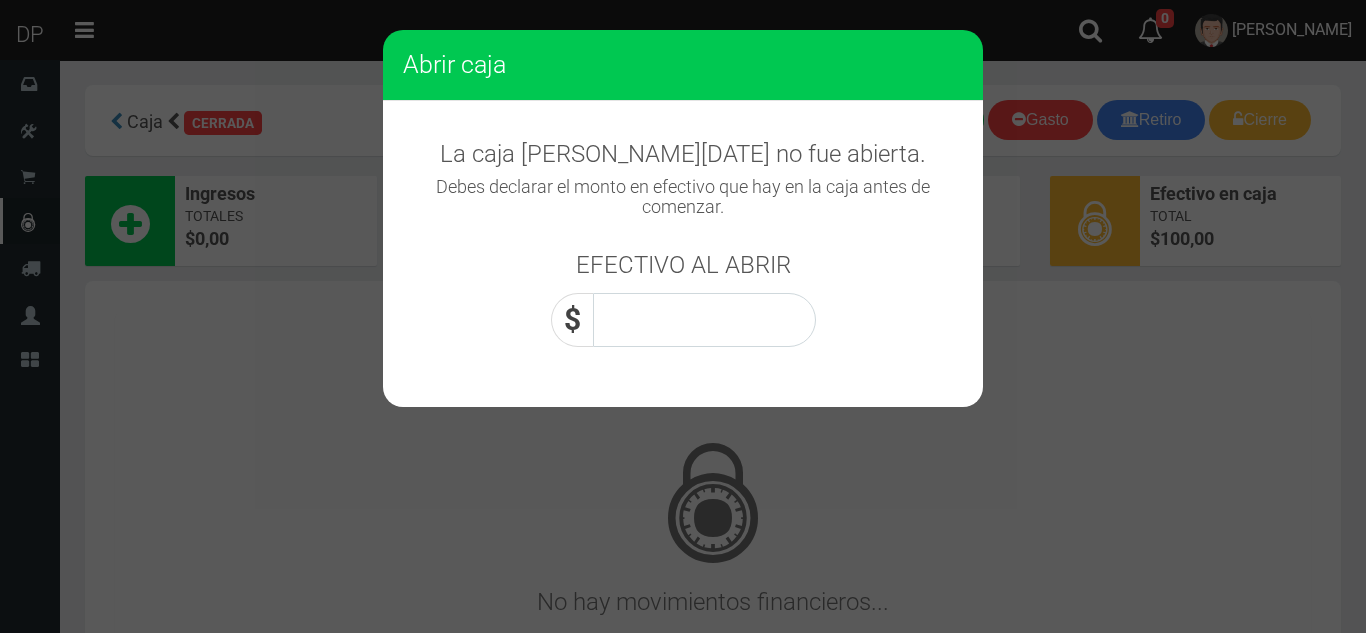 scroll, scrollTop: 0, scrollLeft: 0, axis: both 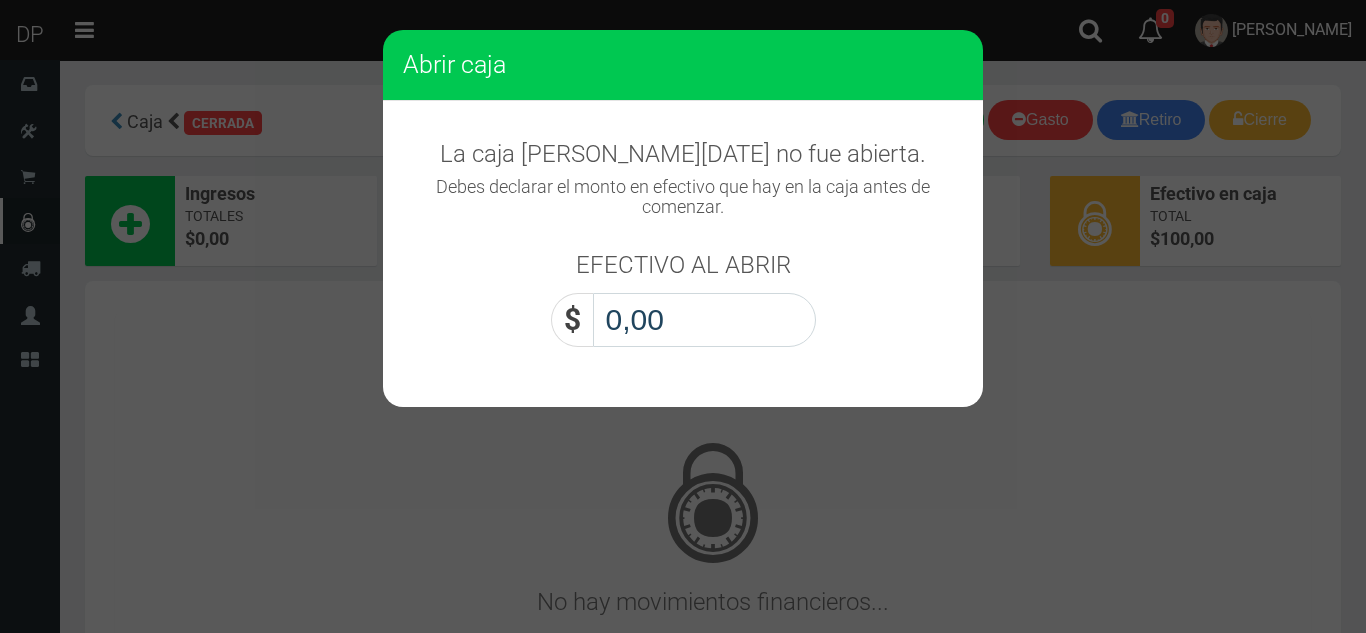 click on "0,00" at bounding box center (704, 320) 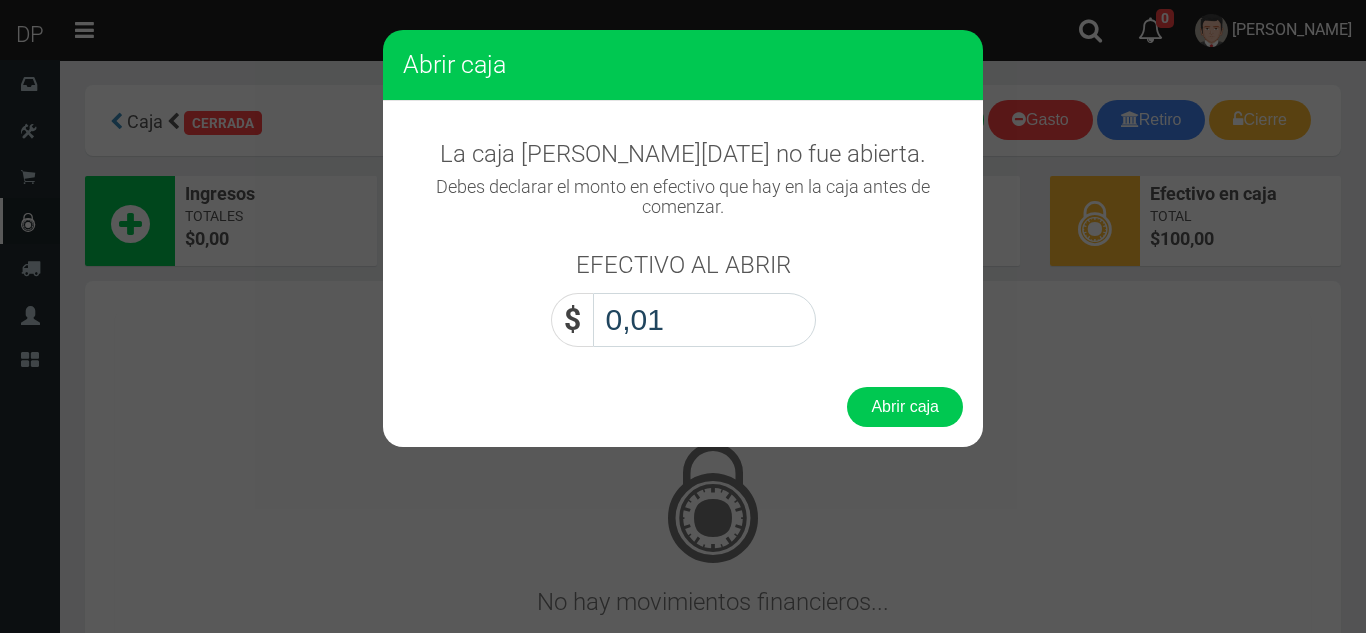 click on "Abrir caja" at bounding box center (905, 407) 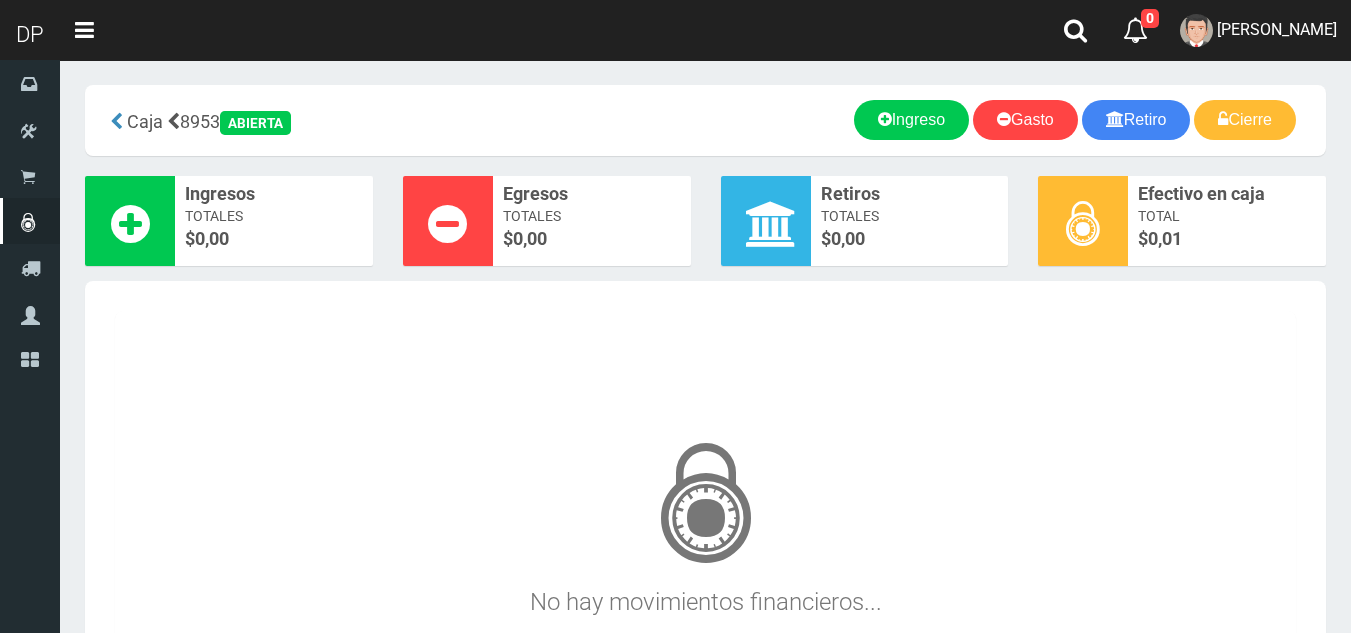 scroll, scrollTop: 233, scrollLeft: 0, axis: vertical 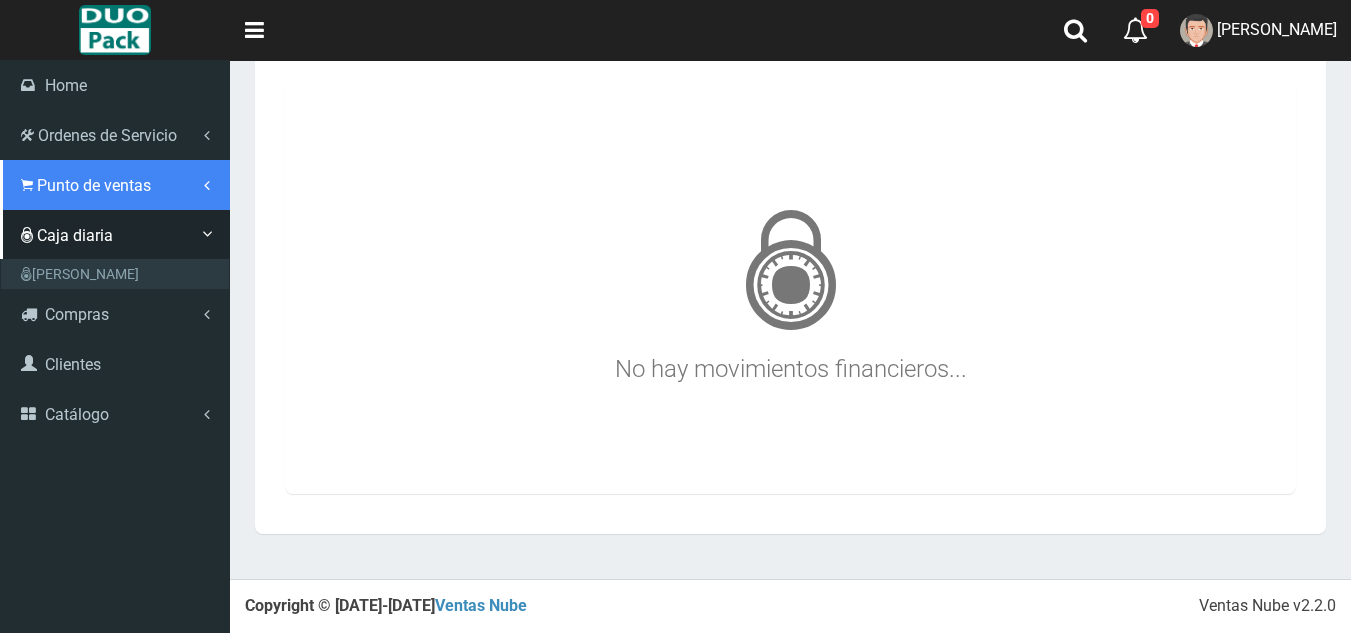click on "Punto de ventas" at bounding box center (115, 185) 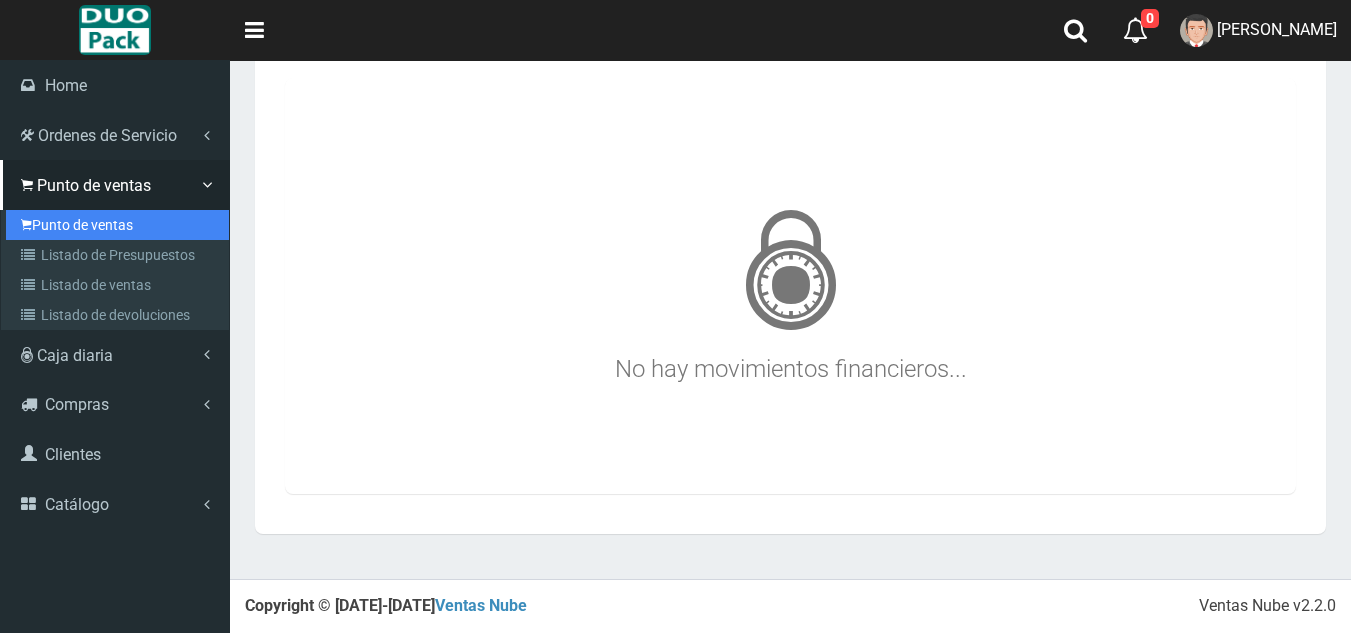 click on "Punto de ventas" at bounding box center (117, 225) 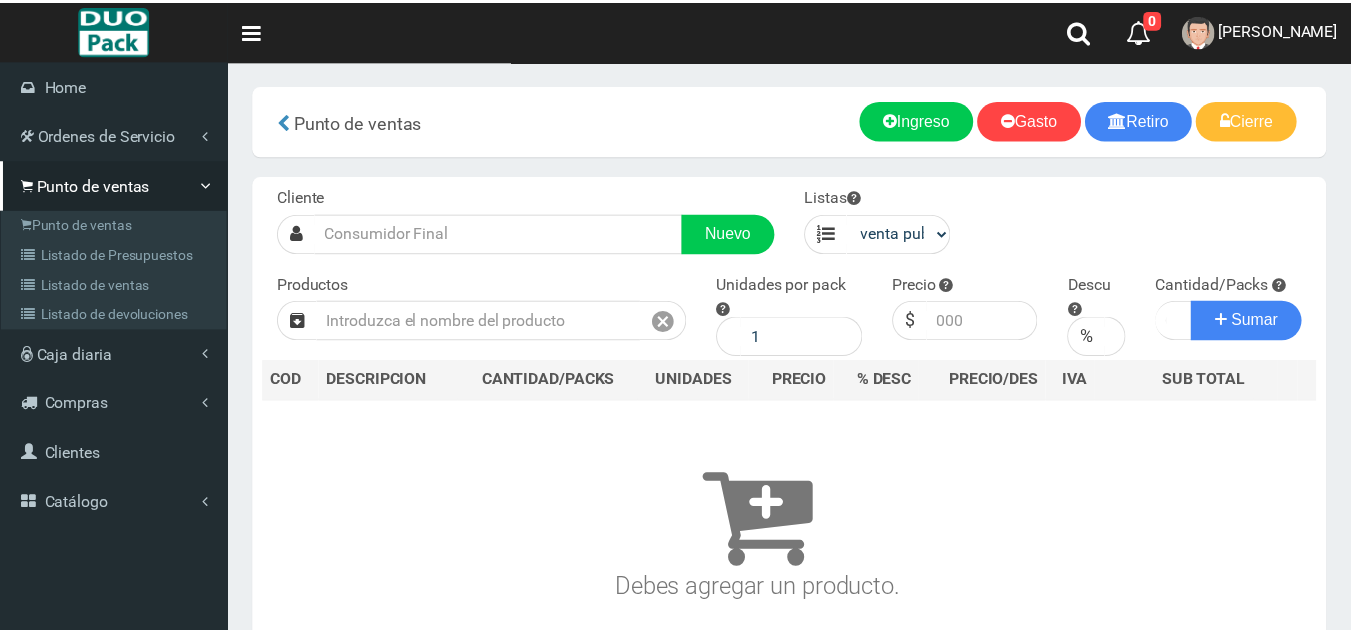 scroll, scrollTop: 0, scrollLeft: 0, axis: both 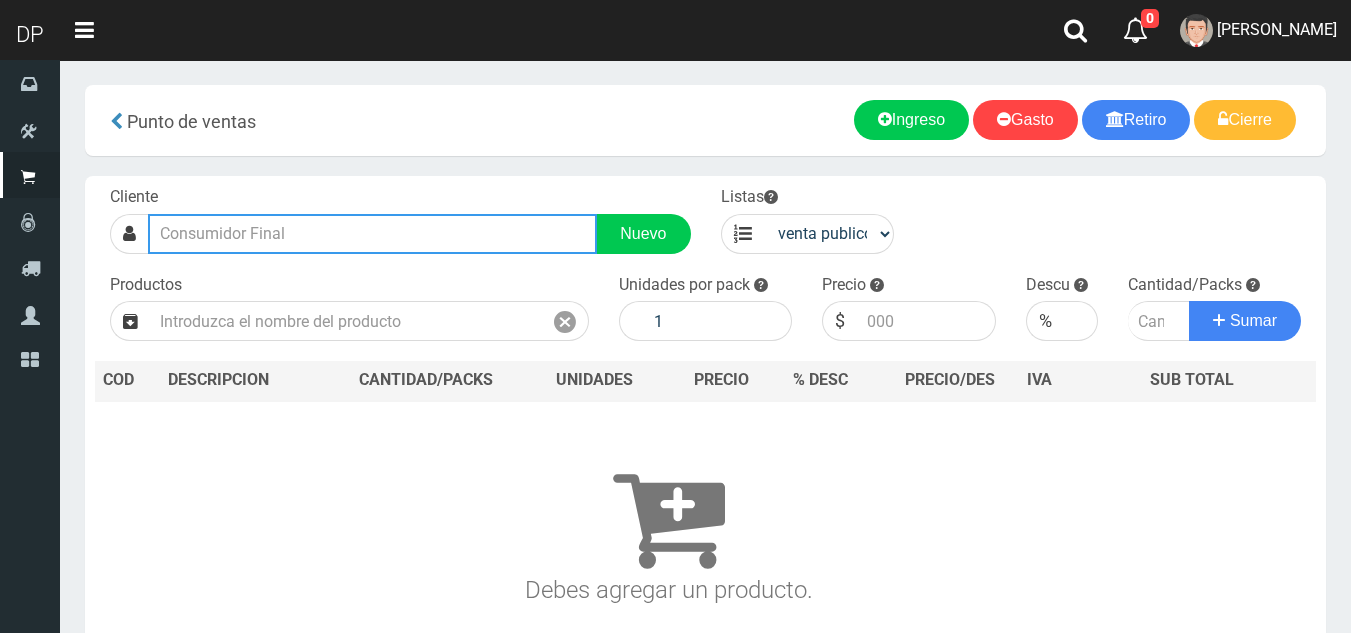 click at bounding box center (372, 234) 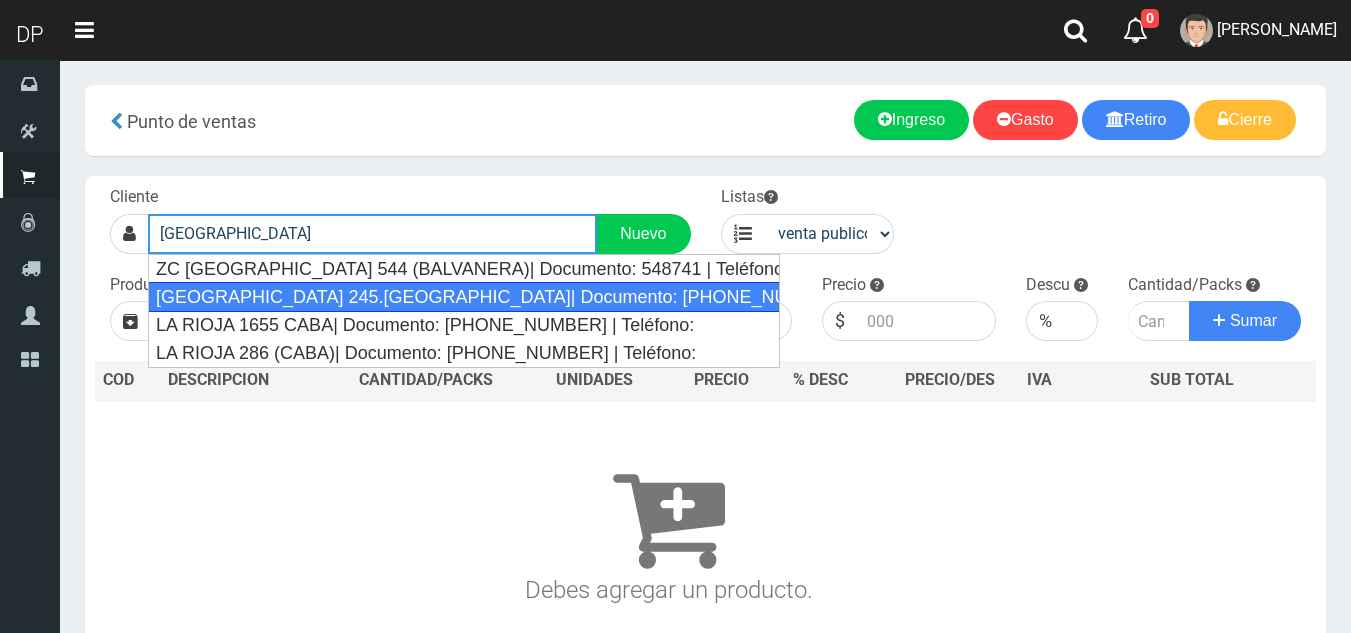 click on "LA RIOJA 245.PALERMO| Documento: 22222222222222222222 | Teléfono:" at bounding box center (464, 297) 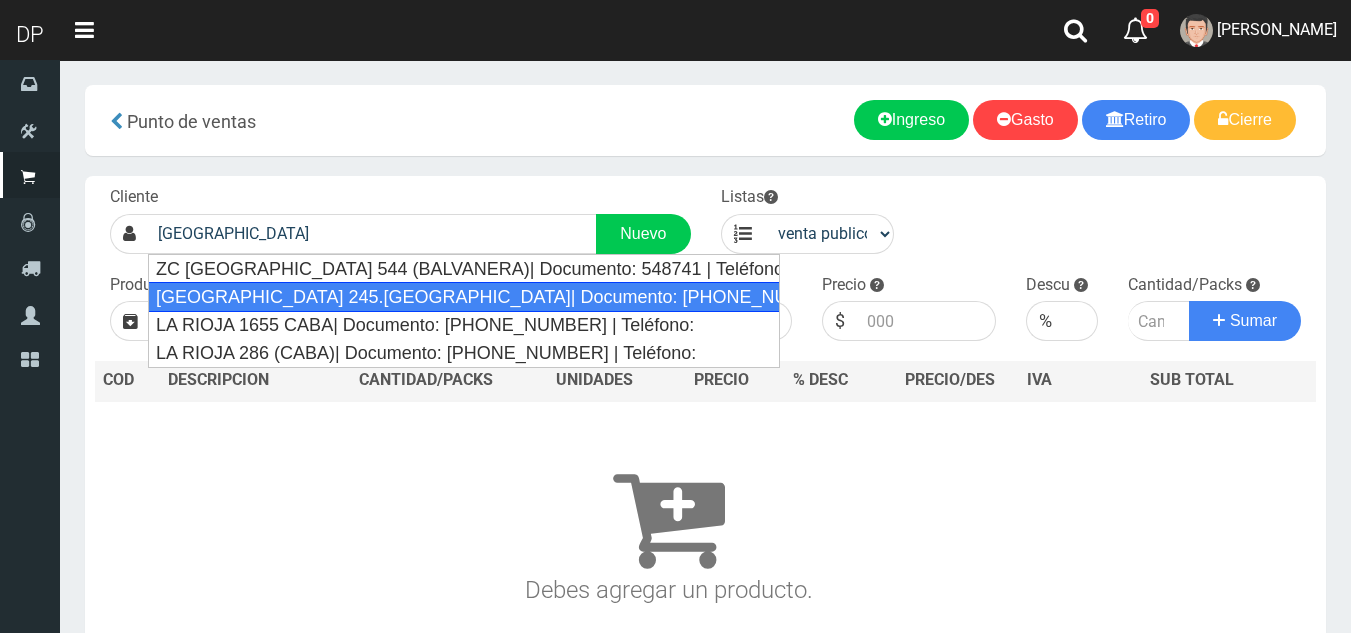 type on "LA RIOJA 245.PALERMO| Documento: 22222222222222222222 | Teléfono:" 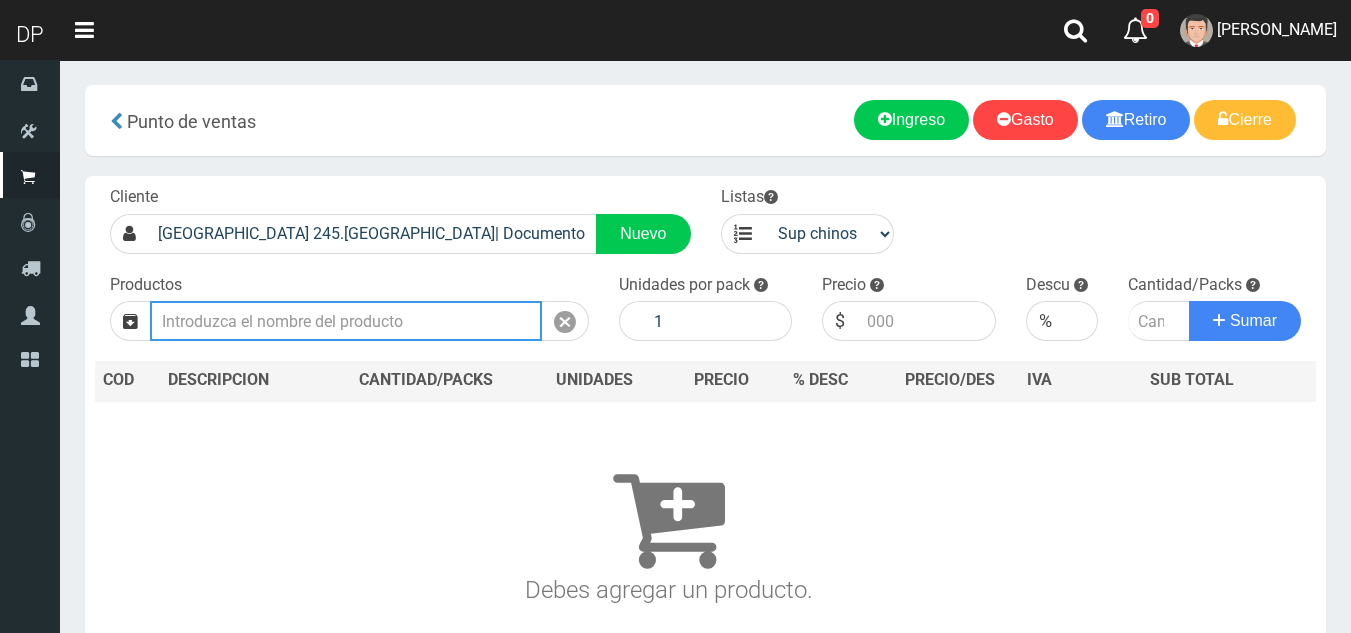click at bounding box center [346, 321] 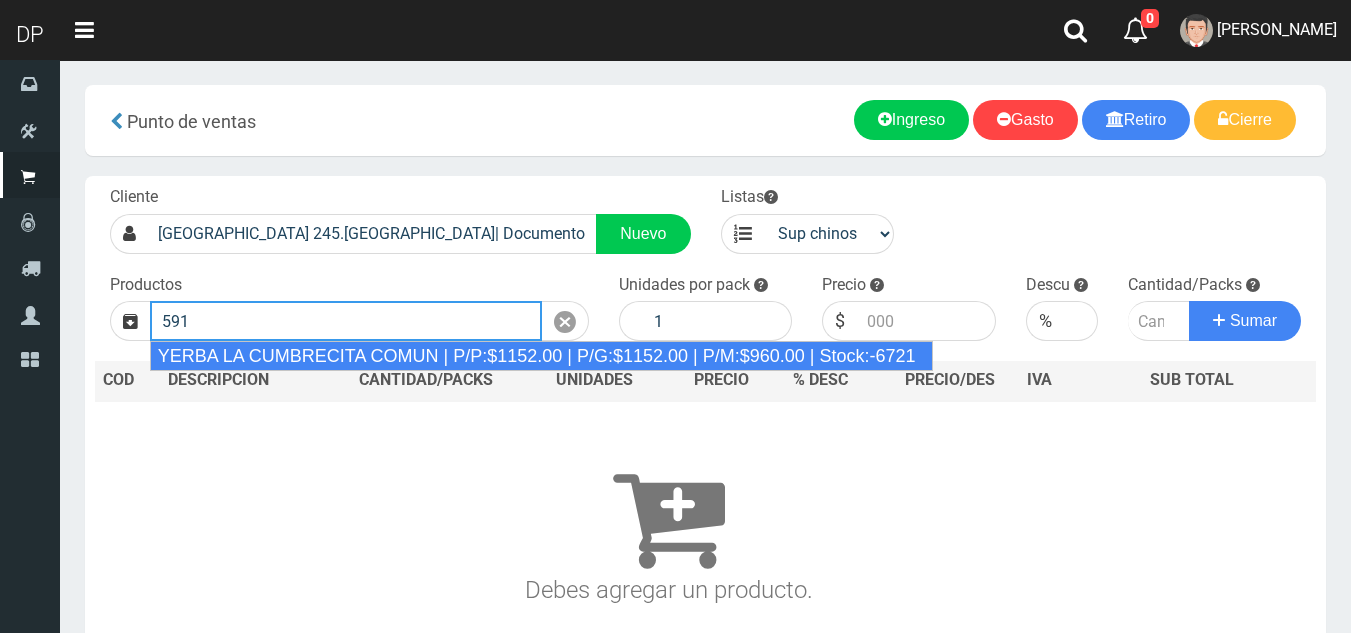 click on "YERBA LA CUMBRECITA COMUN | P/P:$1152.00 | P/G:$1152.00 | P/M:$960.00 | Stock:-6721" at bounding box center (541, 356) 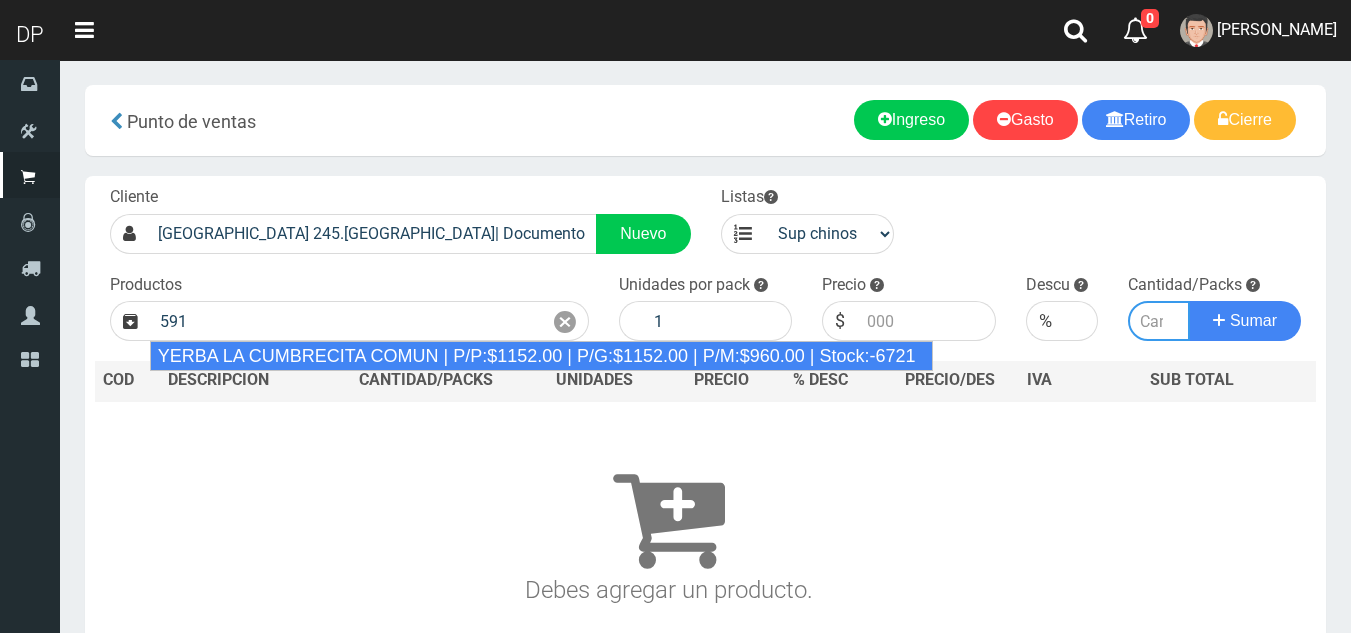 type on "YERBA LA CUMBRECITA COMUN | P/P:$1152.00 | P/G:$1152.00 | P/M:$960.00 | Stock:-6721" 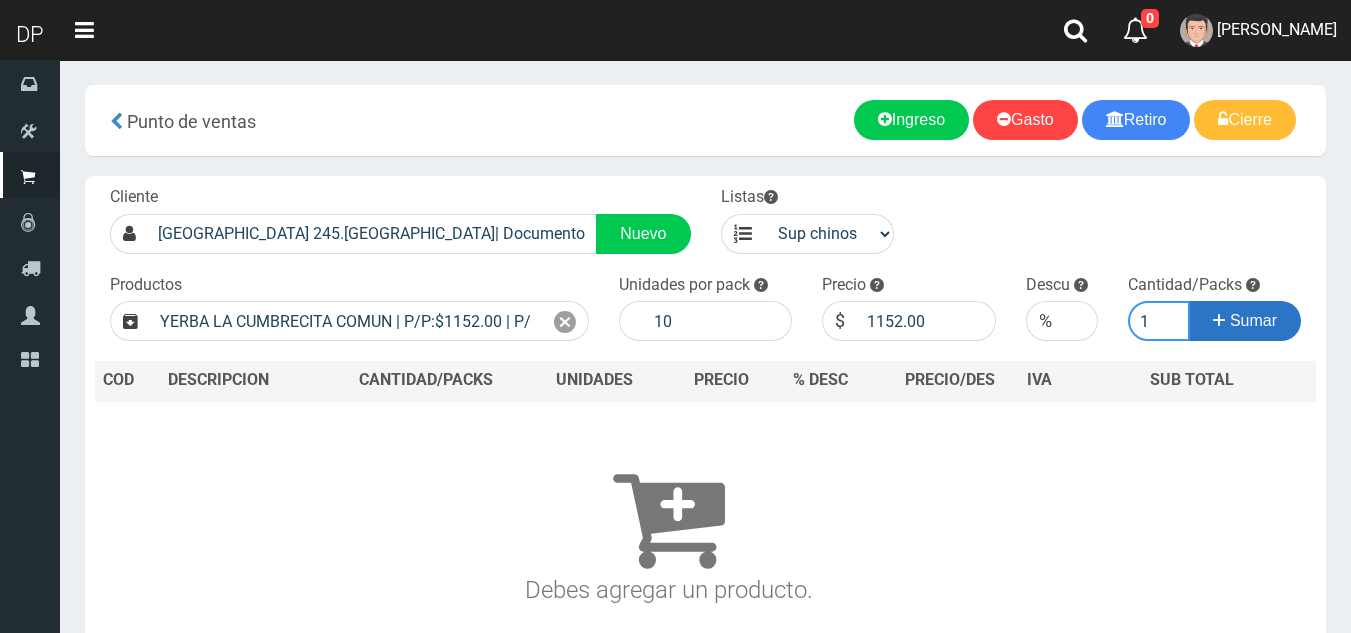 type on "1" 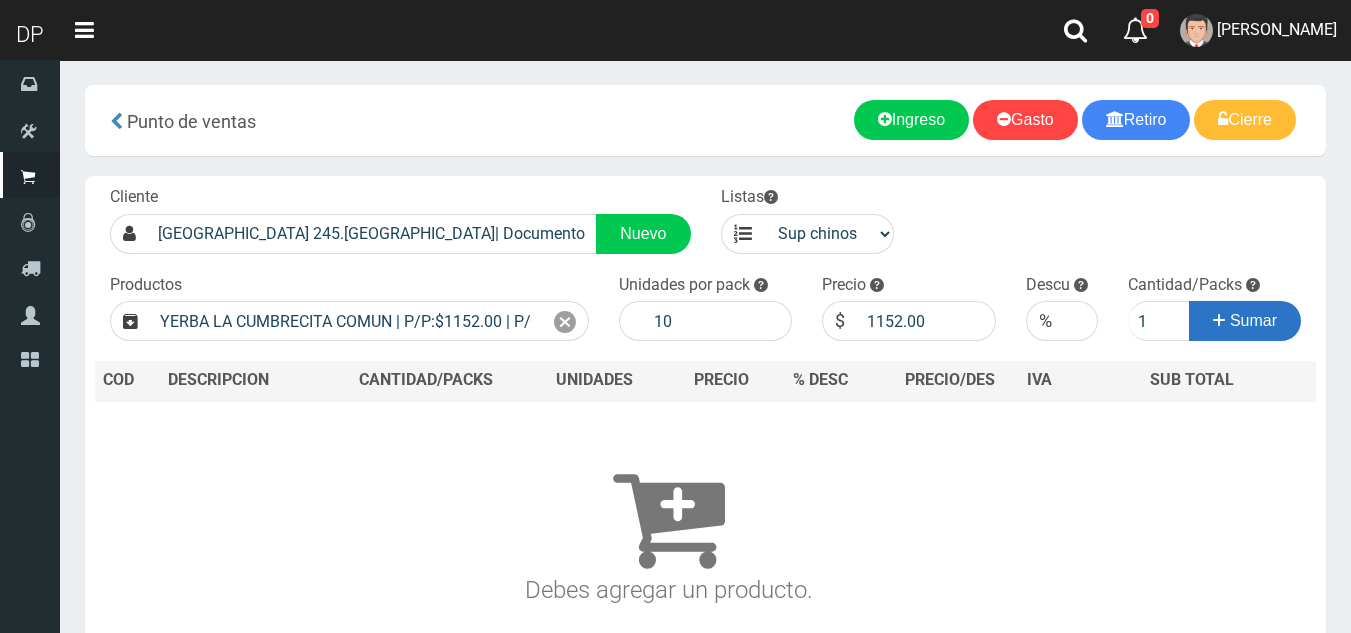 click on "Sumar" at bounding box center [1253, 320] 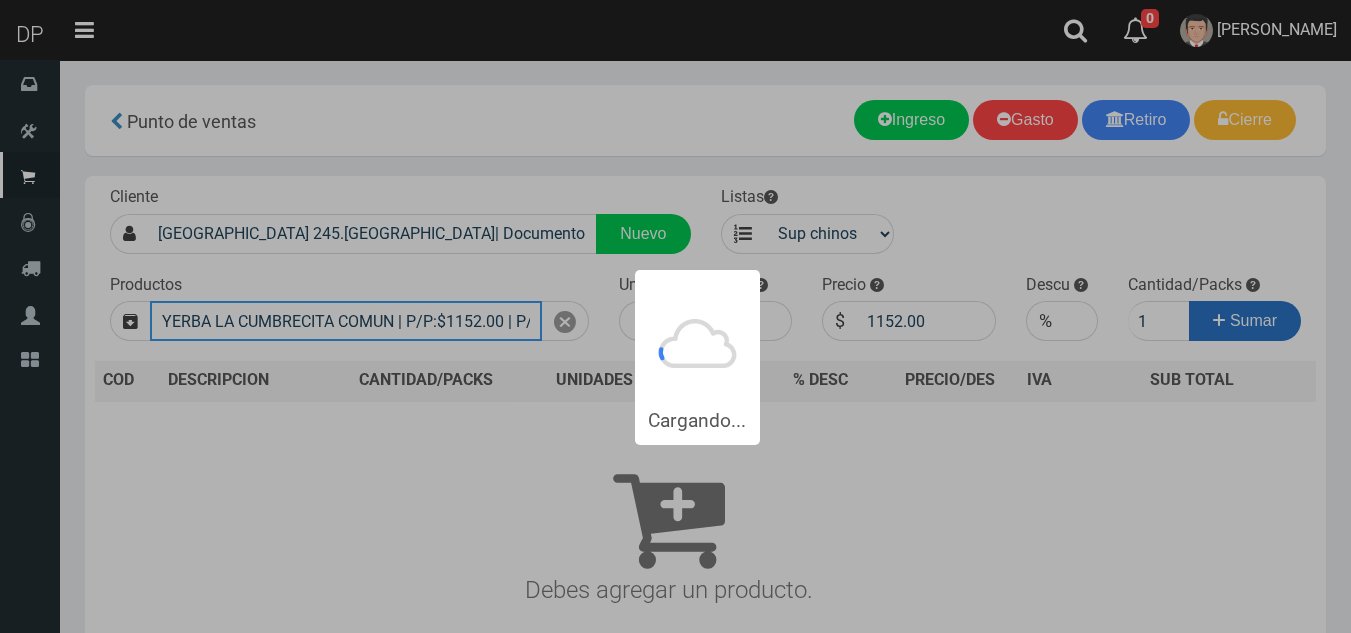 type 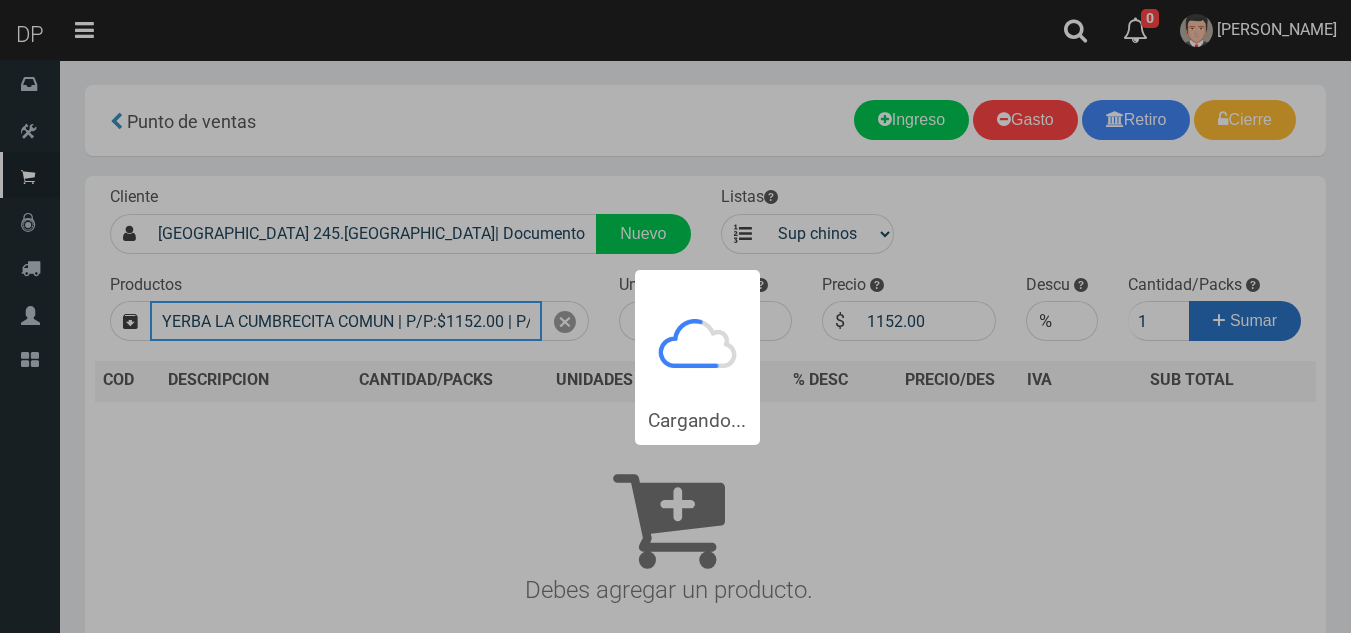 type 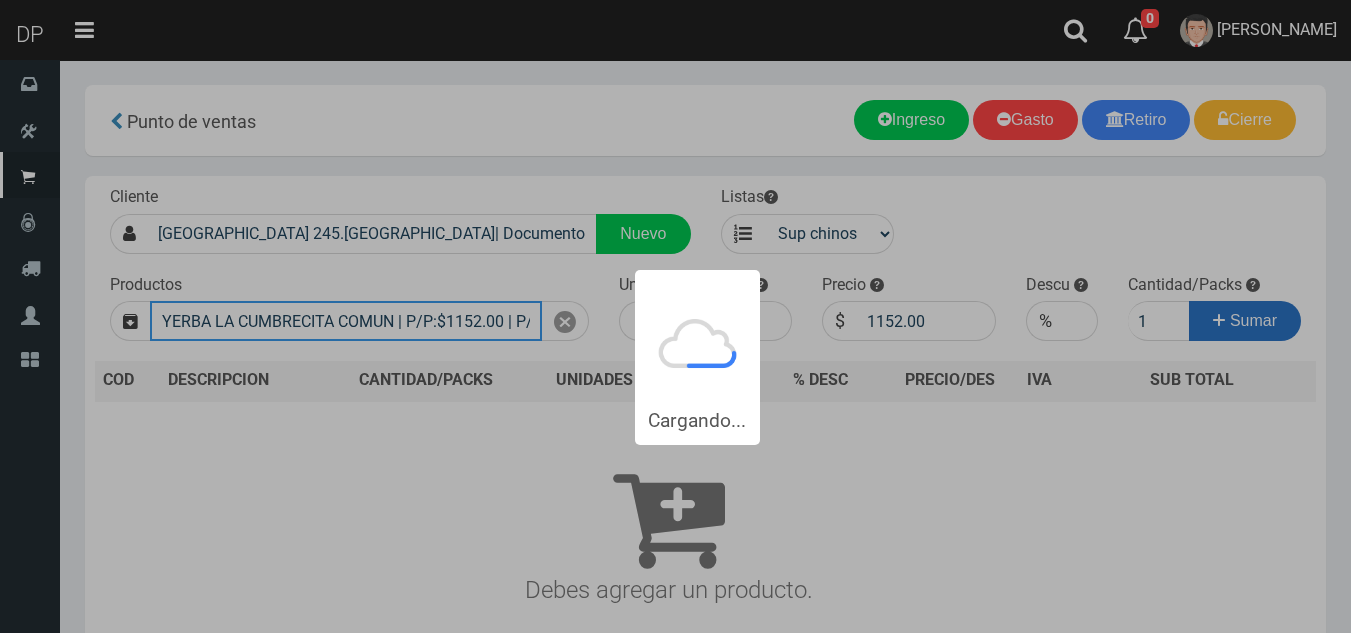 type 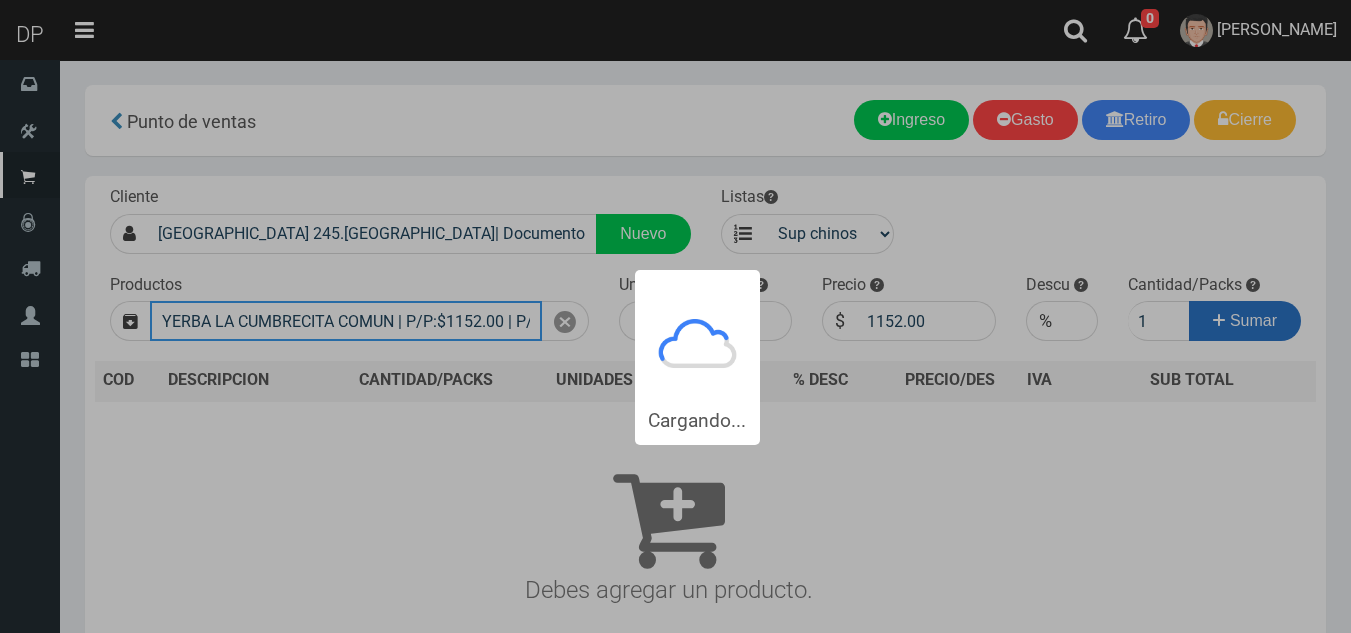 type 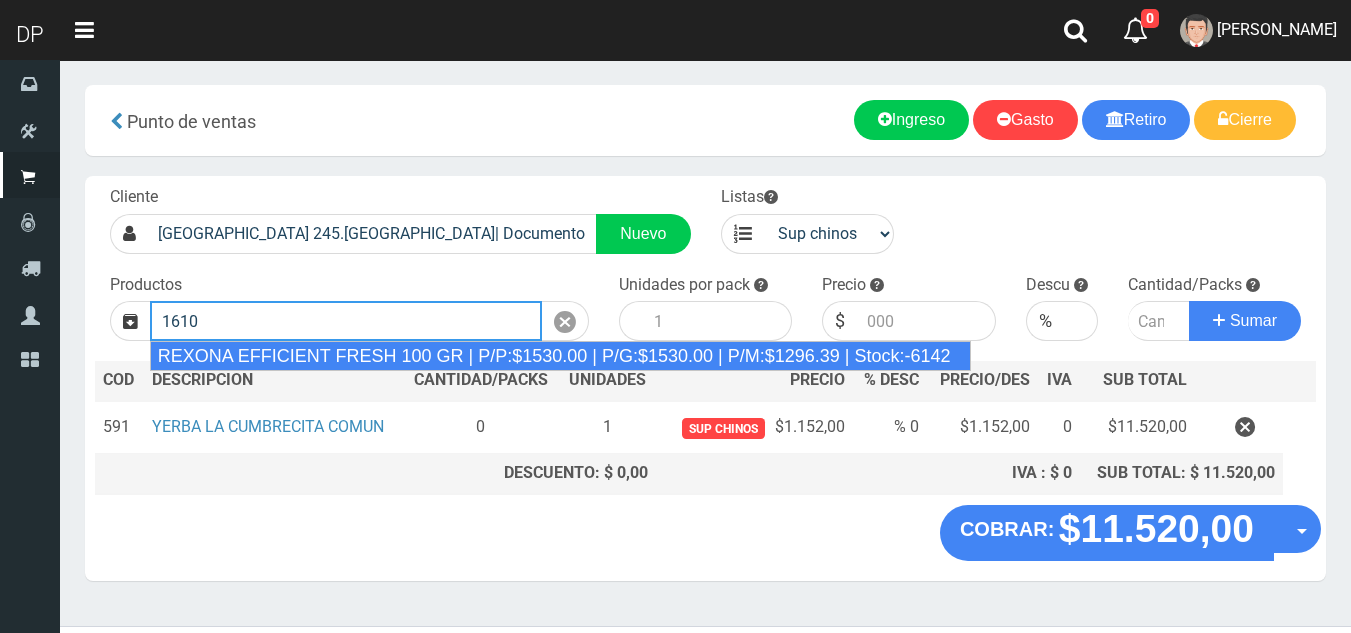 click on "REXONA EFFICIENT FRESH 100 GR | P/P:$1530.00 | P/G:$1530.00 | P/M:$1296.39 | Stock:-6142" at bounding box center (560, 356) 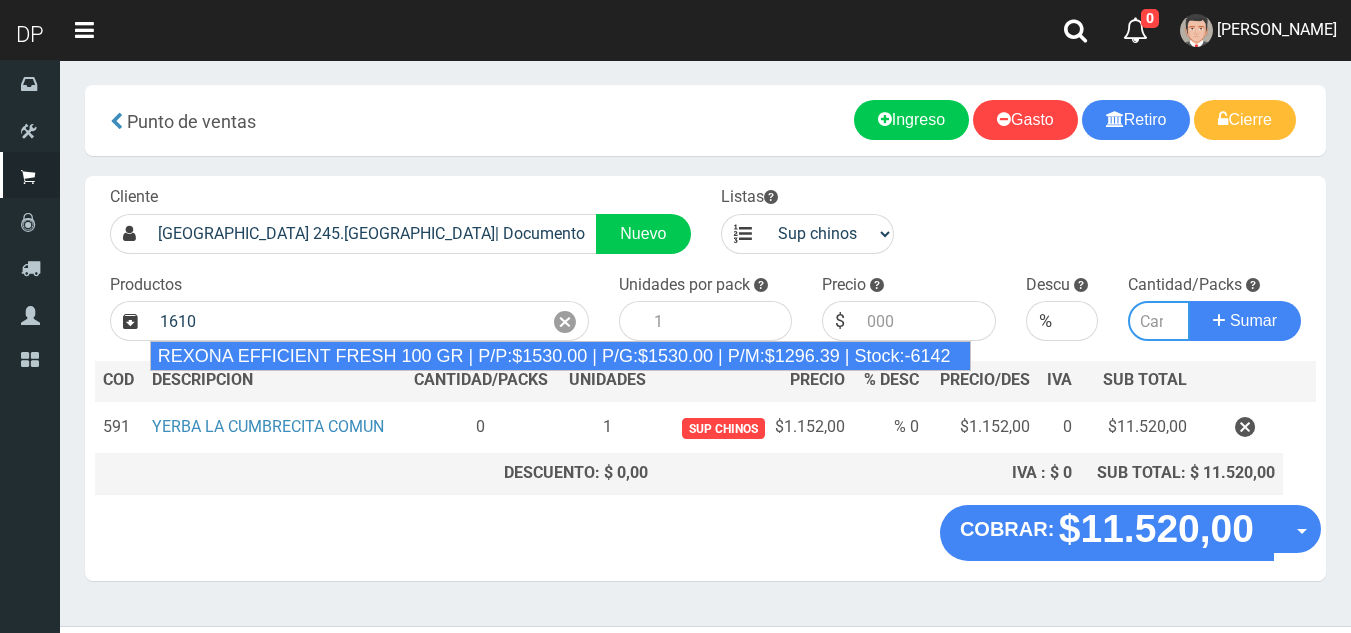 type on "REXONA EFFICIENT FRESH 100 GR | P/P:$1530.00 | P/G:$1530.00 | P/M:$1296.39 | Stock:-6142" 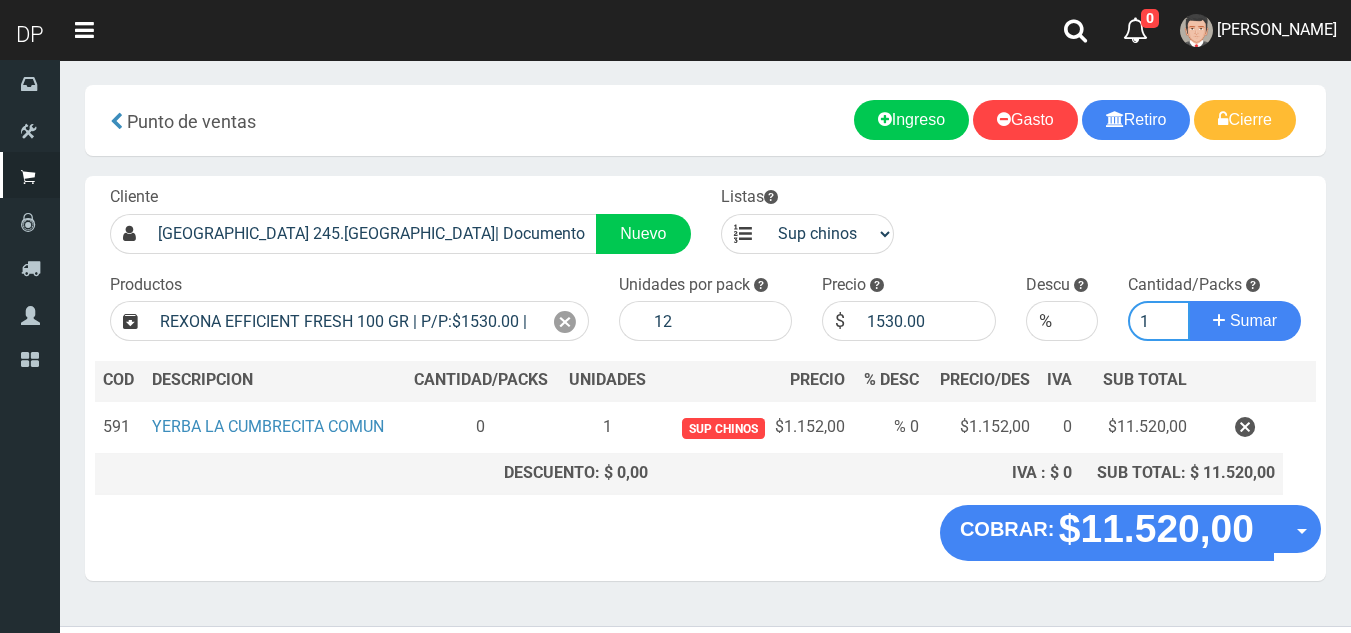 type on "1" 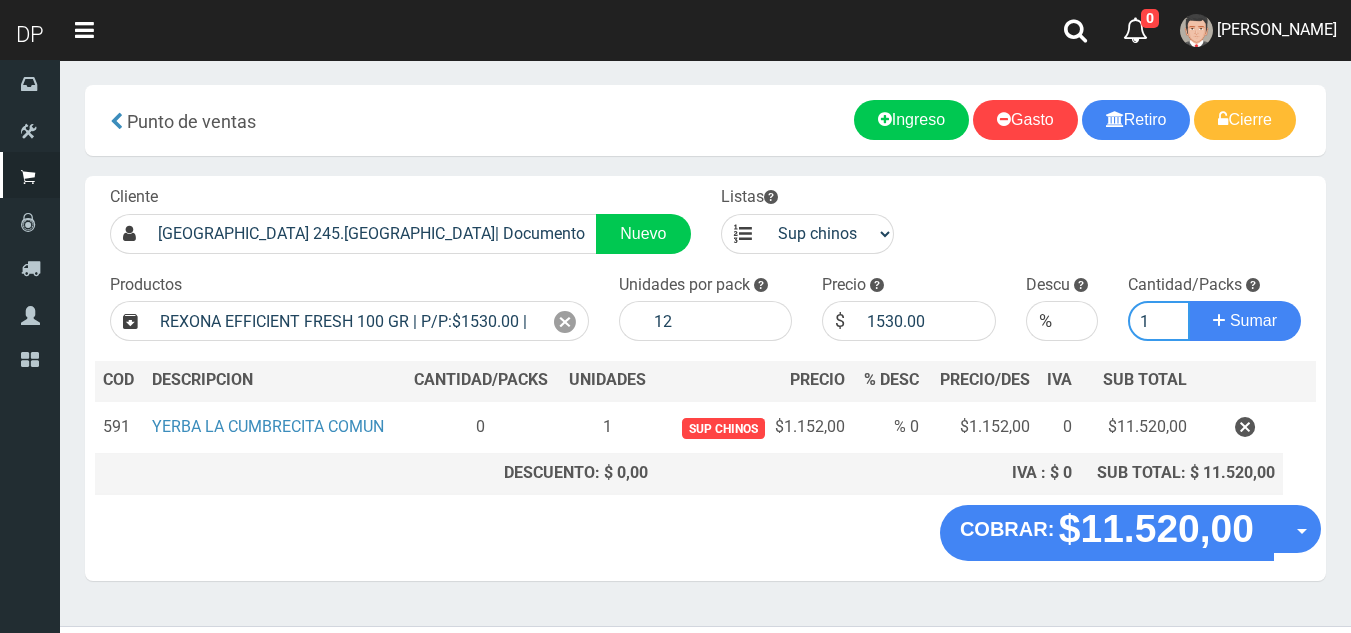 click on "Sumar" at bounding box center [1245, 321] 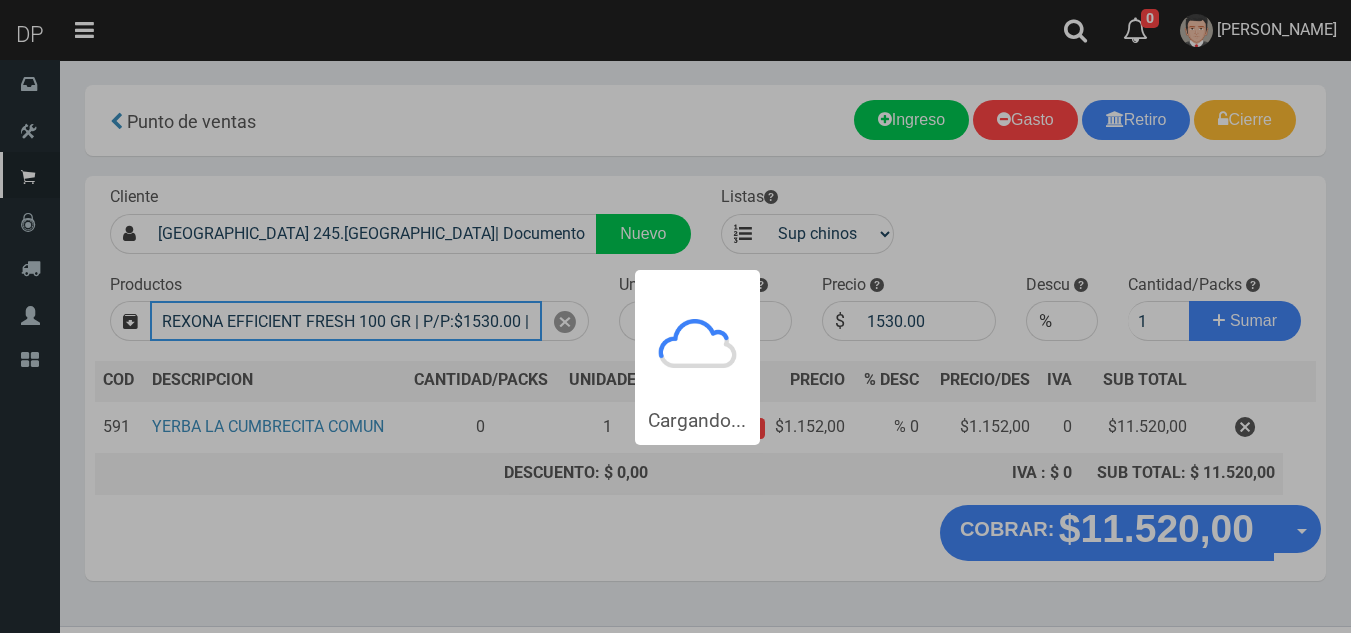 type 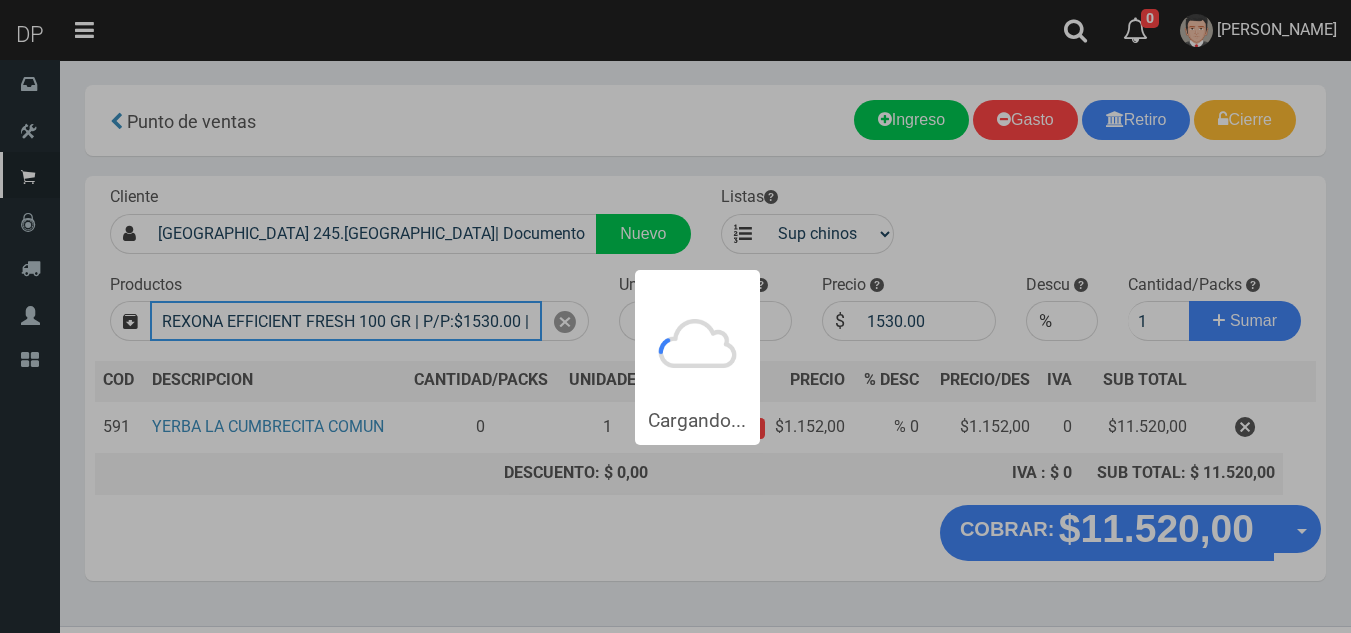 type 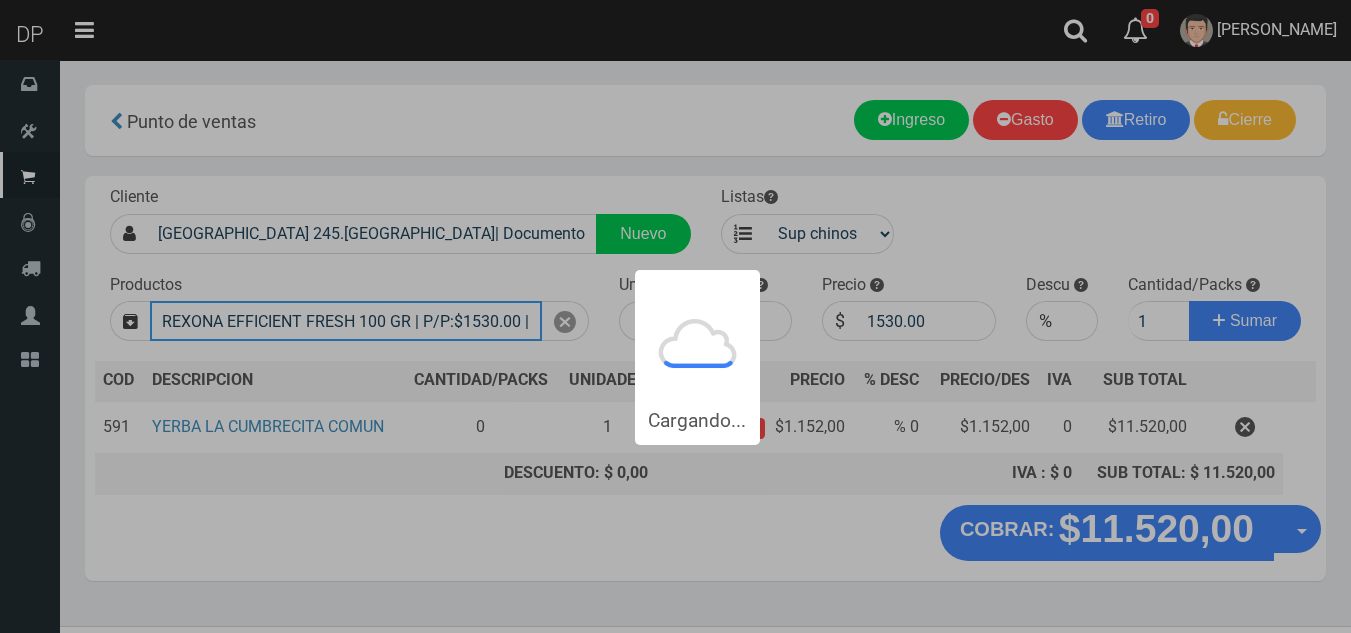 type 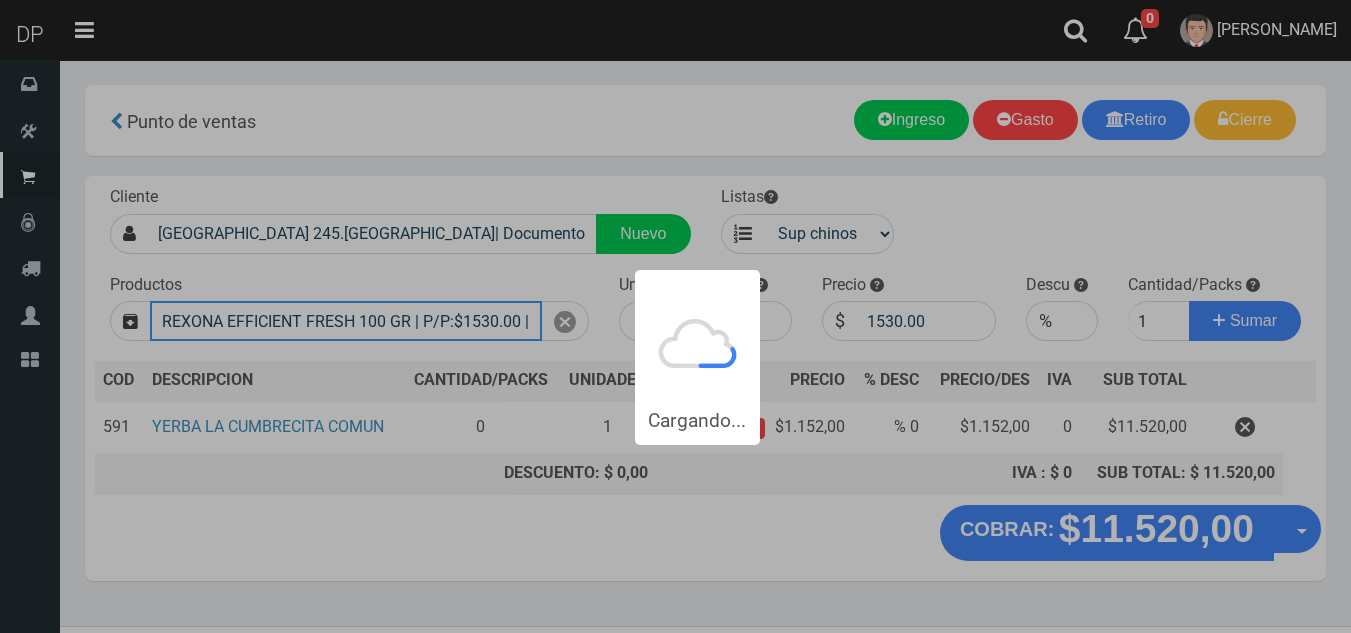 type 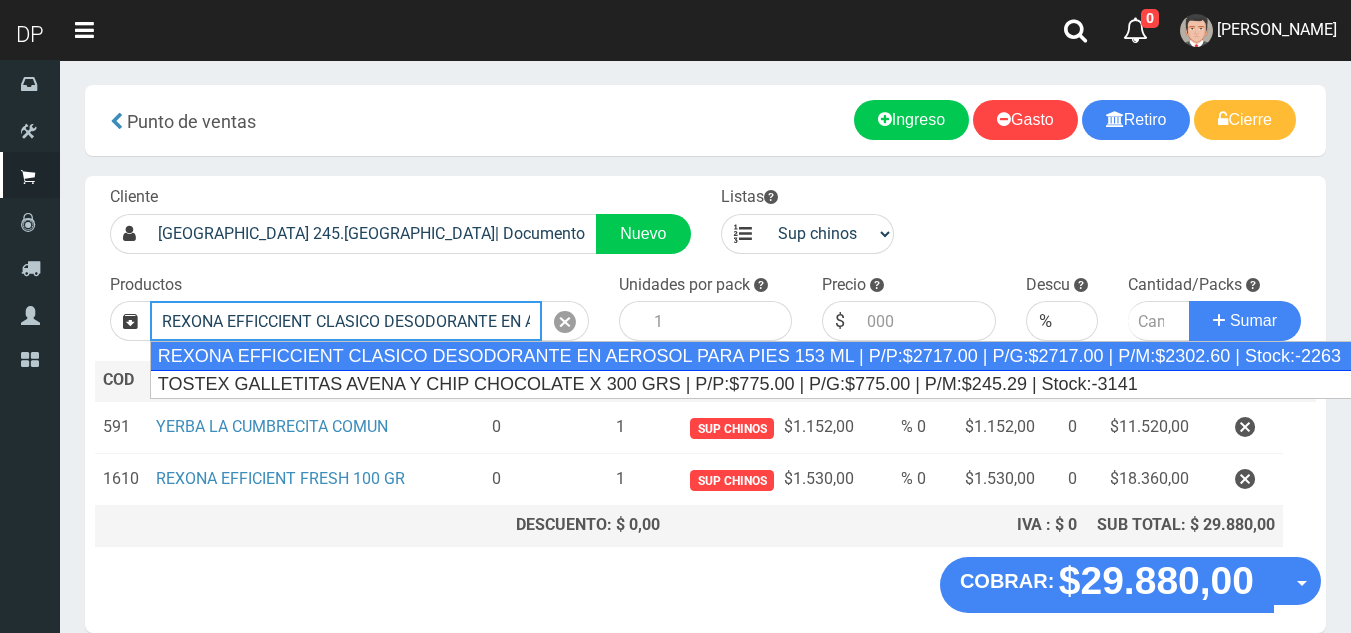 type on "REXONA EFFICCIENT CLASICO DESODORANTE EN AEROSOL PARA PIES 153 ML | P/P:$2717.00 | P/G:$2717.00 | P/M:$2302.60 | Stock:-2263" 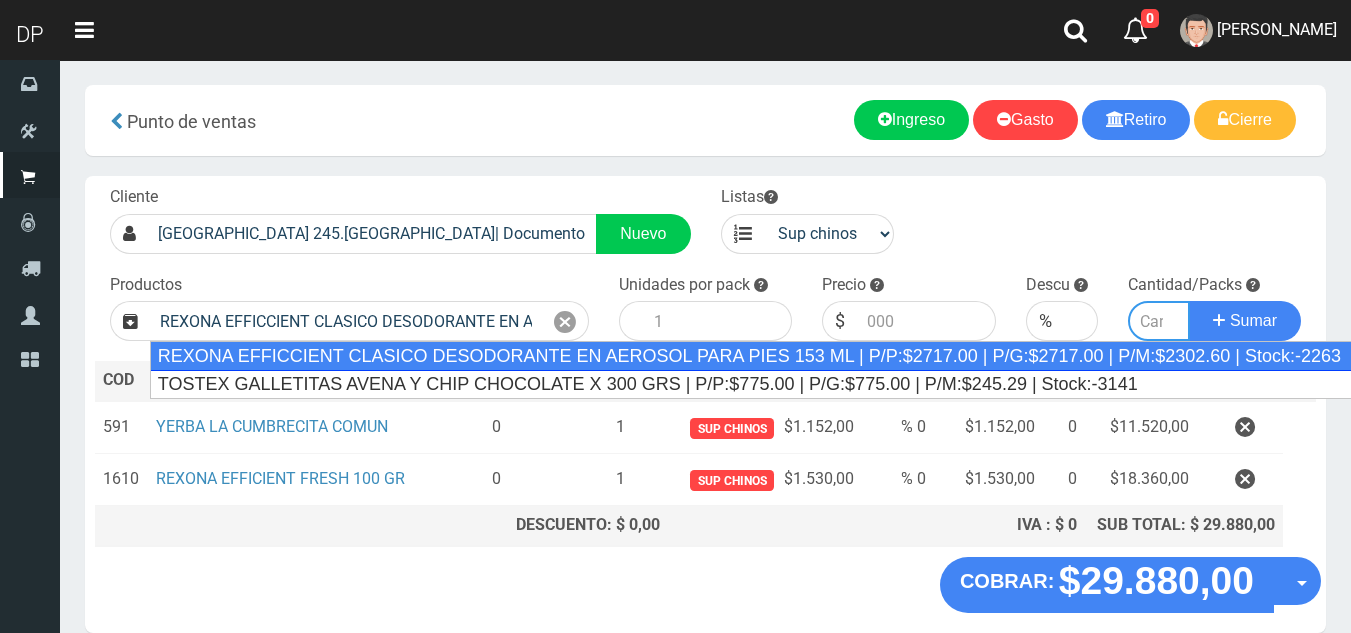 type on "12" 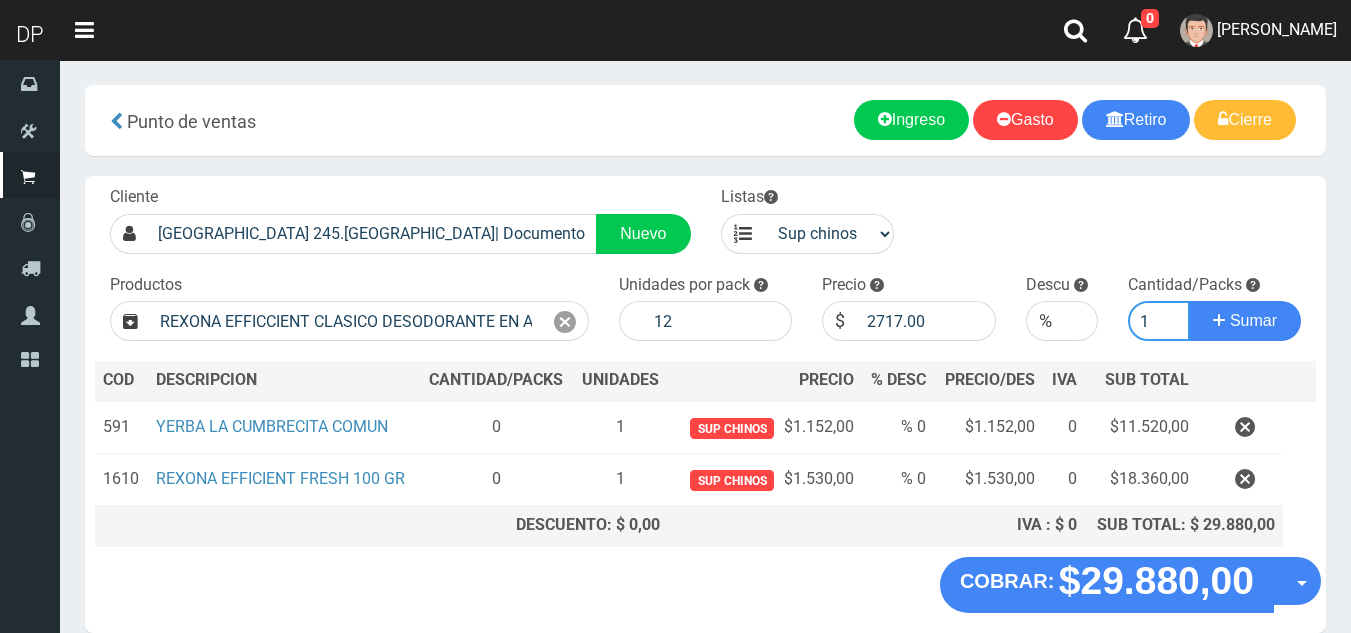 type on "1" 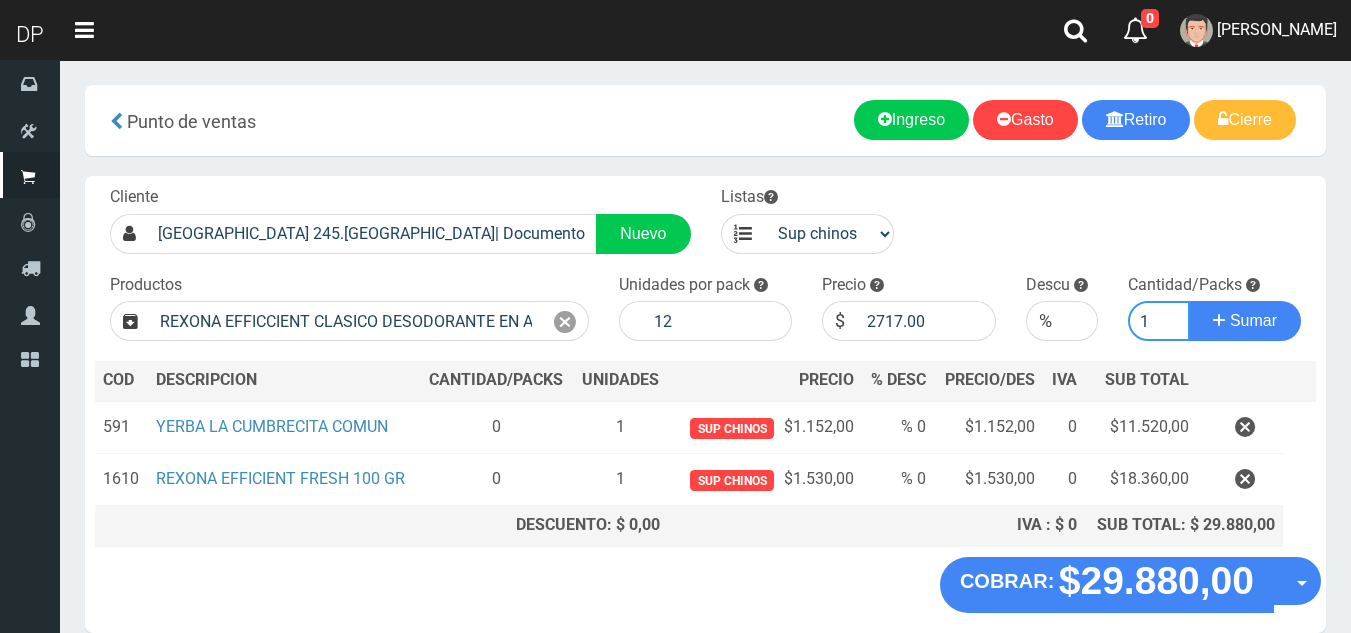 click on "Sumar" at bounding box center [1245, 321] 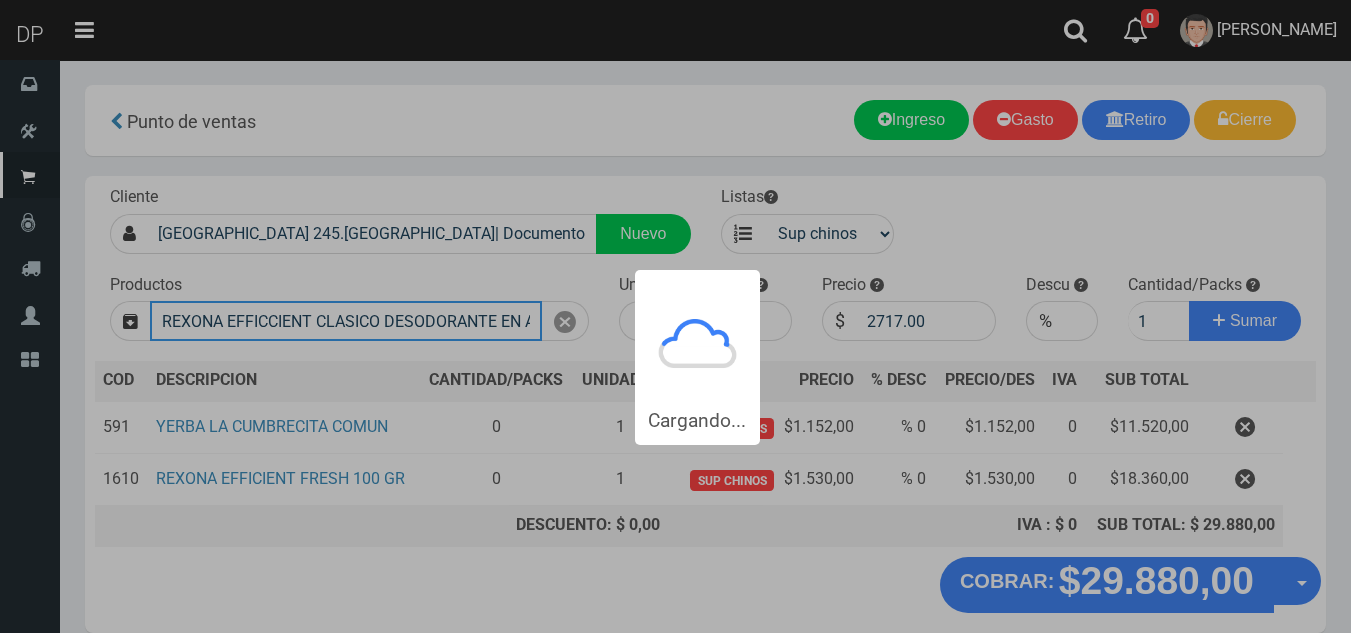 type 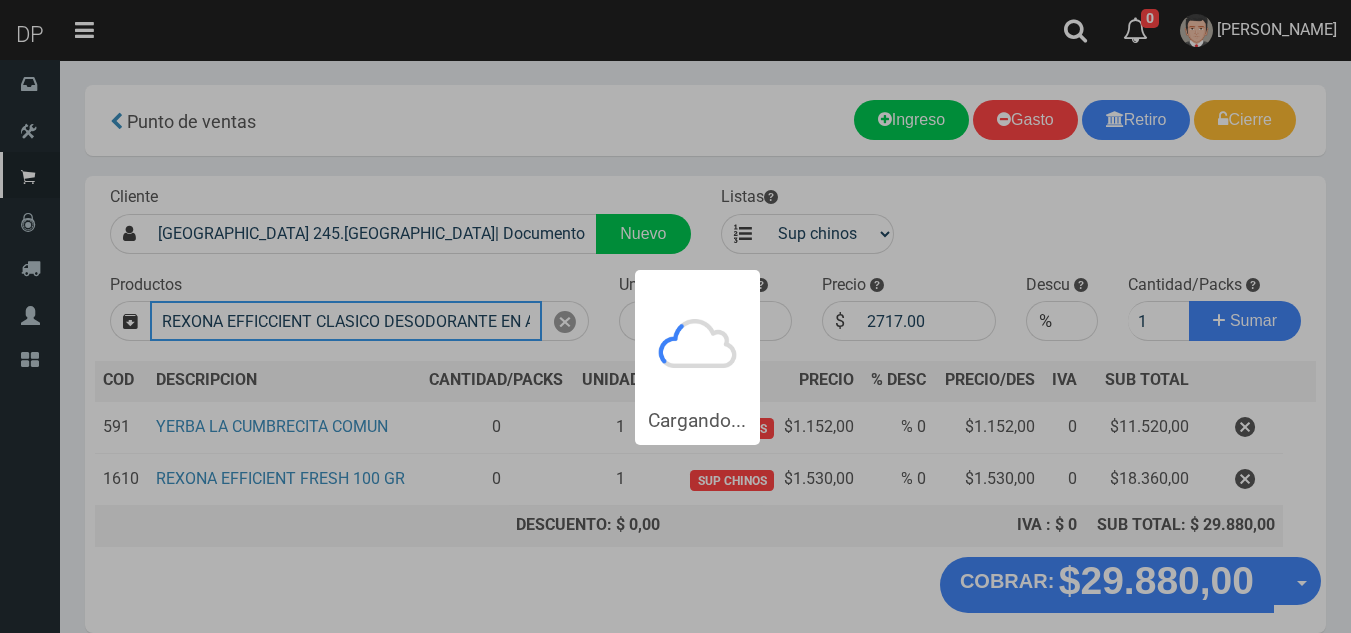 type 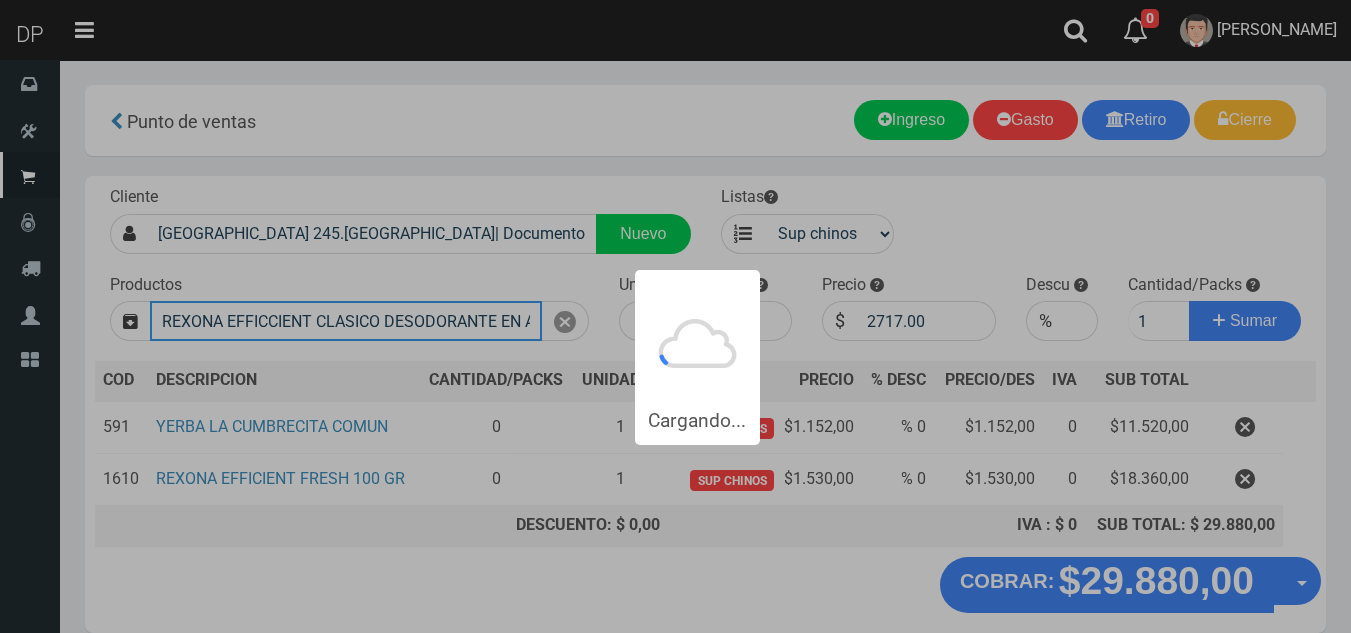 type 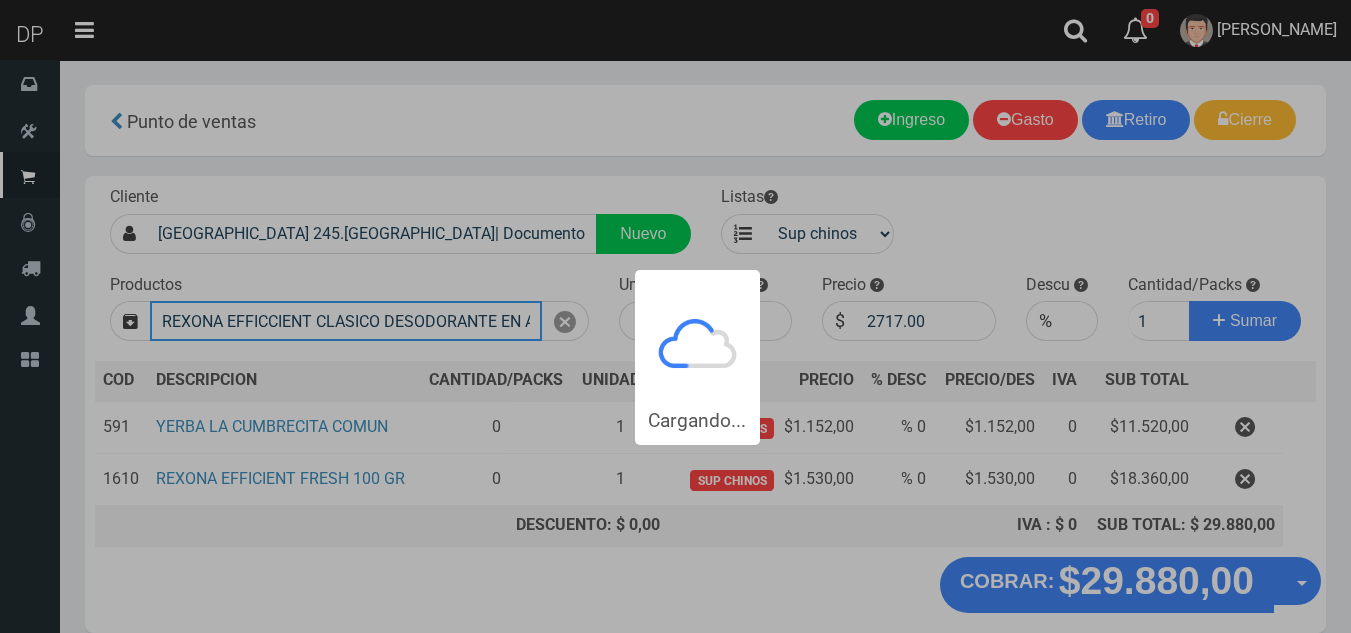 type 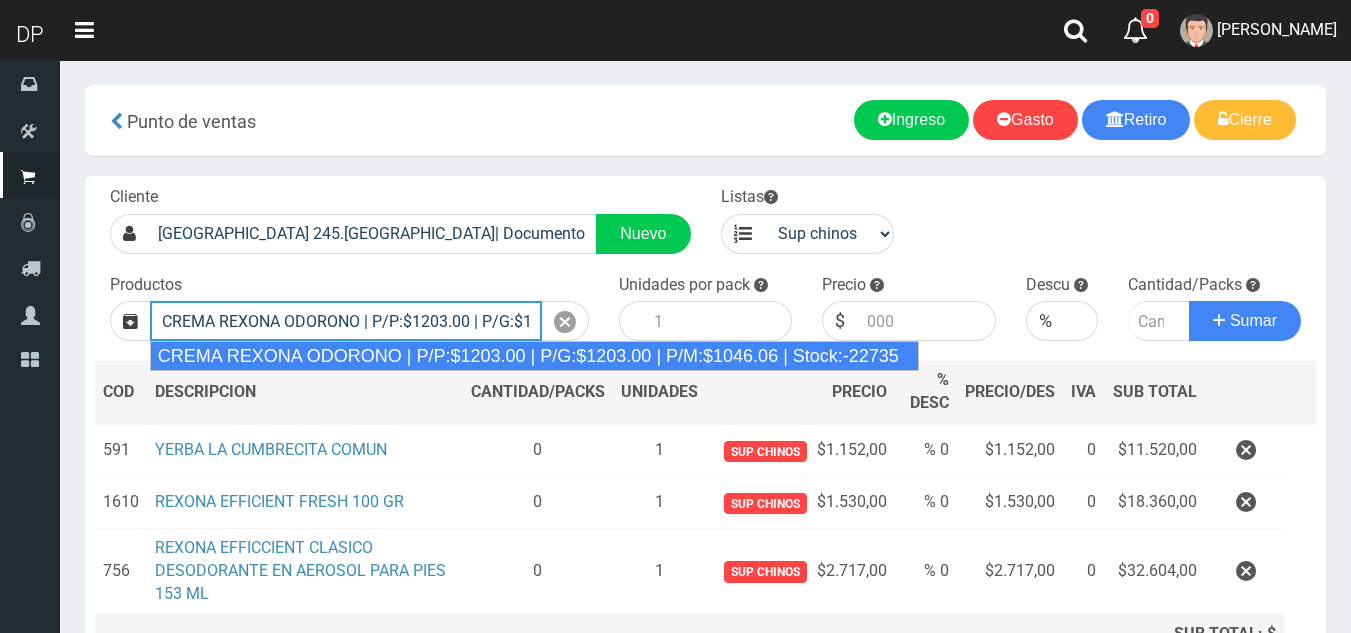 type on "CREMA REXONA ODORONO | P/P:$1203.00 | P/G:$1203.00 | P/M:$1046.06 | Stock:-22735" 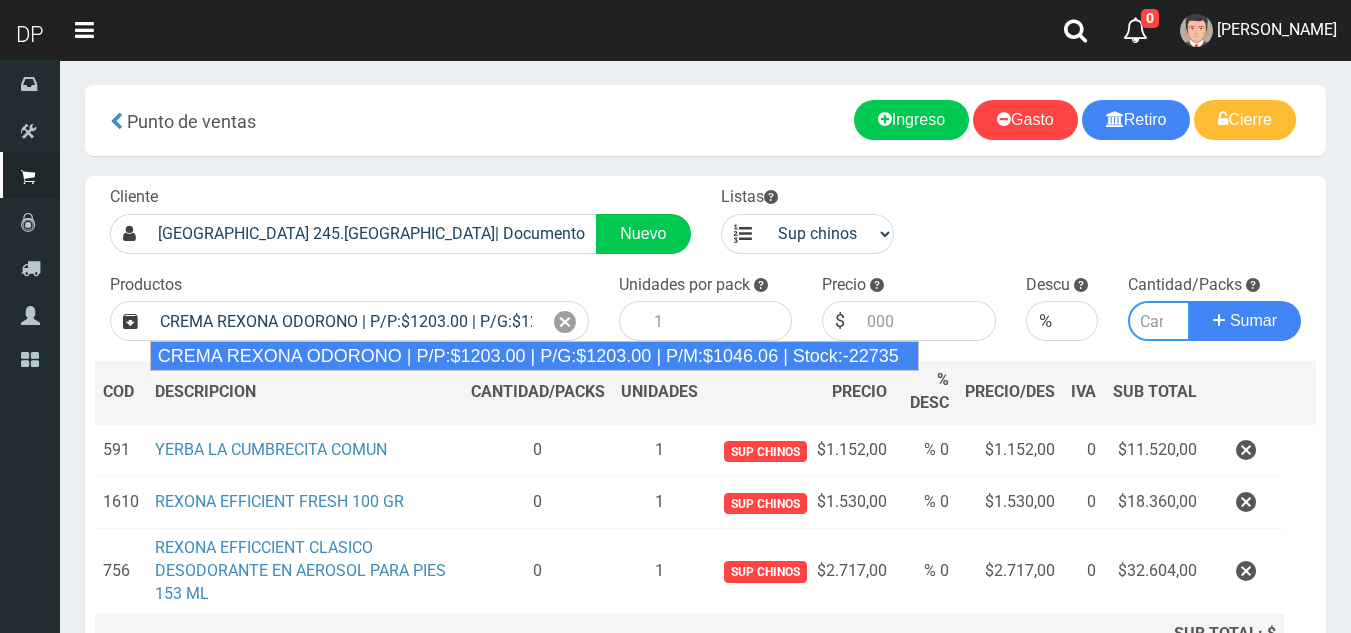 type on "12" 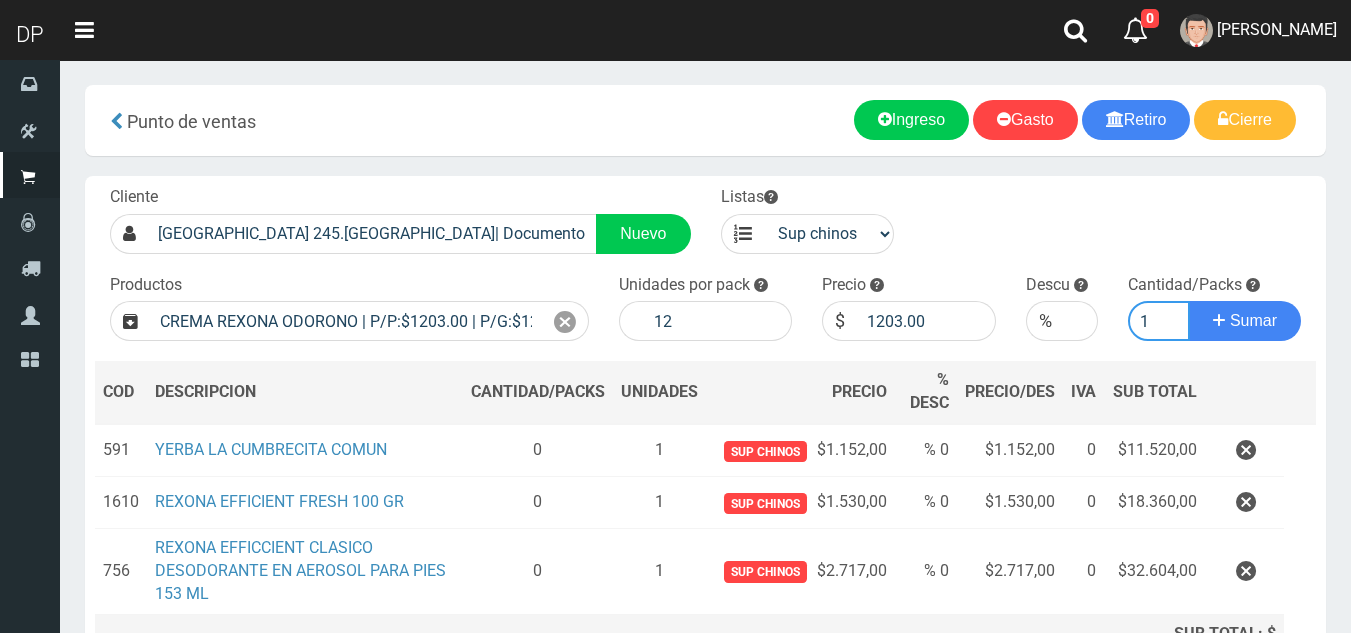 type on "1" 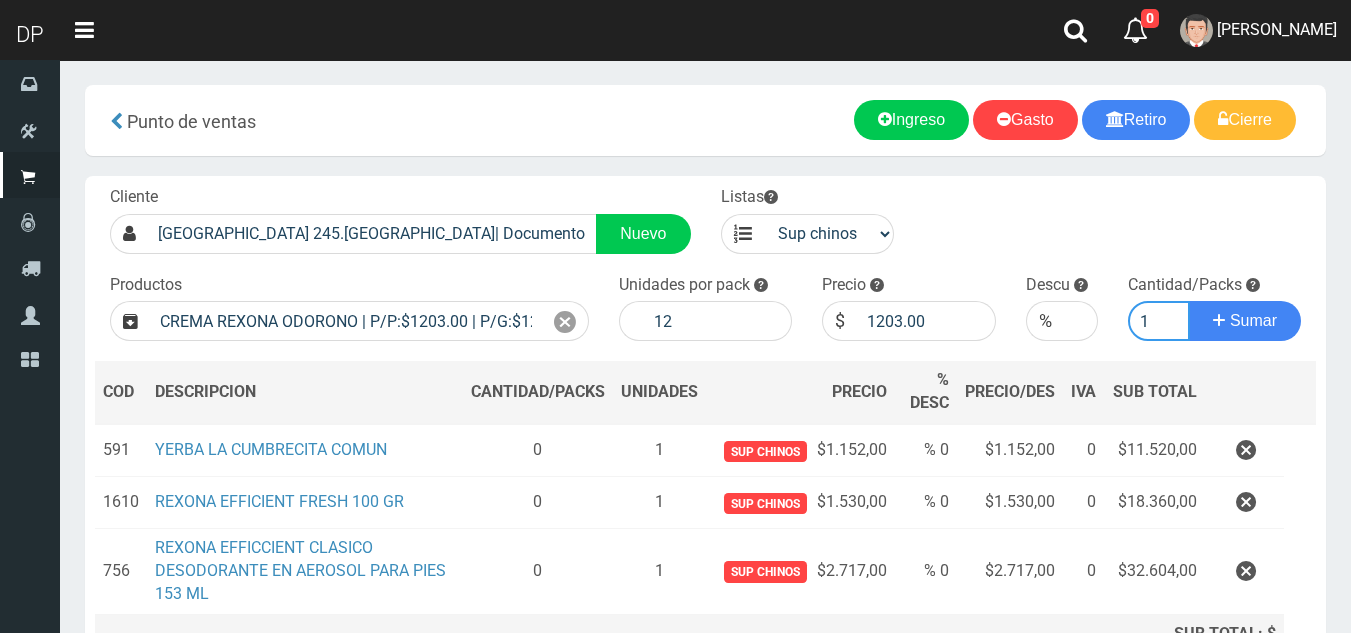 click on "Sumar" at bounding box center (1245, 321) 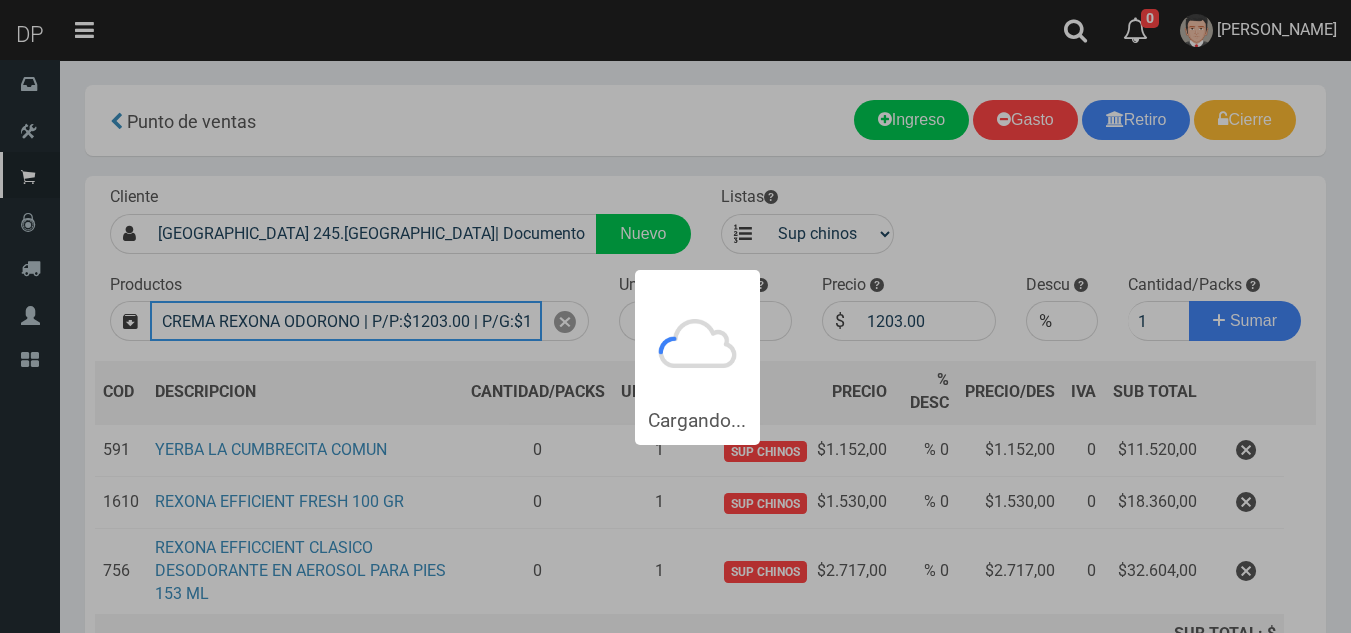 type 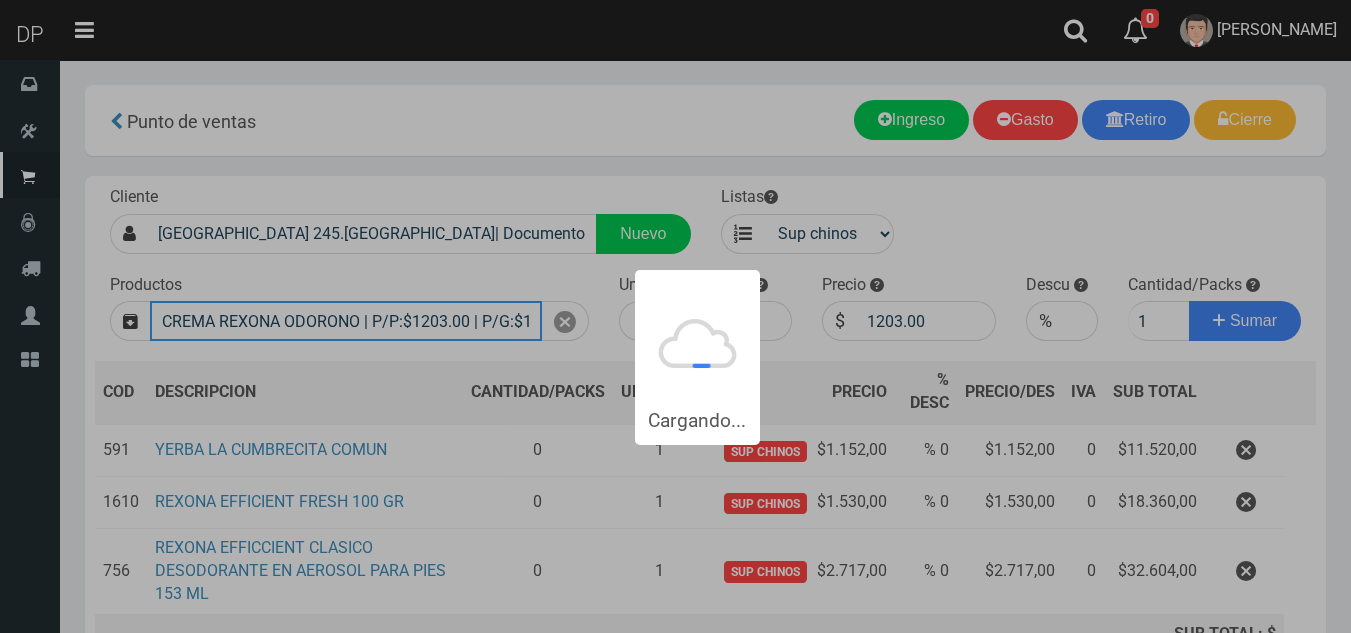 type 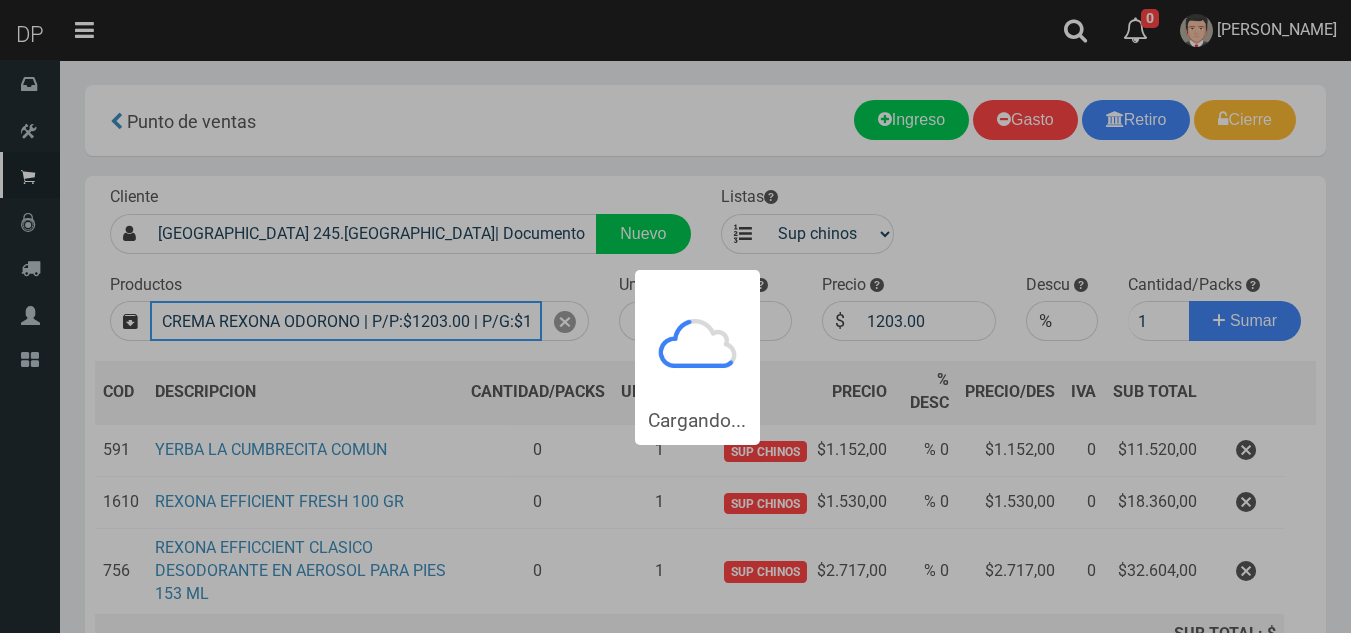 type 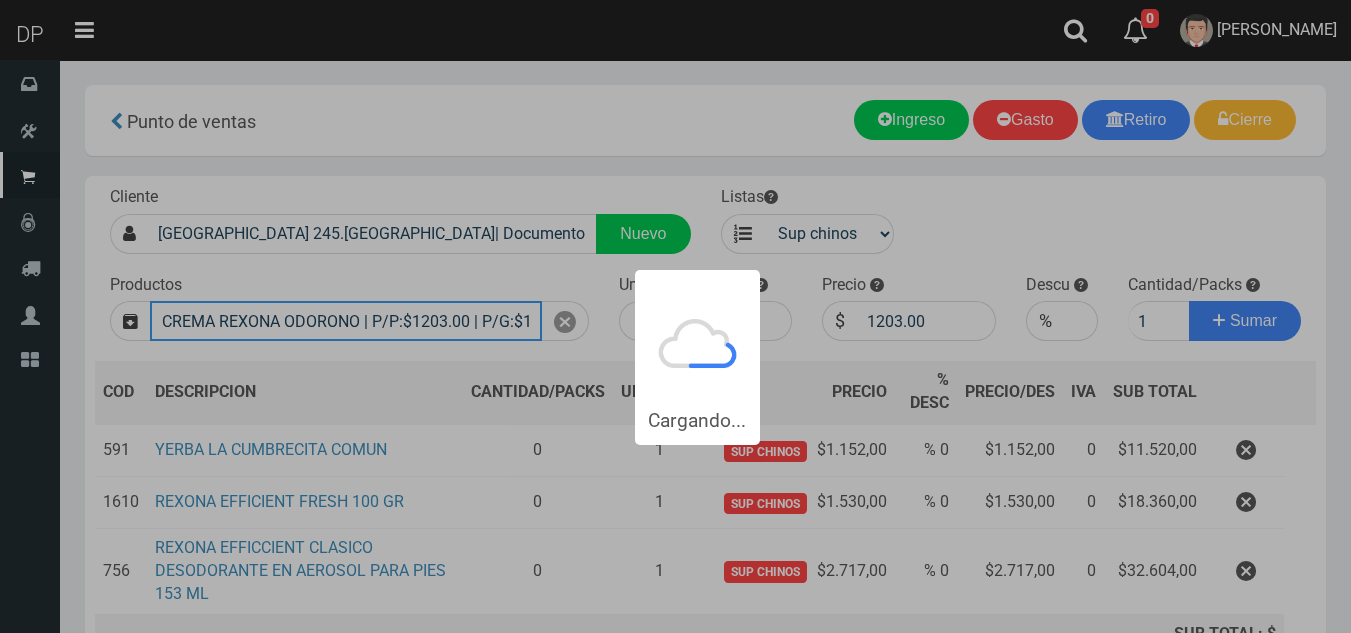 type 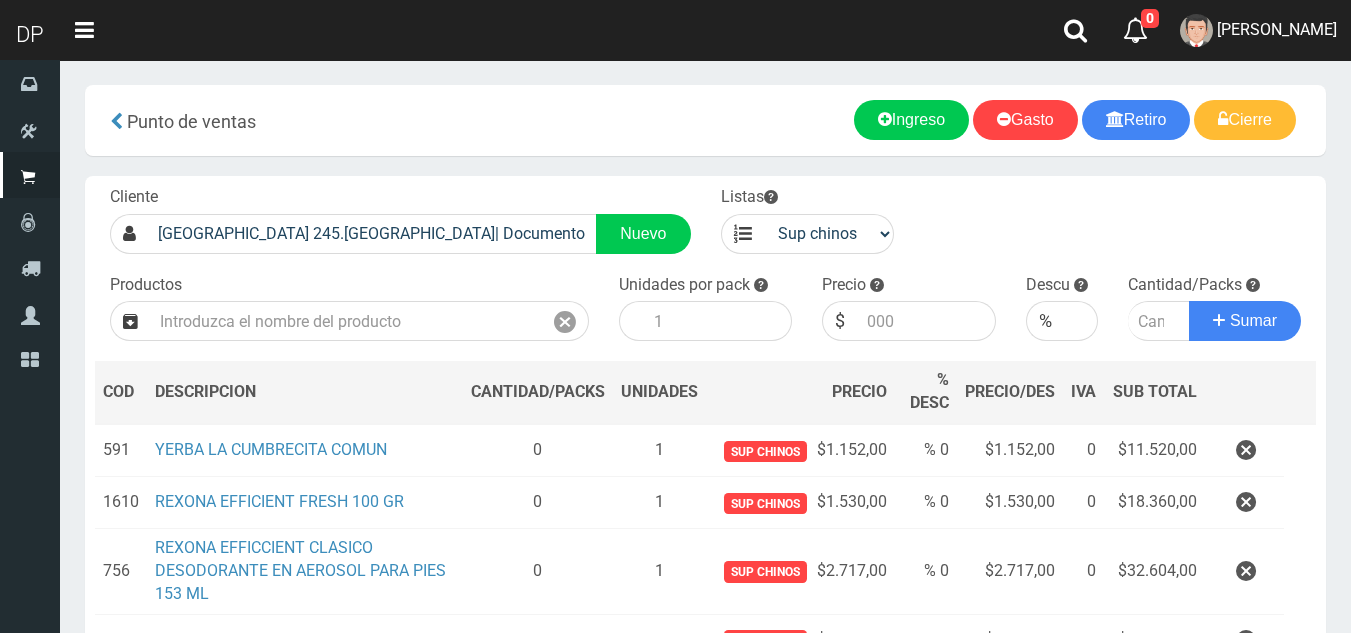click on "Cliente
LA RIOJA 245.PALERMO| Documento: 22222222222222222222 | Teléfono:
Nuevo
Listas
venta publico
Sup chinos
reventas
Productos" at bounding box center [705, 458] 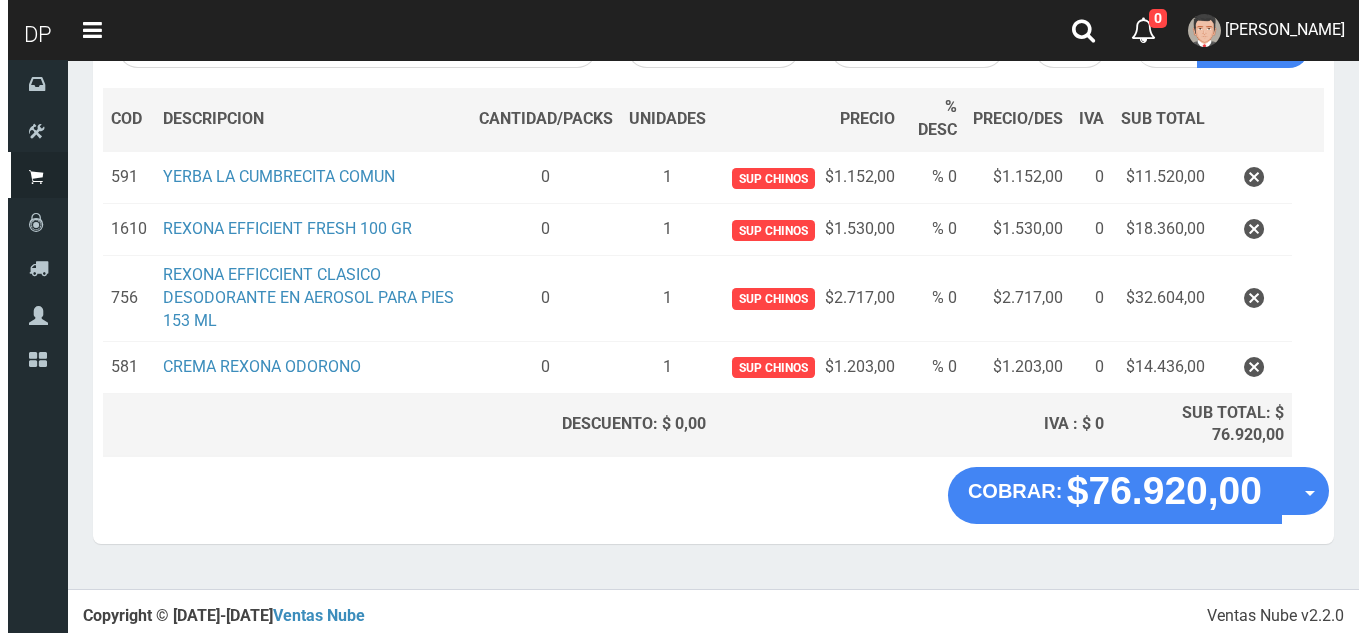 scroll, scrollTop: 274, scrollLeft: 0, axis: vertical 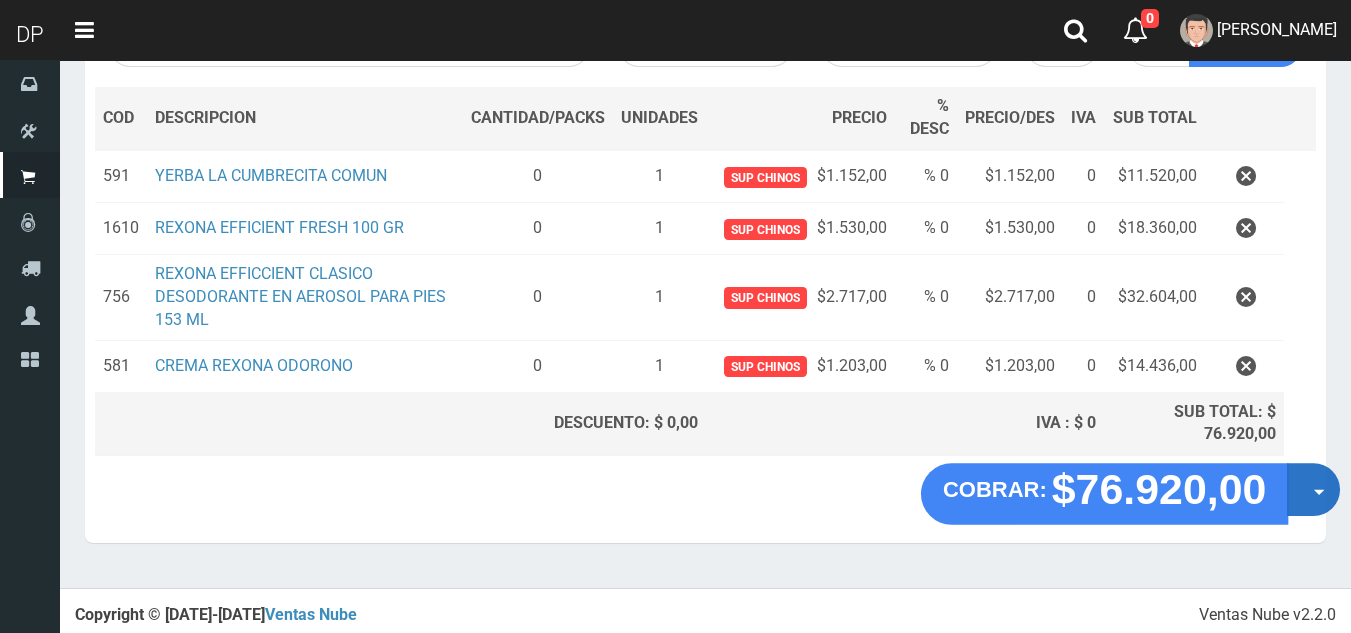 click on "Opciones" at bounding box center [1313, 489] 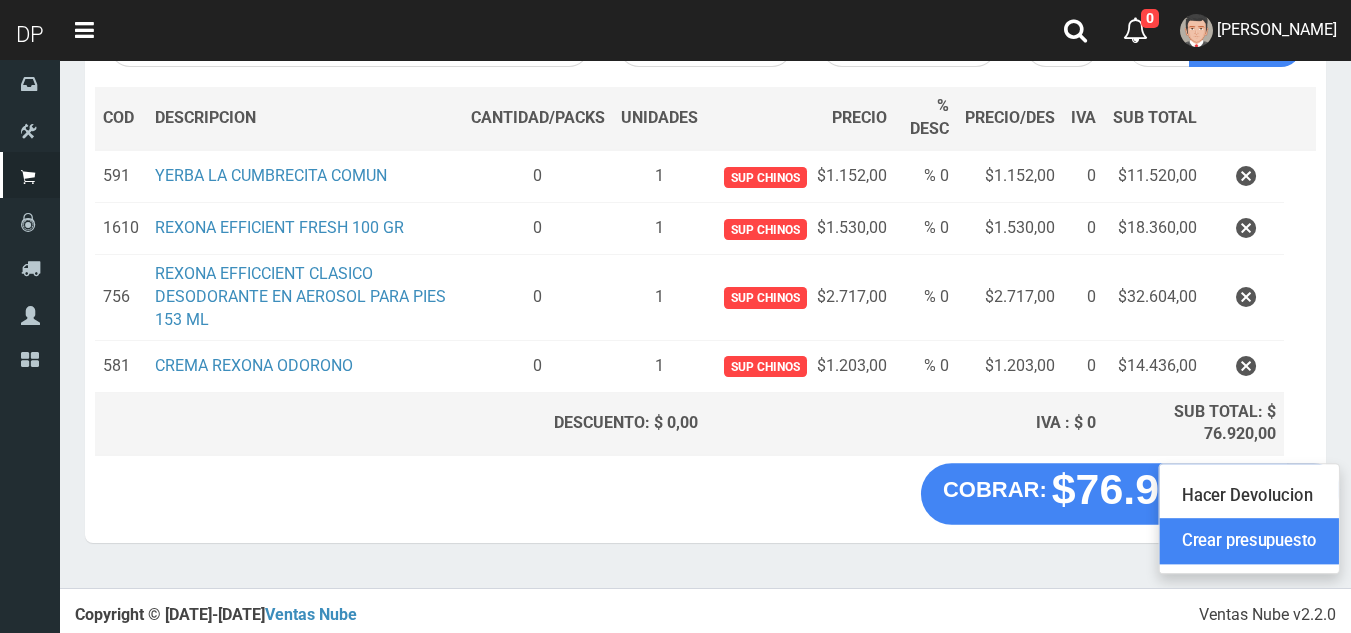 click on "Crear presupuesto" at bounding box center [1249, 542] 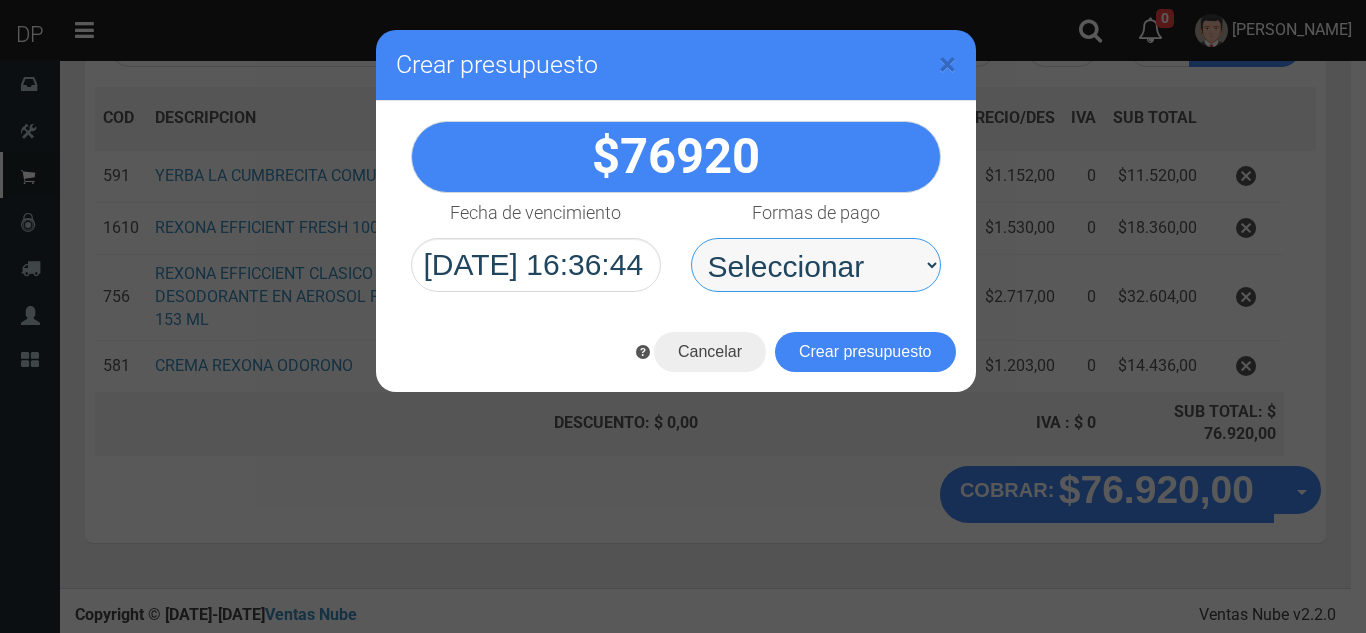 click on "Seleccionar
Efectivo
Tarjeta de Crédito
Depósito
Débito" at bounding box center (816, 265) 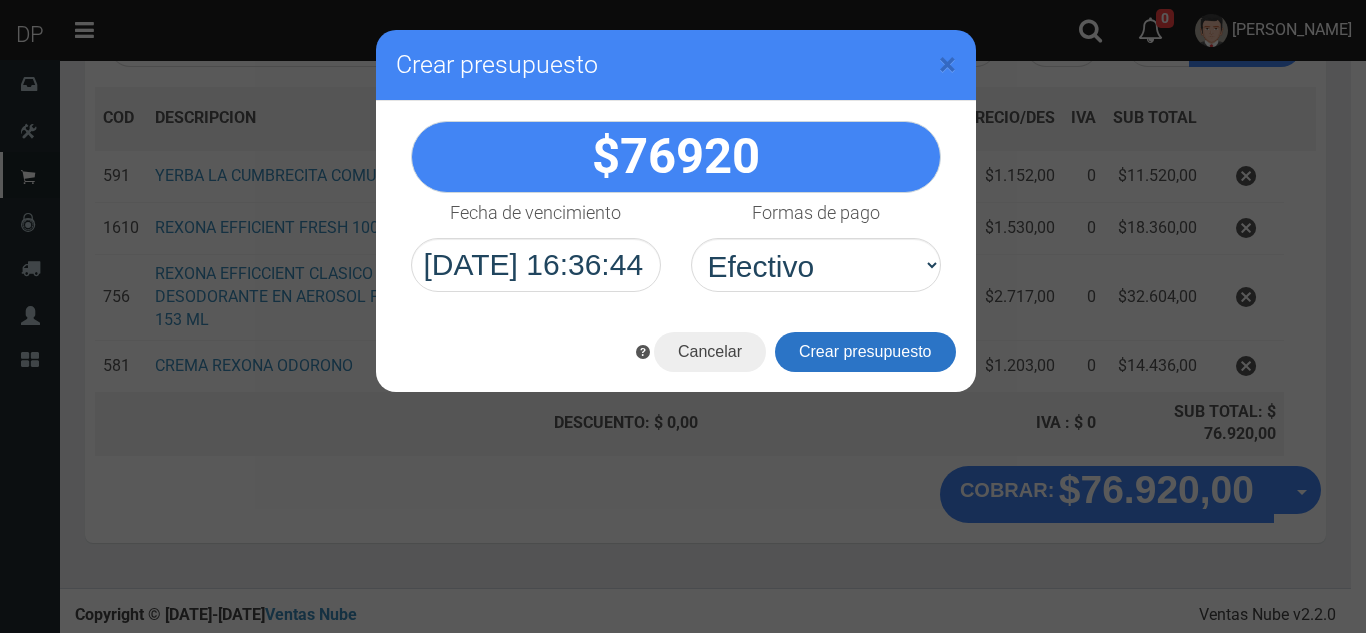 click on "Crear presupuesto" at bounding box center (865, 352) 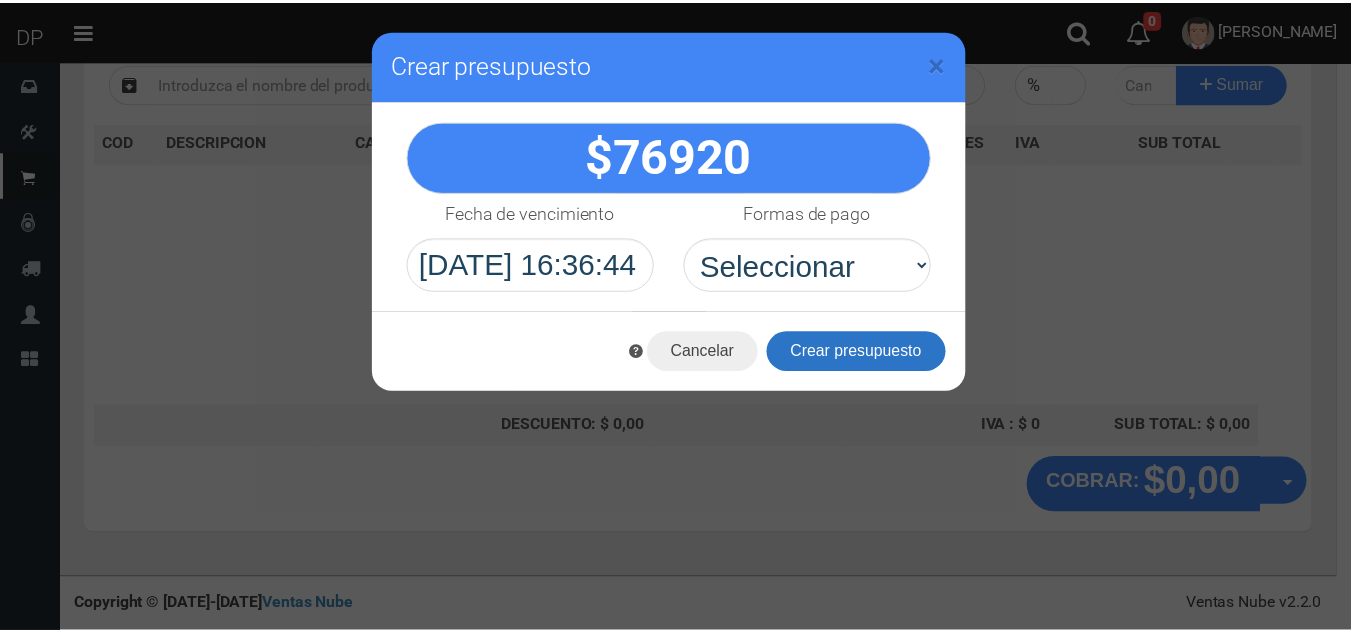 scroll, scrollTop: 230, scrollLeft: 0, axis: vertical 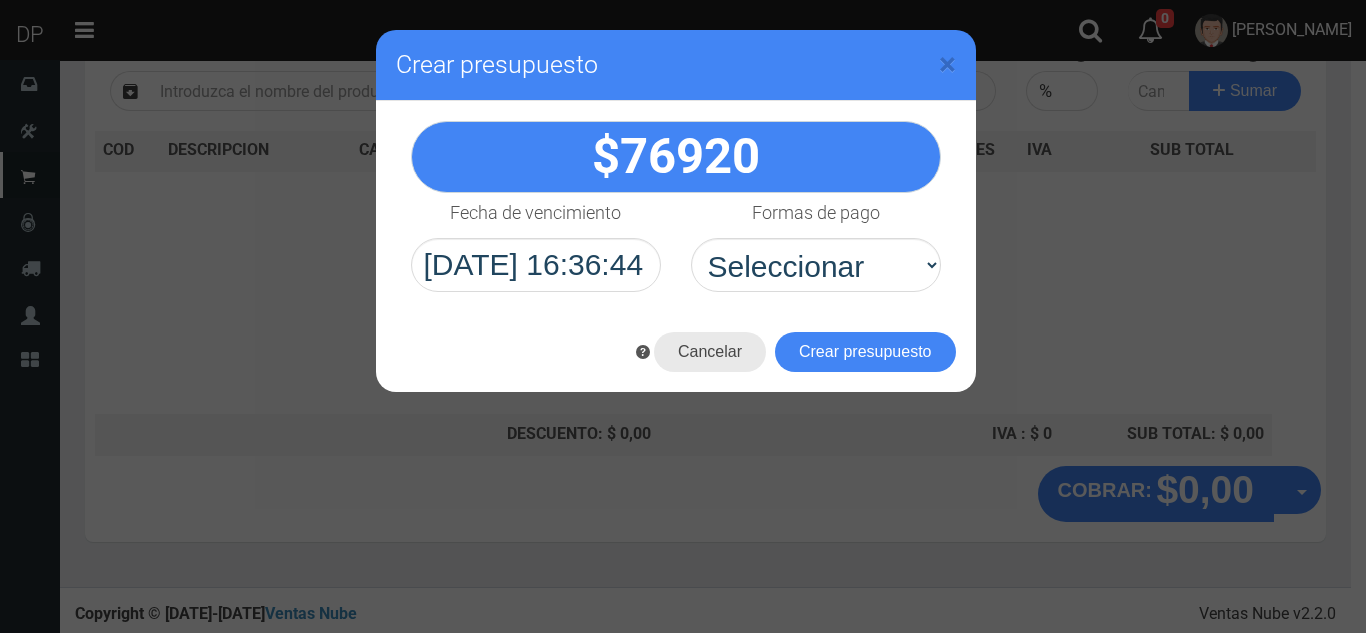 click on "Cancelar" at bounding box center [710, 352] 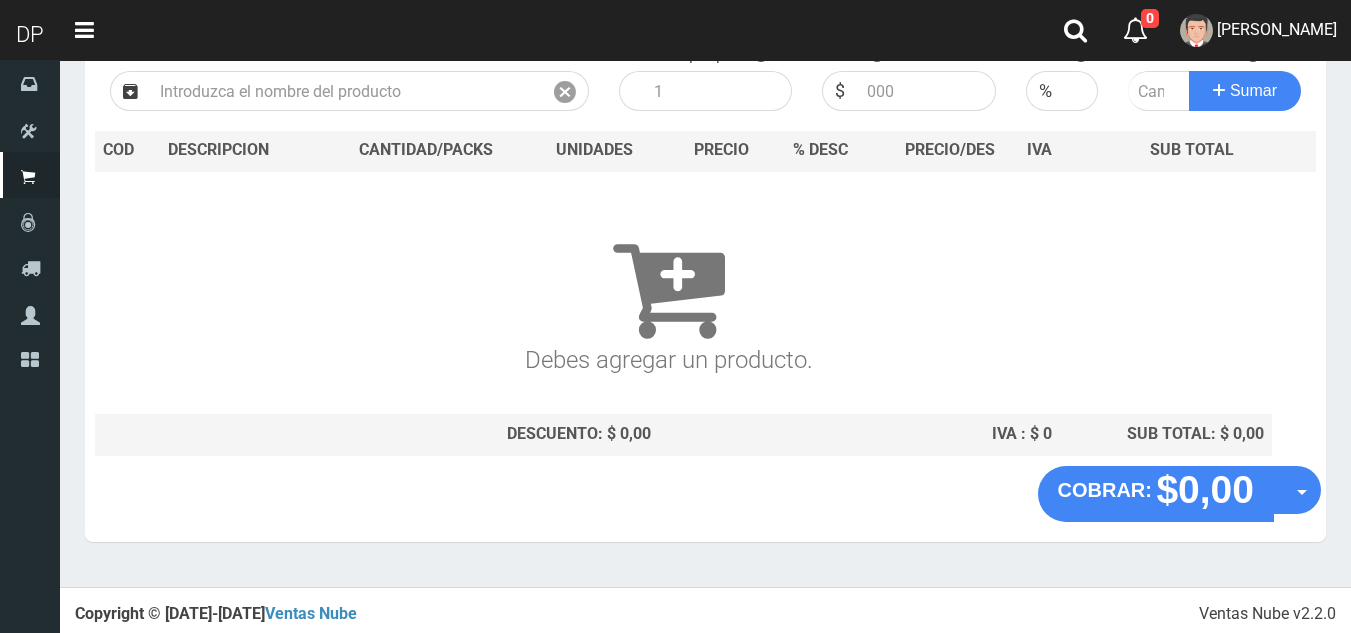click on "Debes agregar un producto." at bounding box center (668, 286) 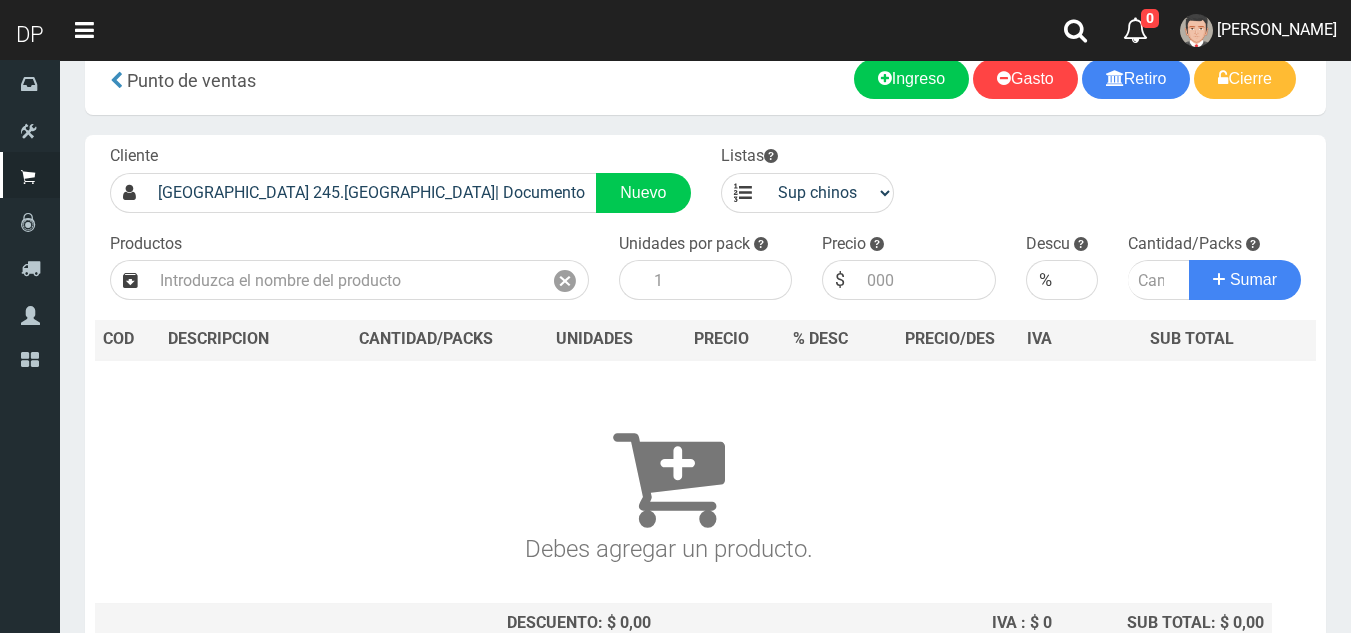 scroll, scrollTop: 0, scrollLeft: 0, axis: both 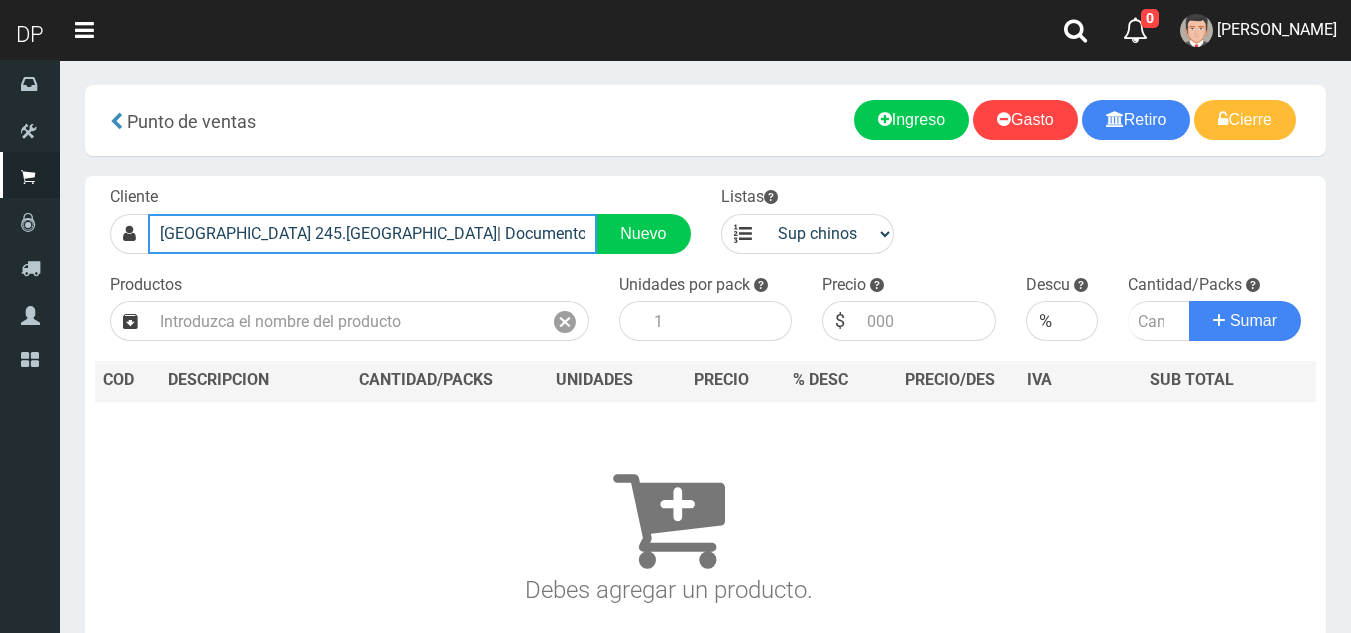 click on "LA RIOJA 245.PALERMO| Documento: 22222222222222222222 | Teléfono:" at bounding box center (372, 234) 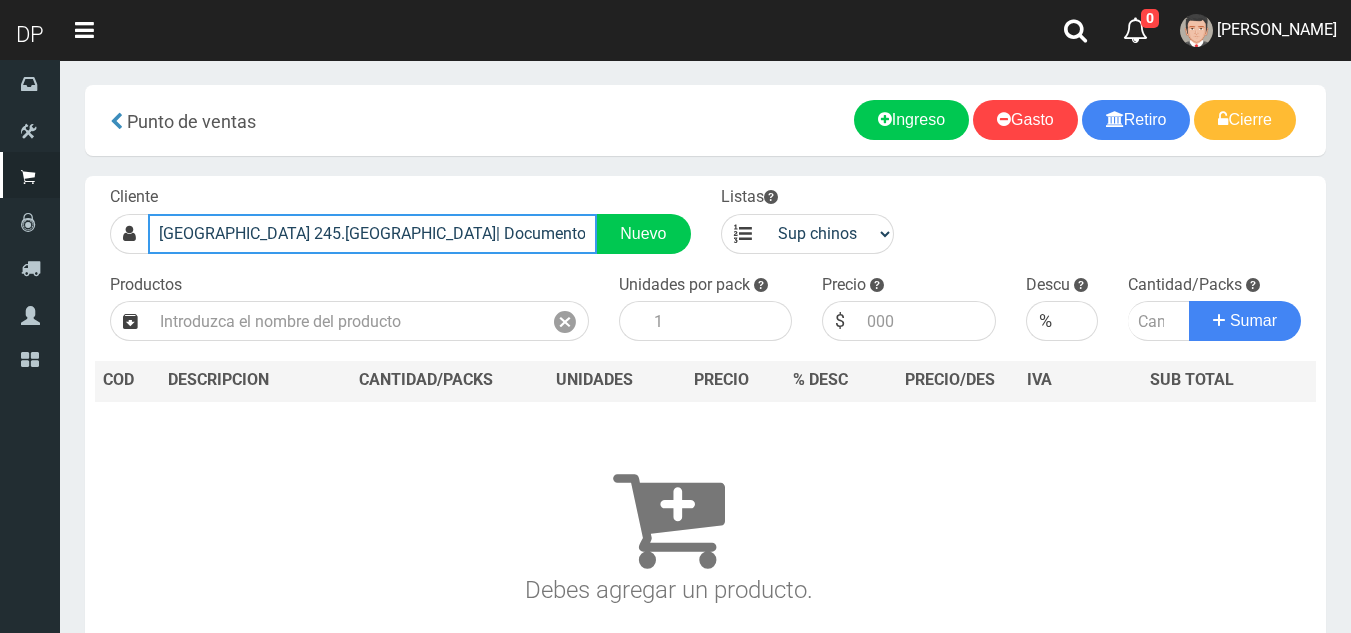 scroll, scrollTop: 0, scrollLeft: 0, axis: both 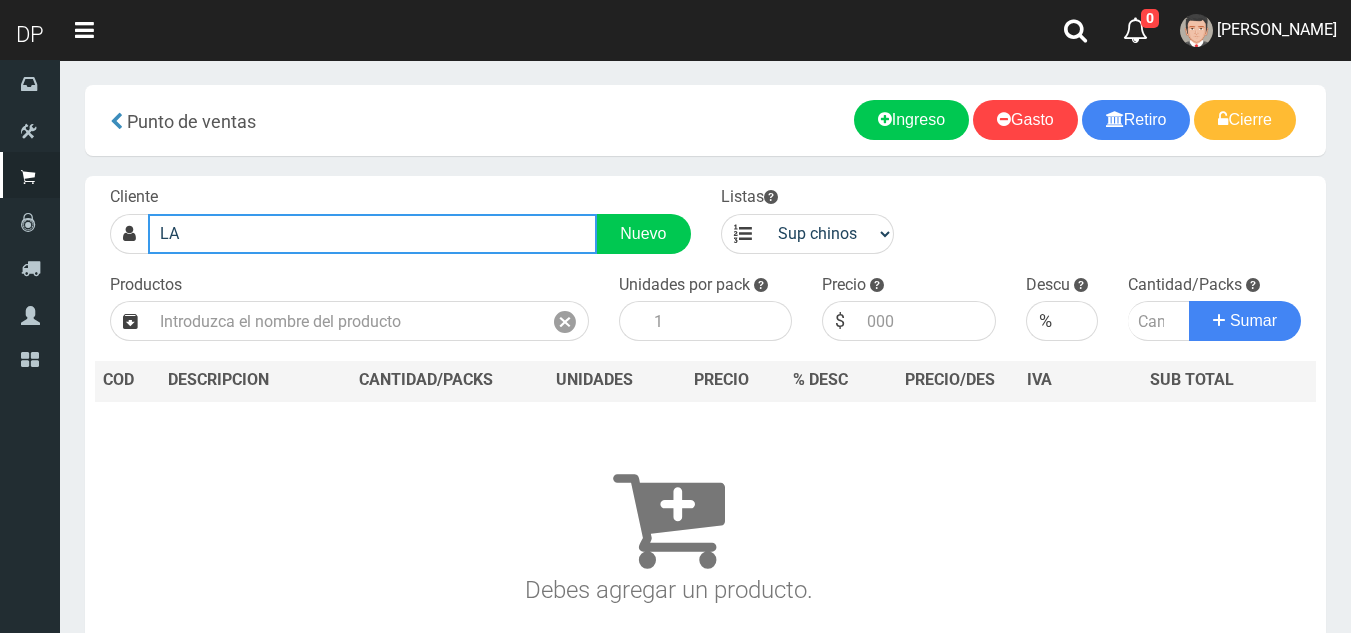 type on "L" 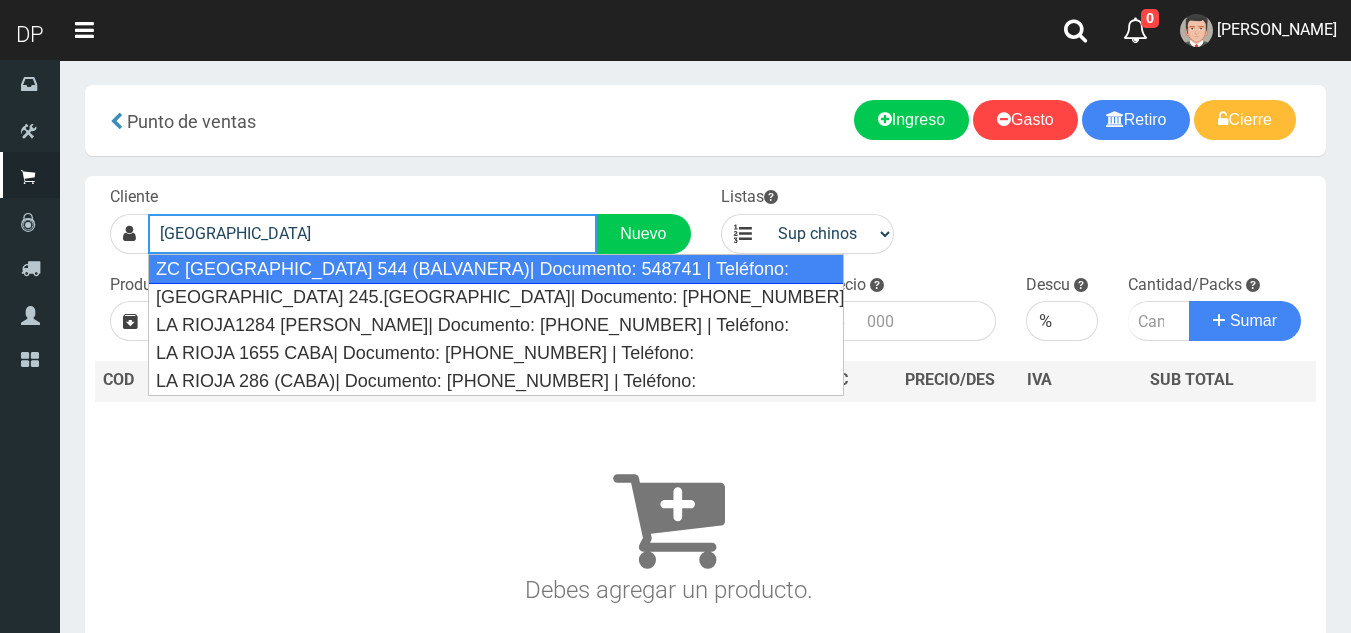 click on "ZC LA RIOJA 544 (BALVANERA)| Documento: 548741 | Teléfono:" at bounding box center (496, 269) 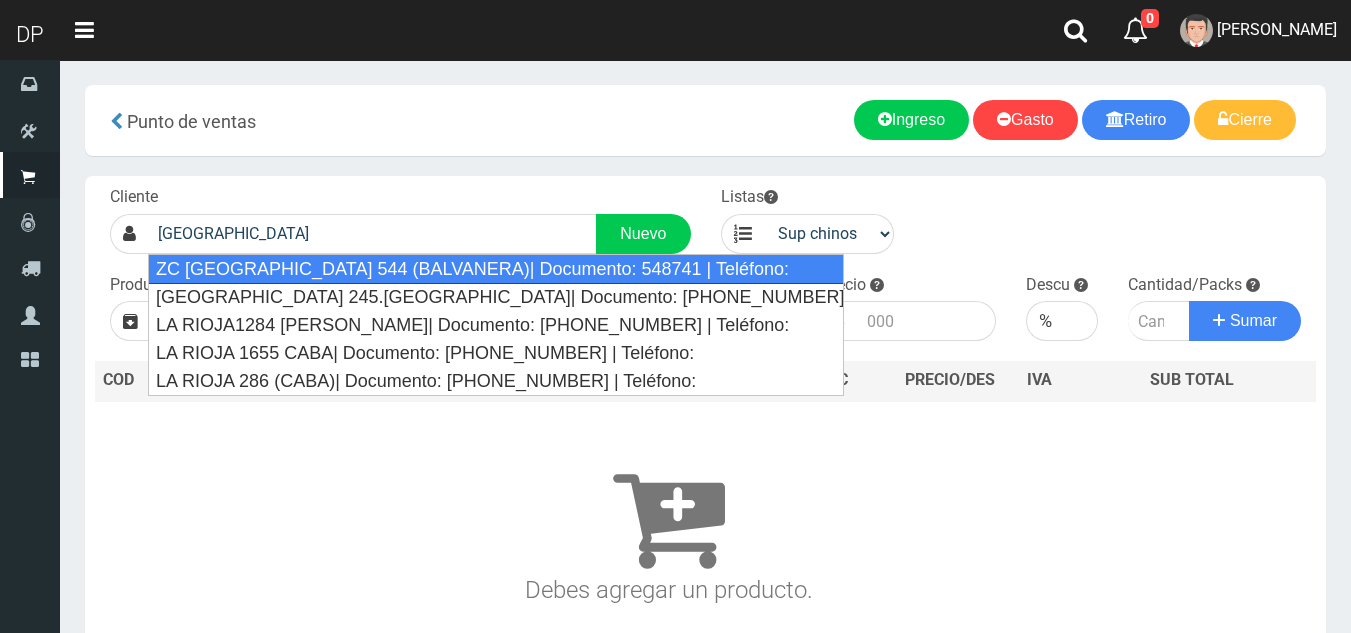 type on "ZC LA RIOJA 544 (BALVANERA)| Documento: 548741 | Teléfono:" 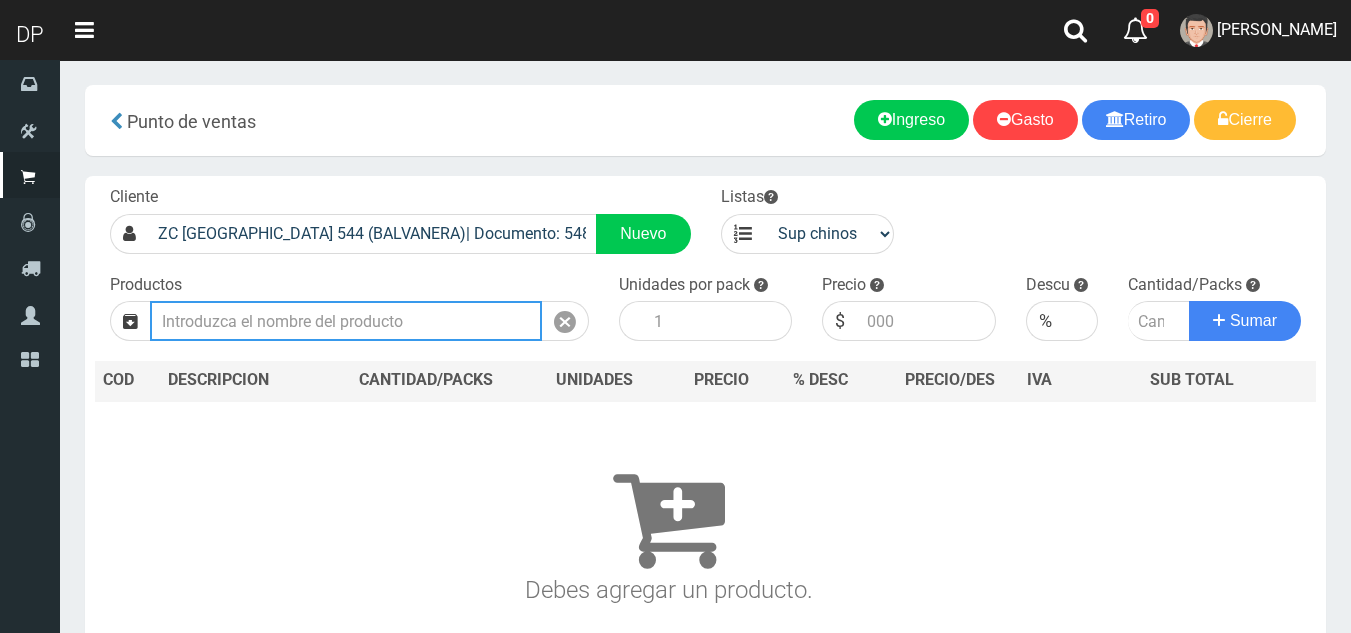 click at bounding box center (346, 321) 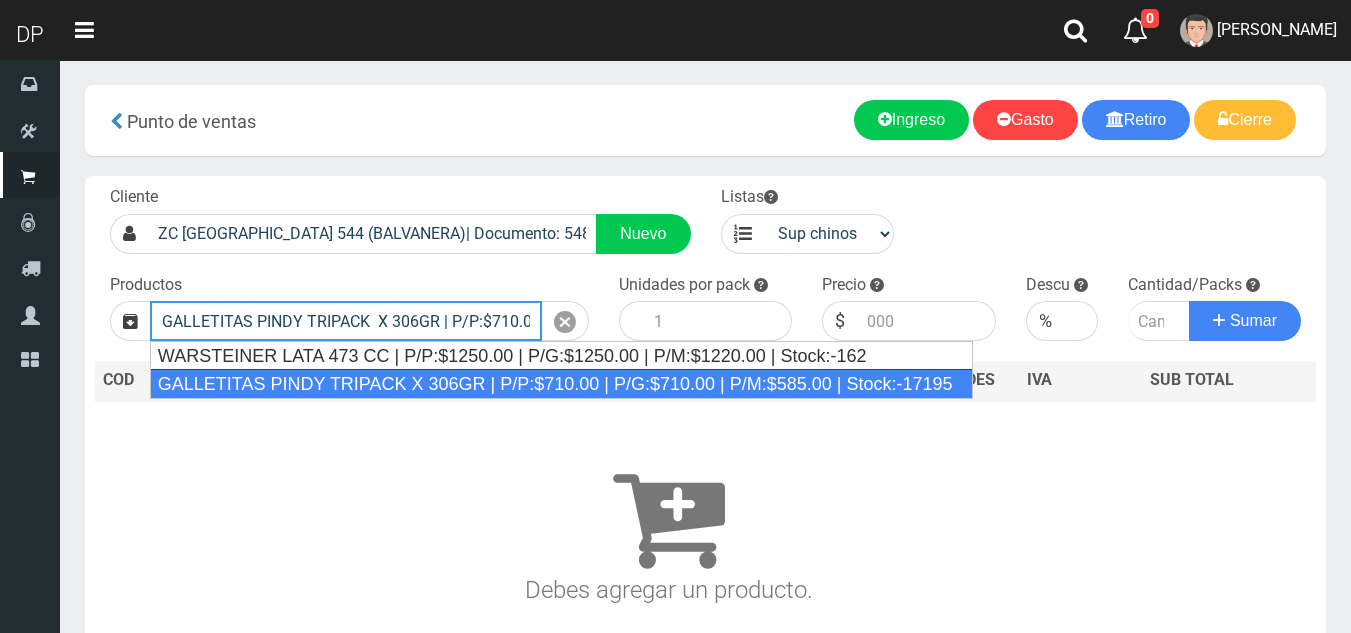 type on "GALLETITAS PINDY TRIPACK  X 306GR | P/P:$710.00 | P/G:$710.00 | P/M:$585.00 | Stock:-17195" 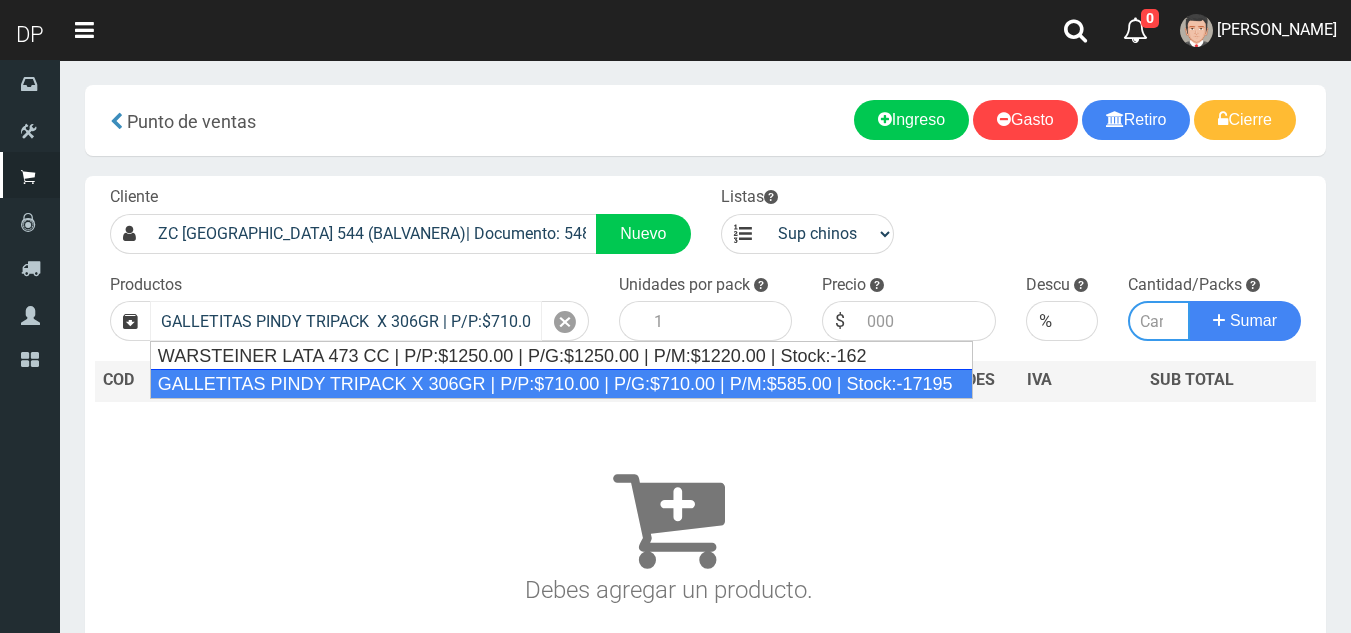 type on "12" 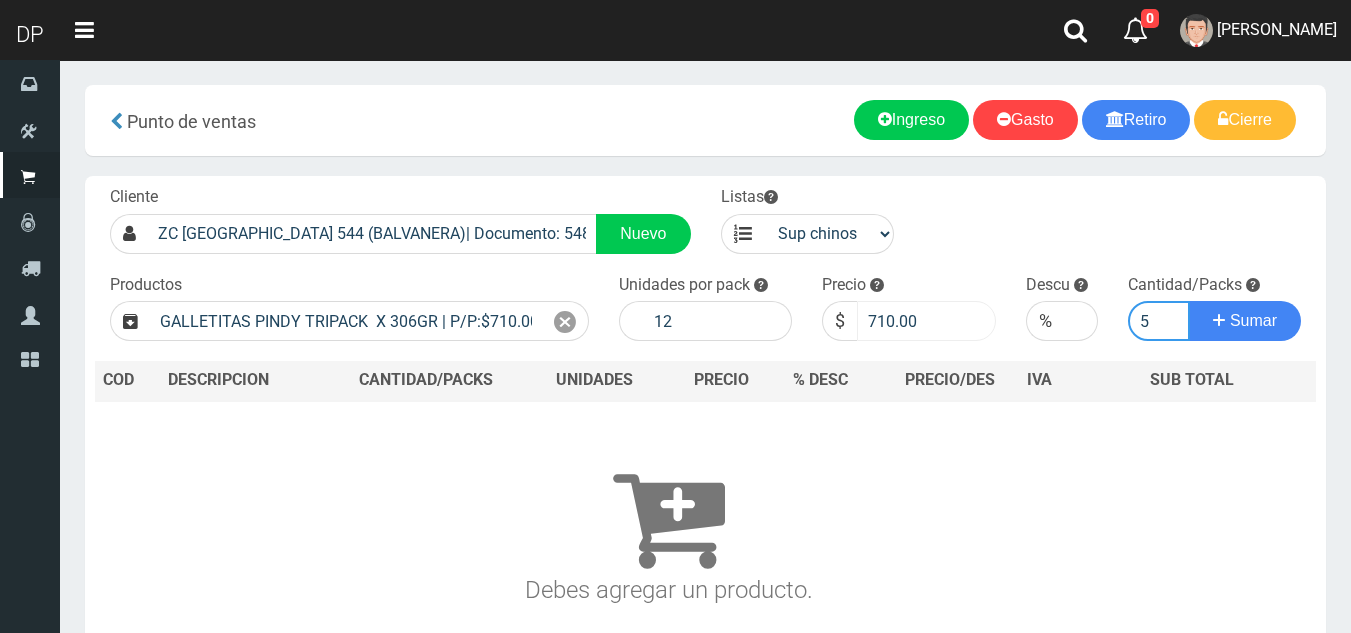 type on "5" 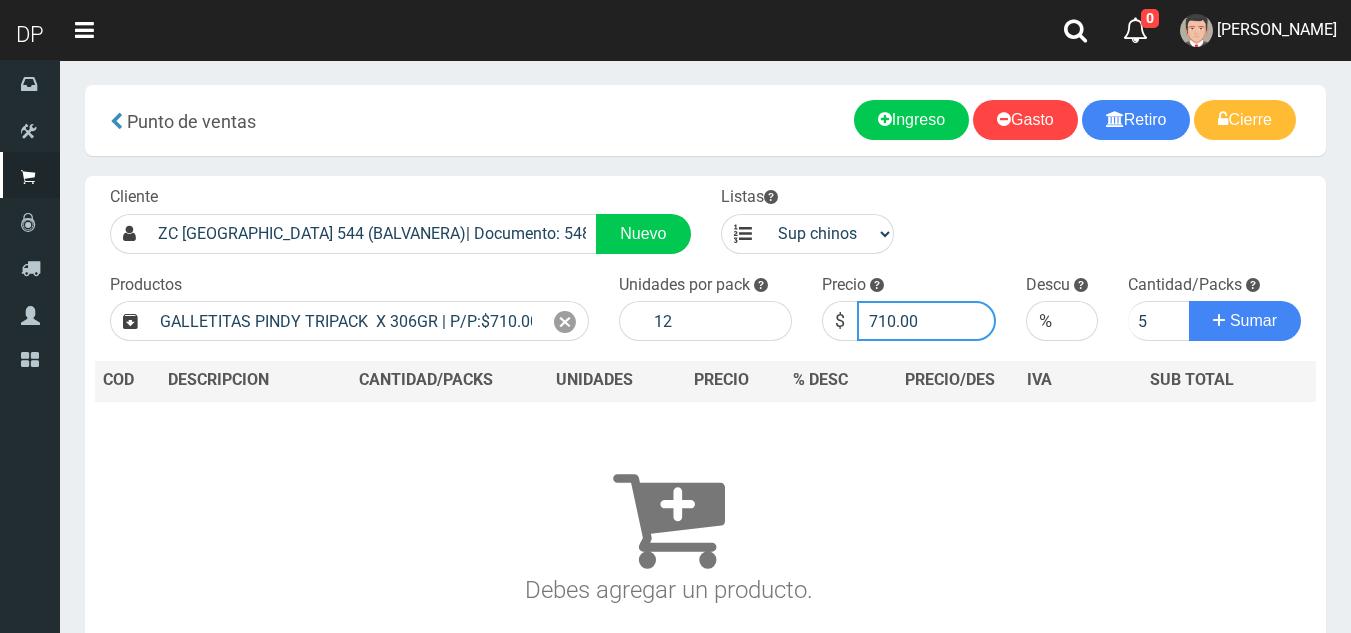 click on "710.00" at bounding box center (926, 321) 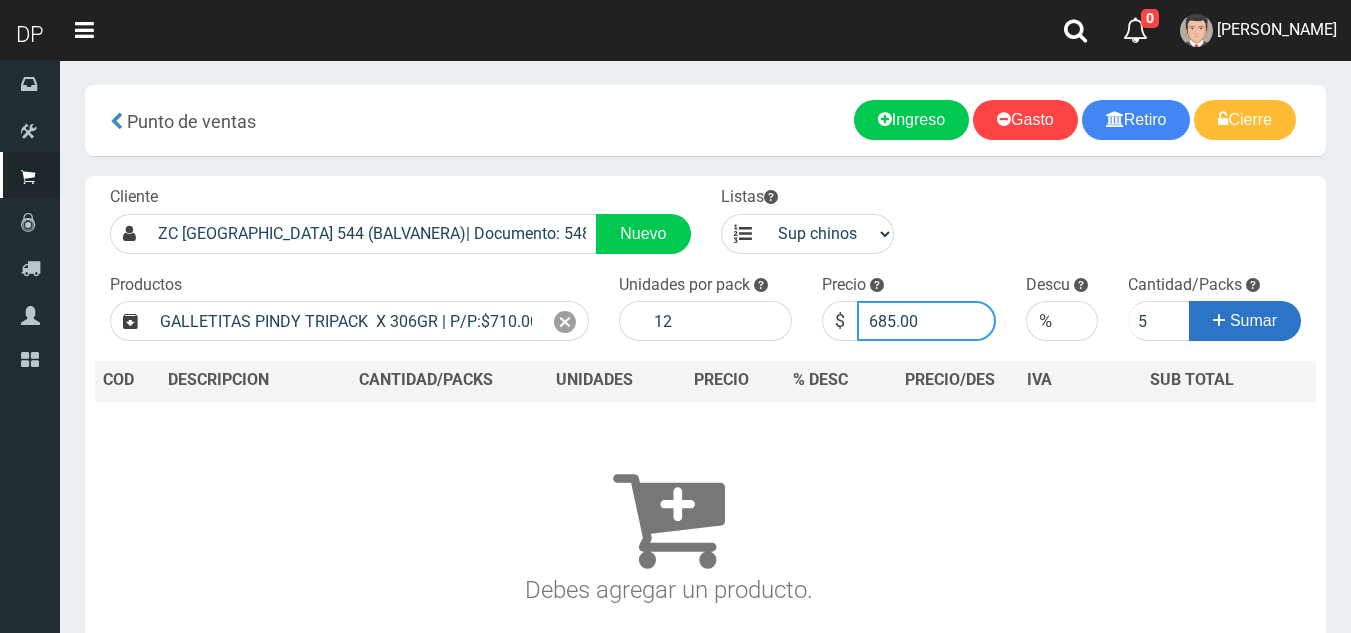type on "685.00" 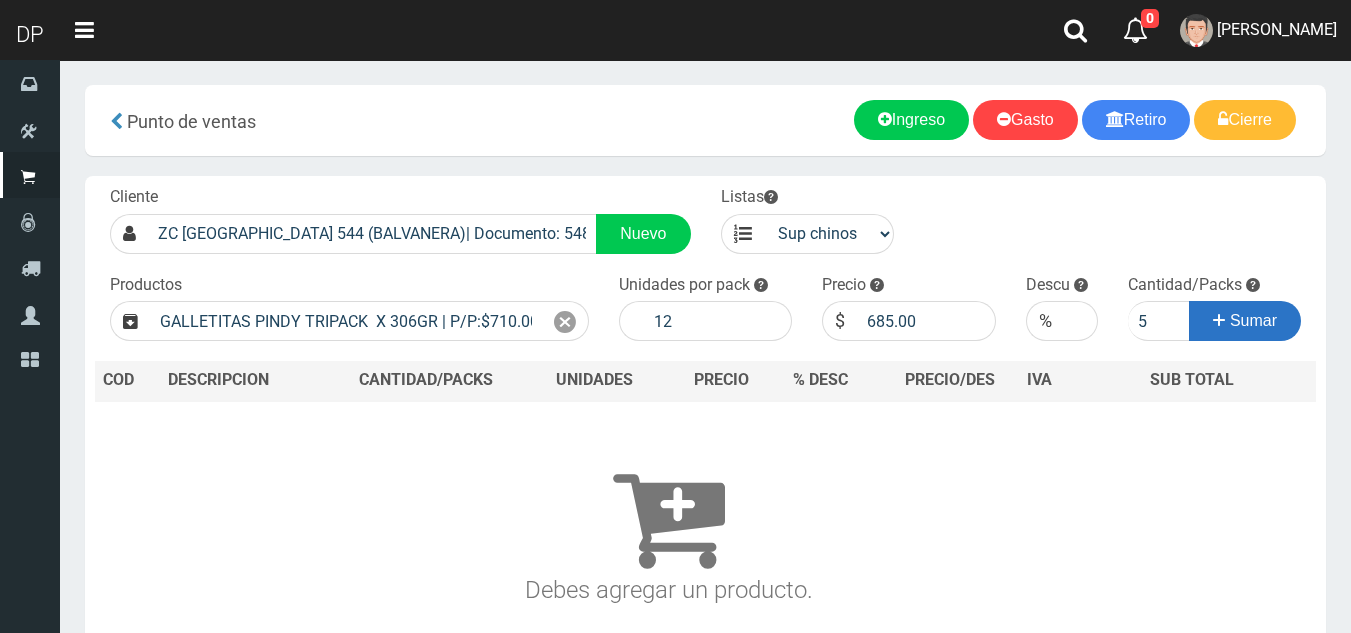 click on "Sumar" at bounding box center (1253, 320) 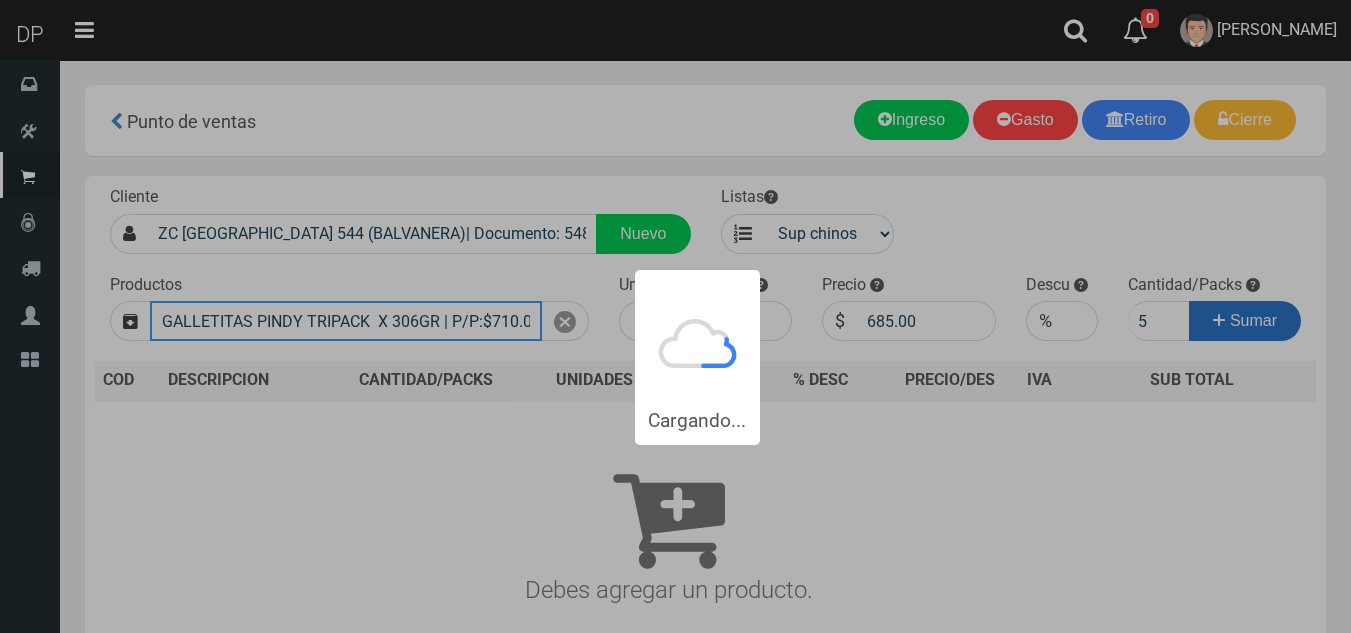 type 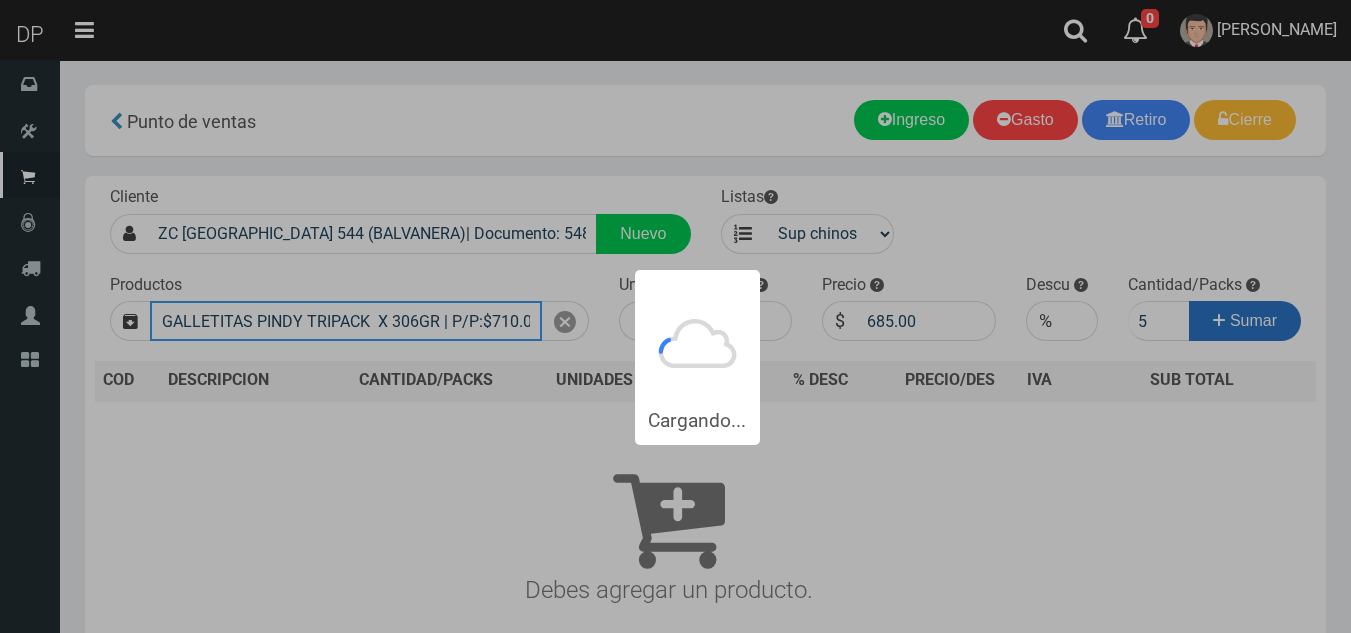 type 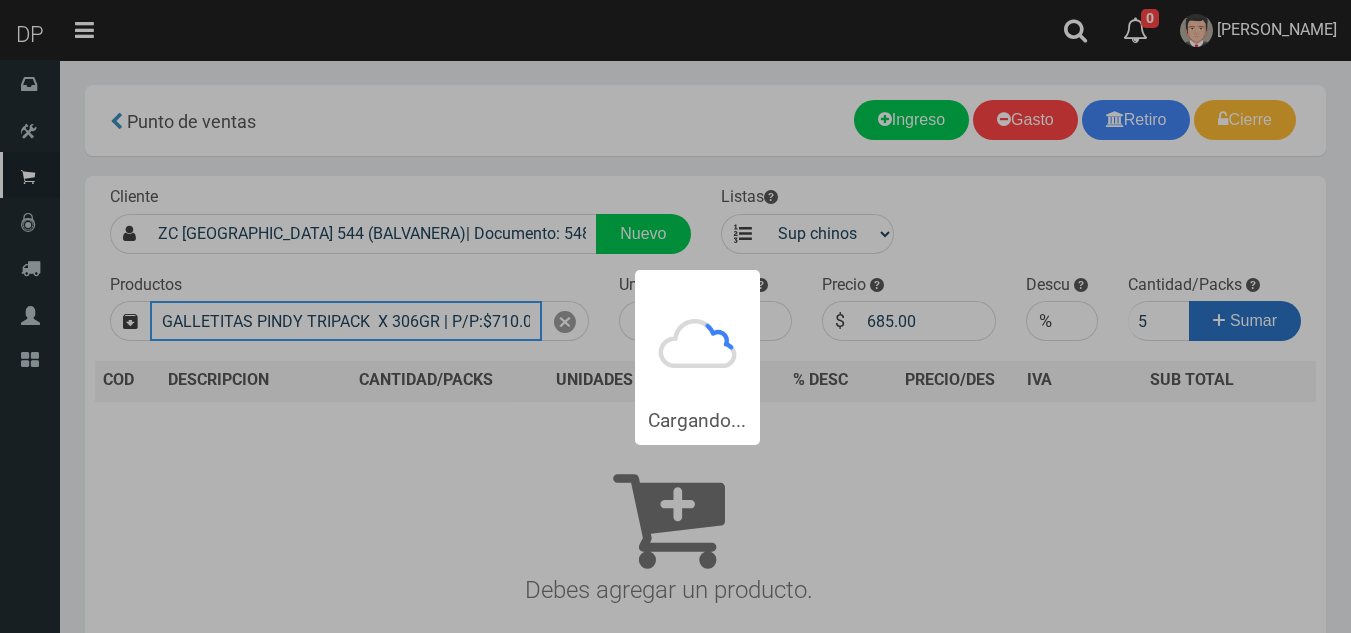 type 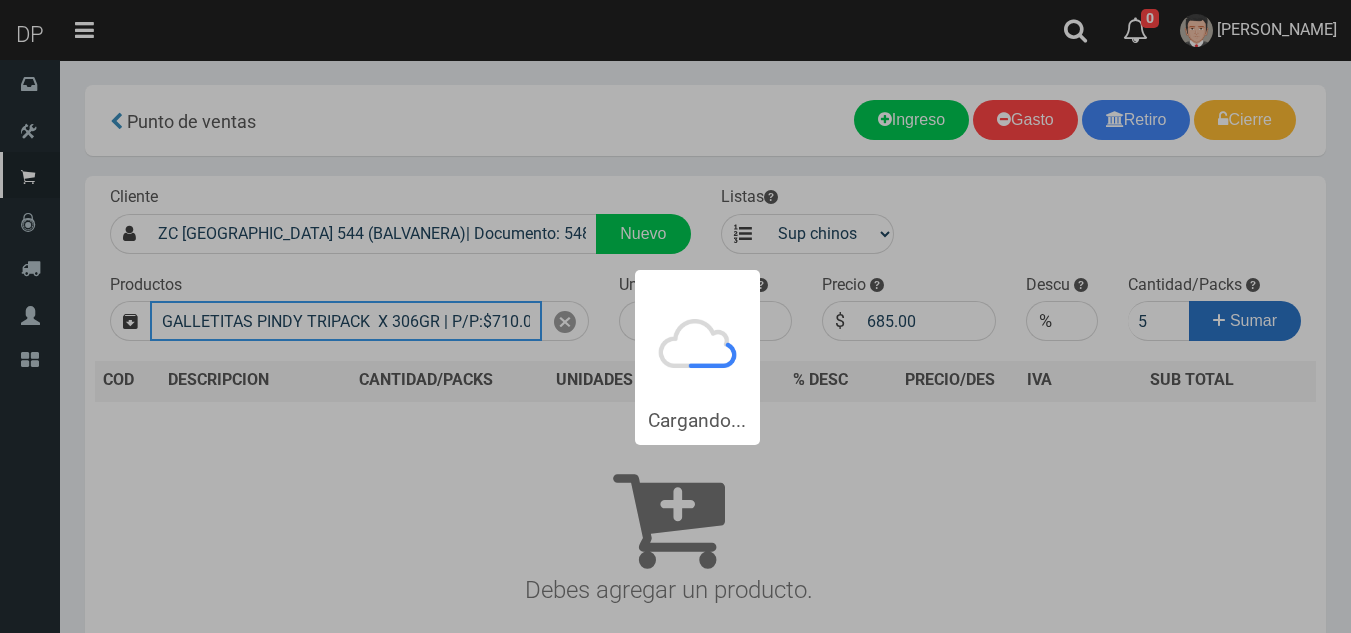 type 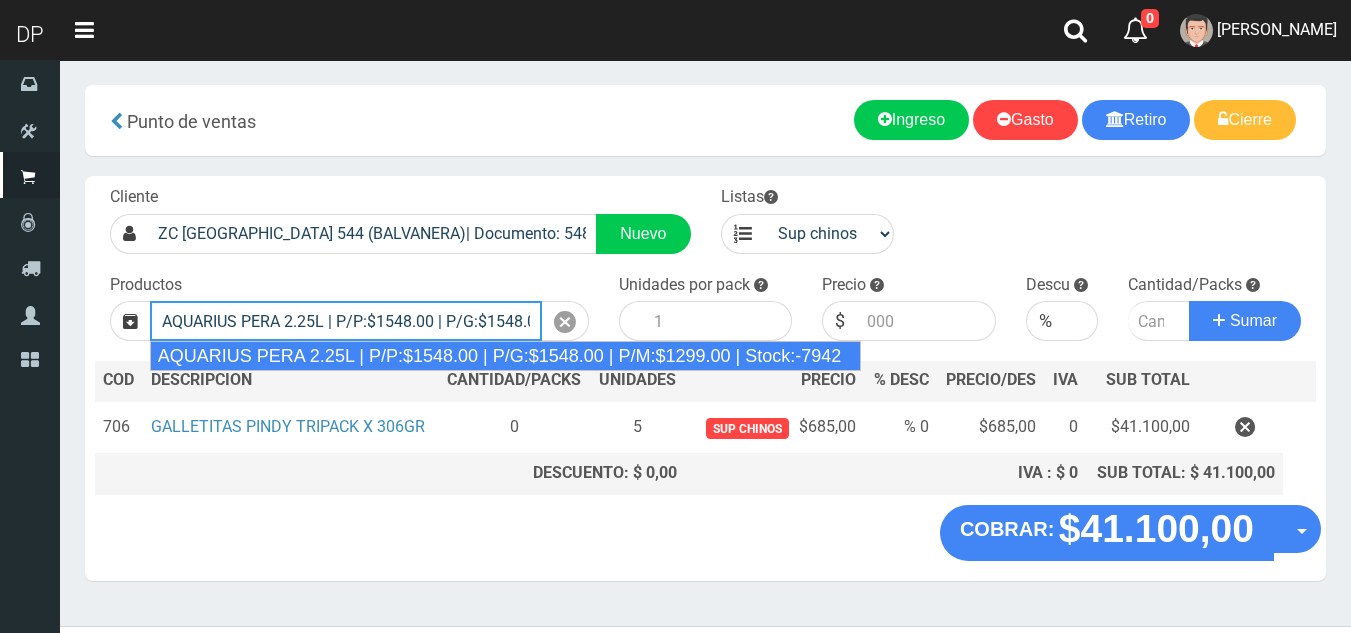type on "AQUARIUS PERA 2.25L | P/P:$1548.00 | P/G:$1548.00 | P/M:$1299.00 | Stock:-7942" 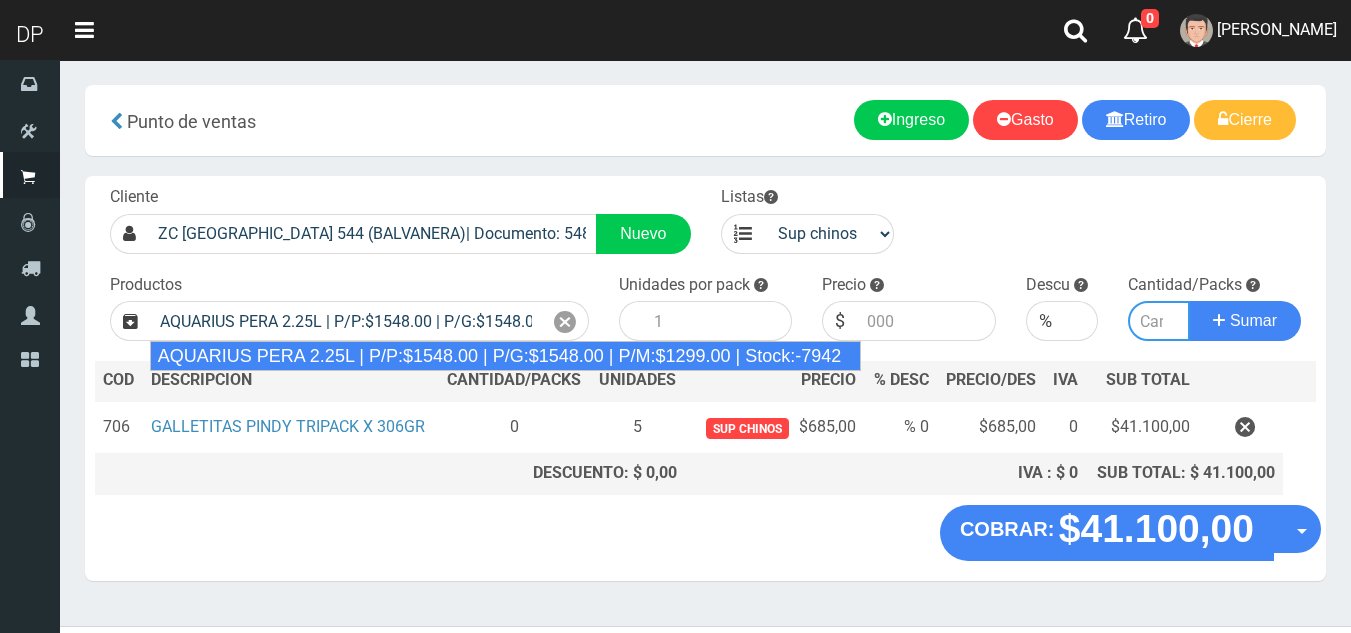 type on "6" 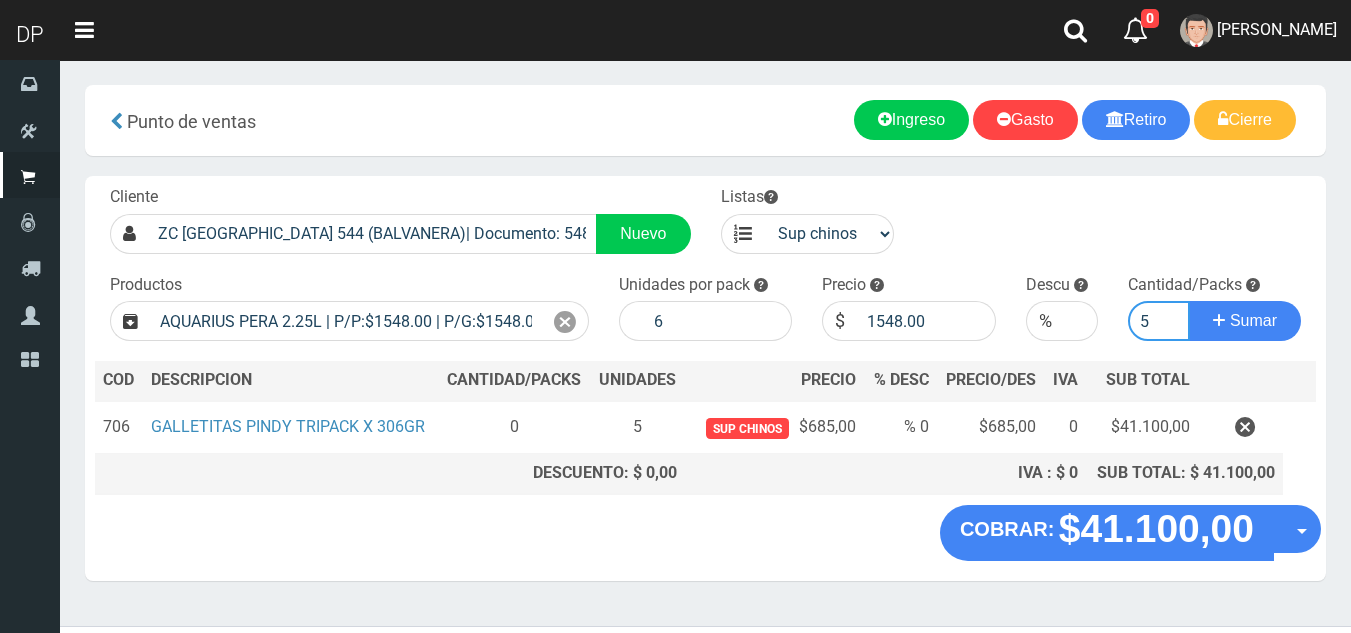 type on "5" 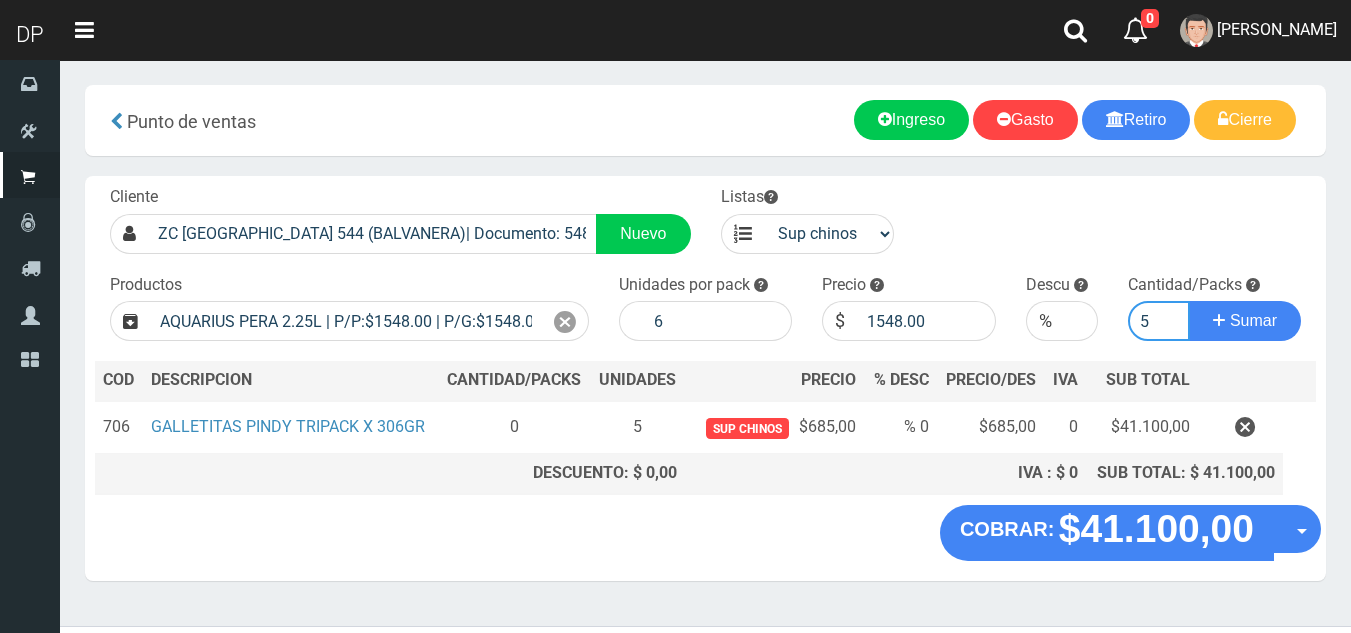 click on "Sumar" at bounding box center [1245, 321] 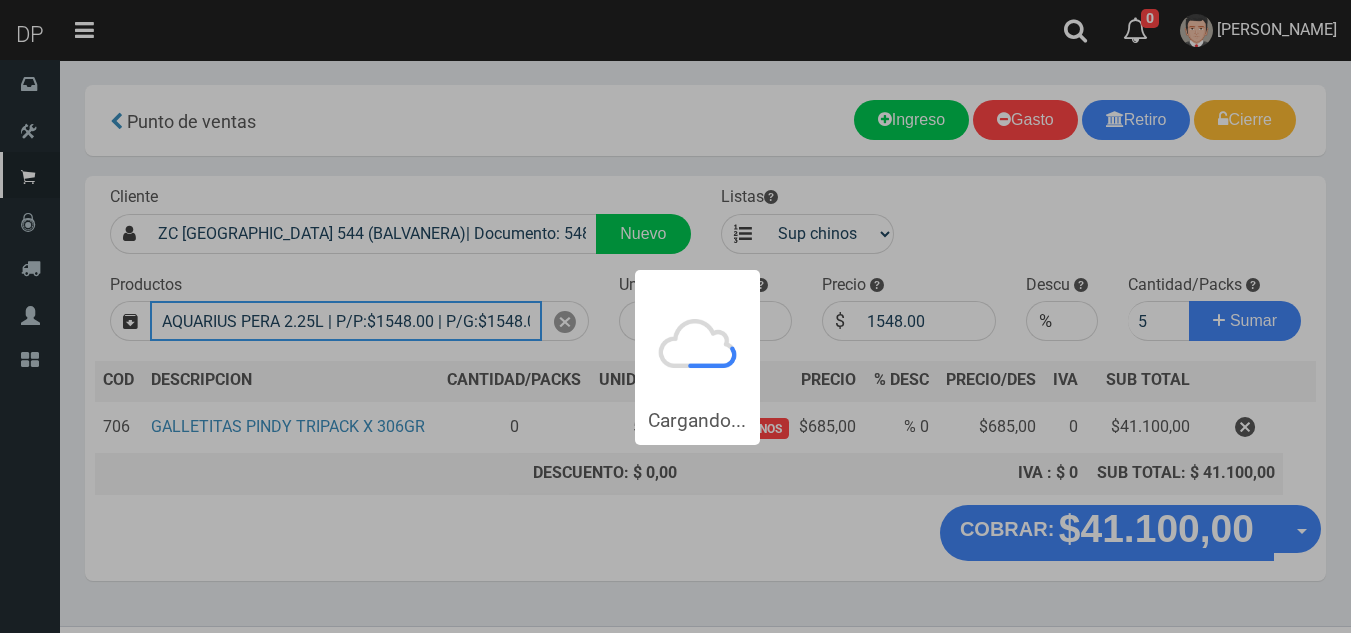 type 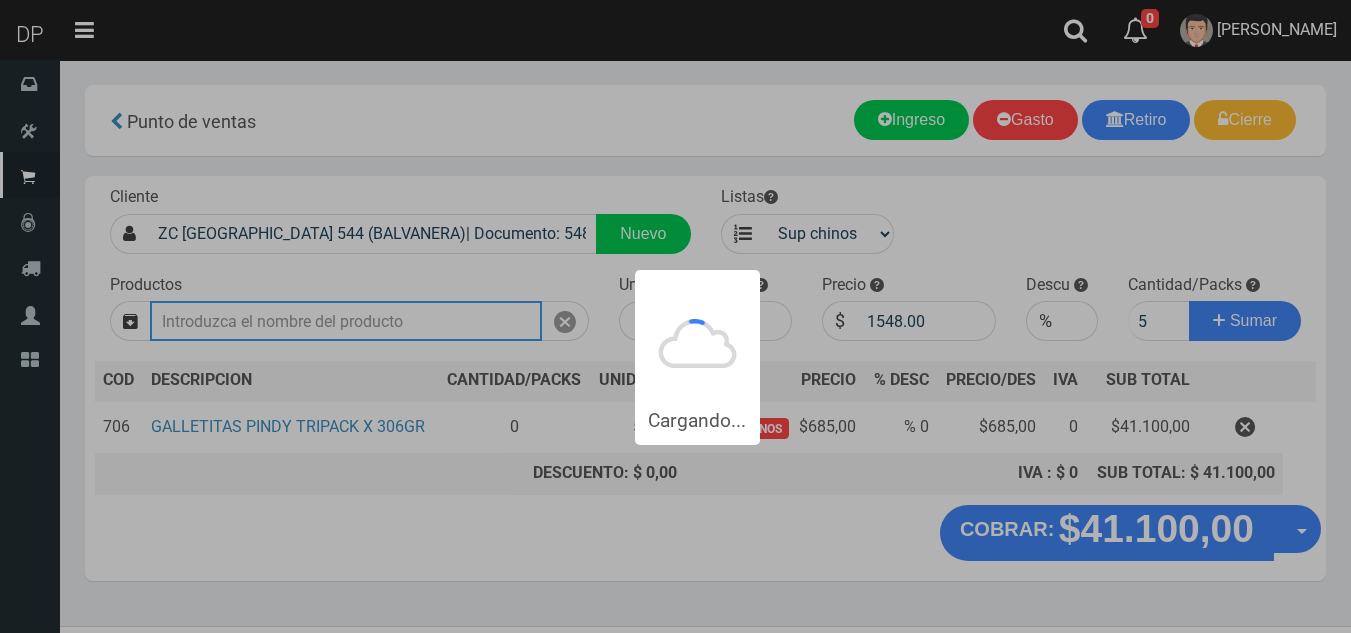 type 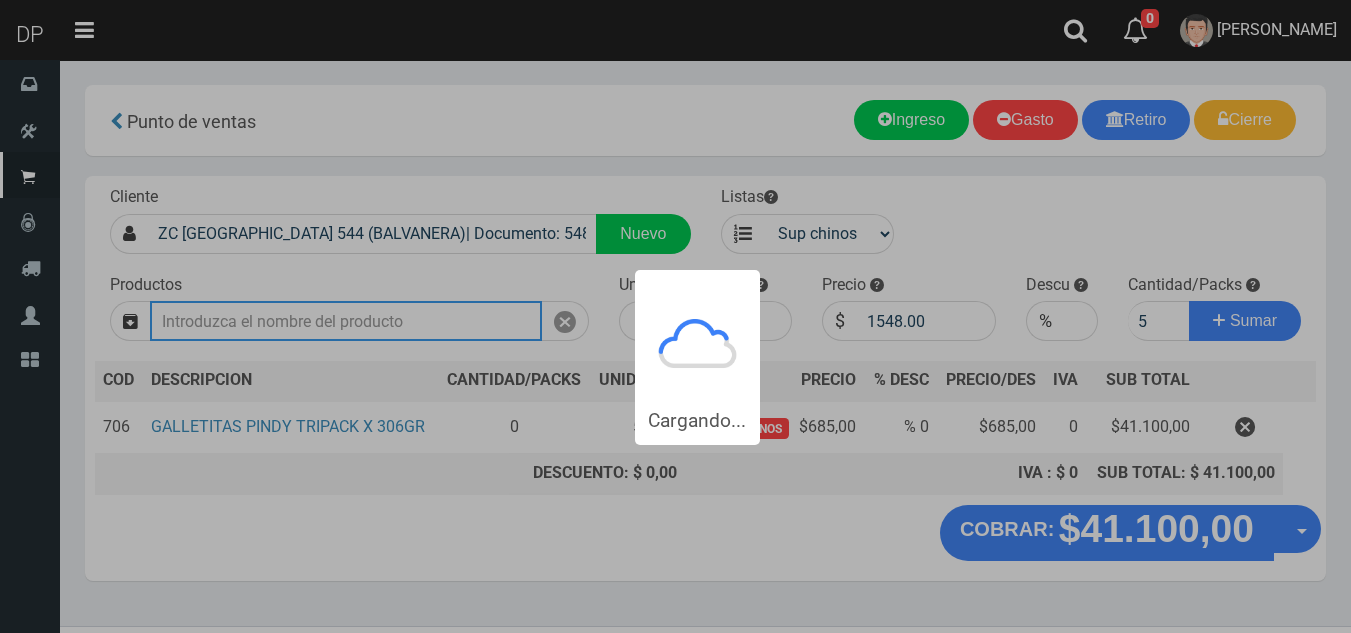 type 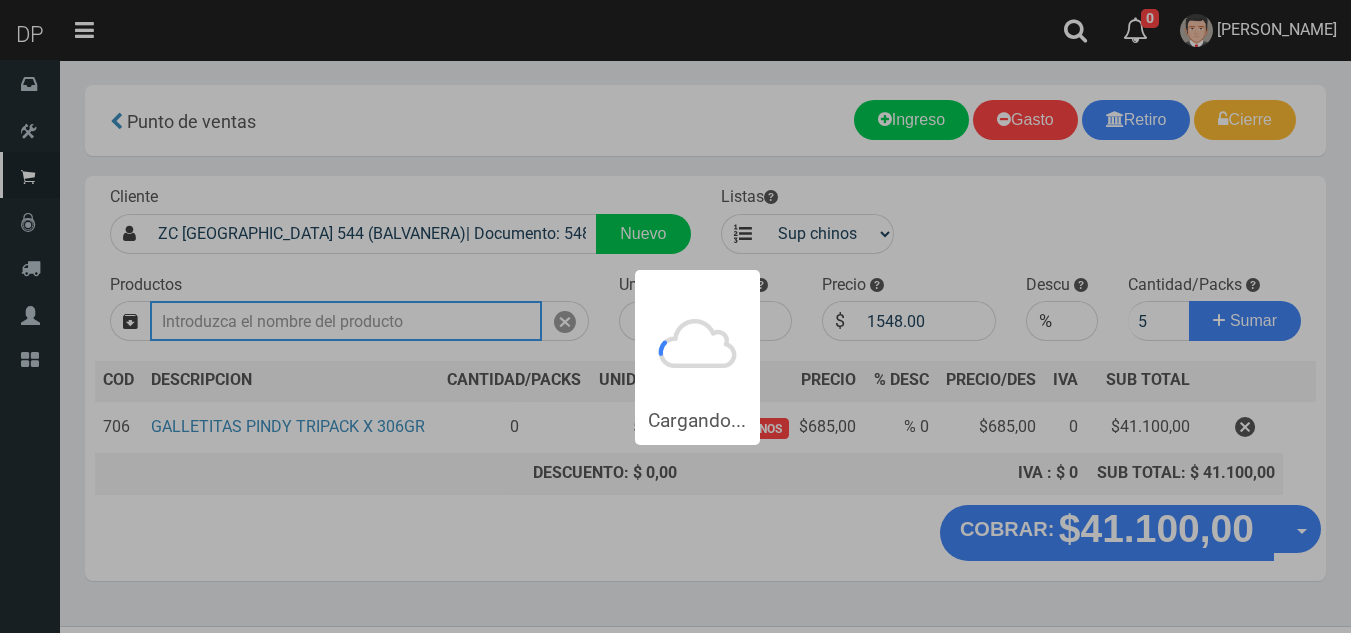 type 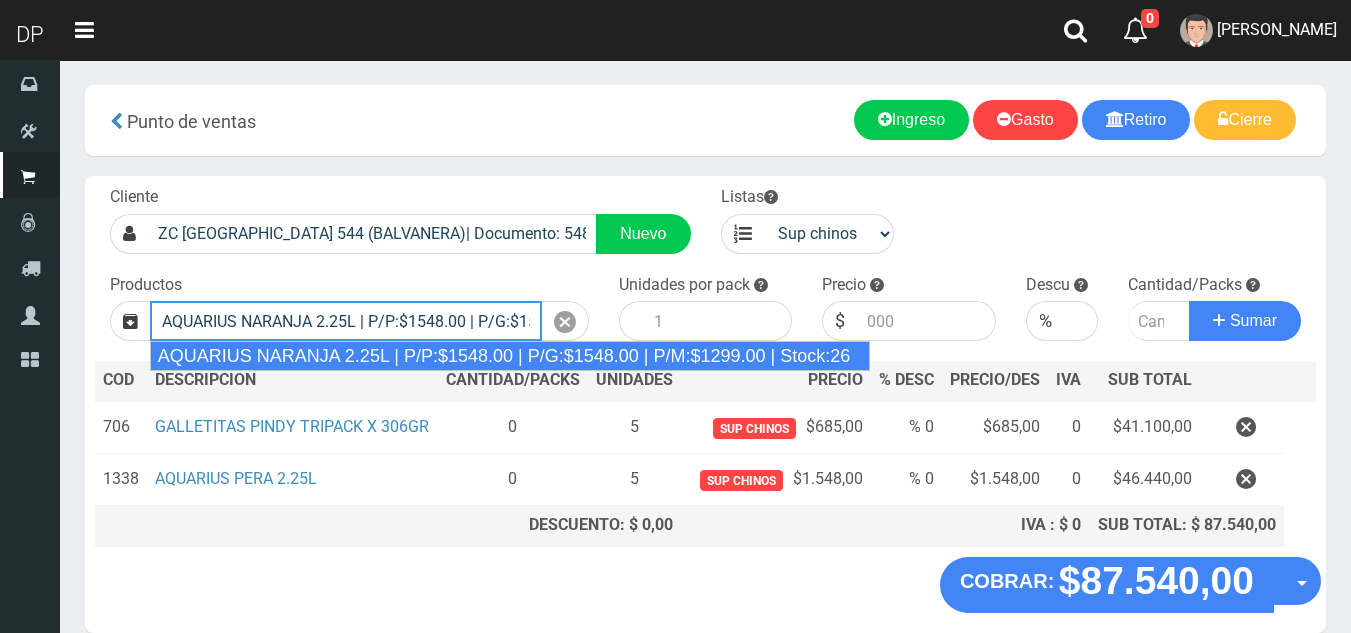 type on "AQUARIUS NARANJA 2.25L | P/P:$1548.00 | P/G:$1548.00 | P/M:$1299.00 | Stock:26" 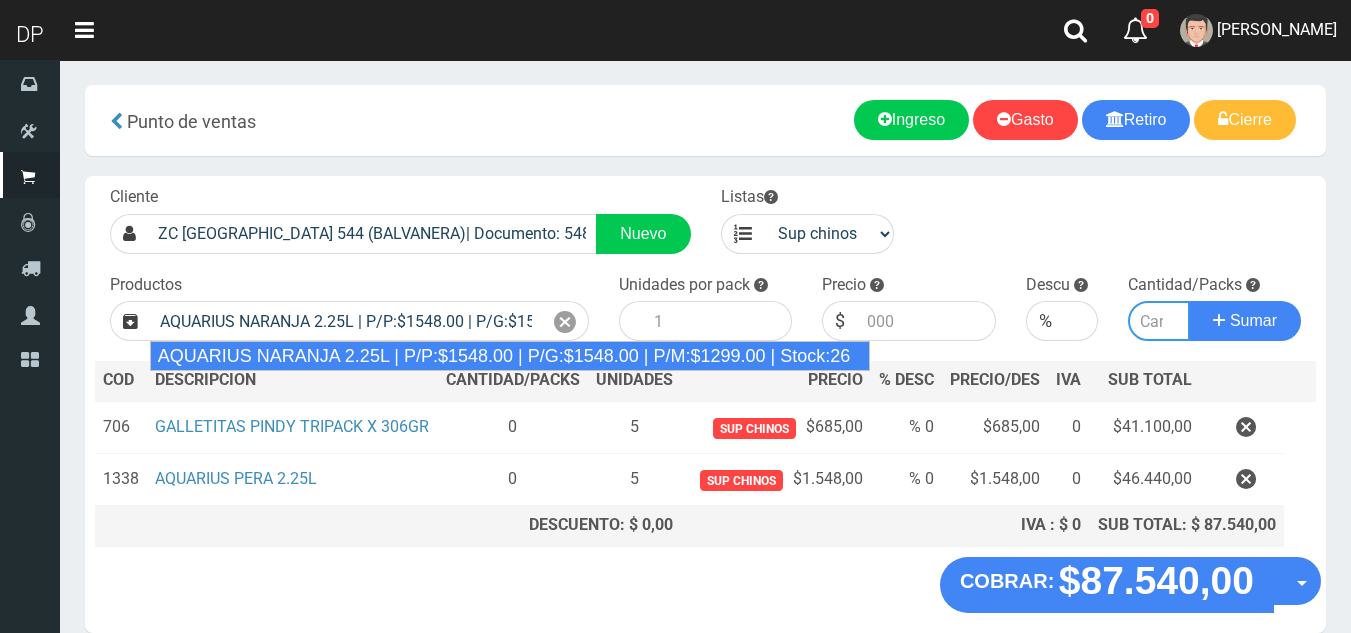 type on "6" 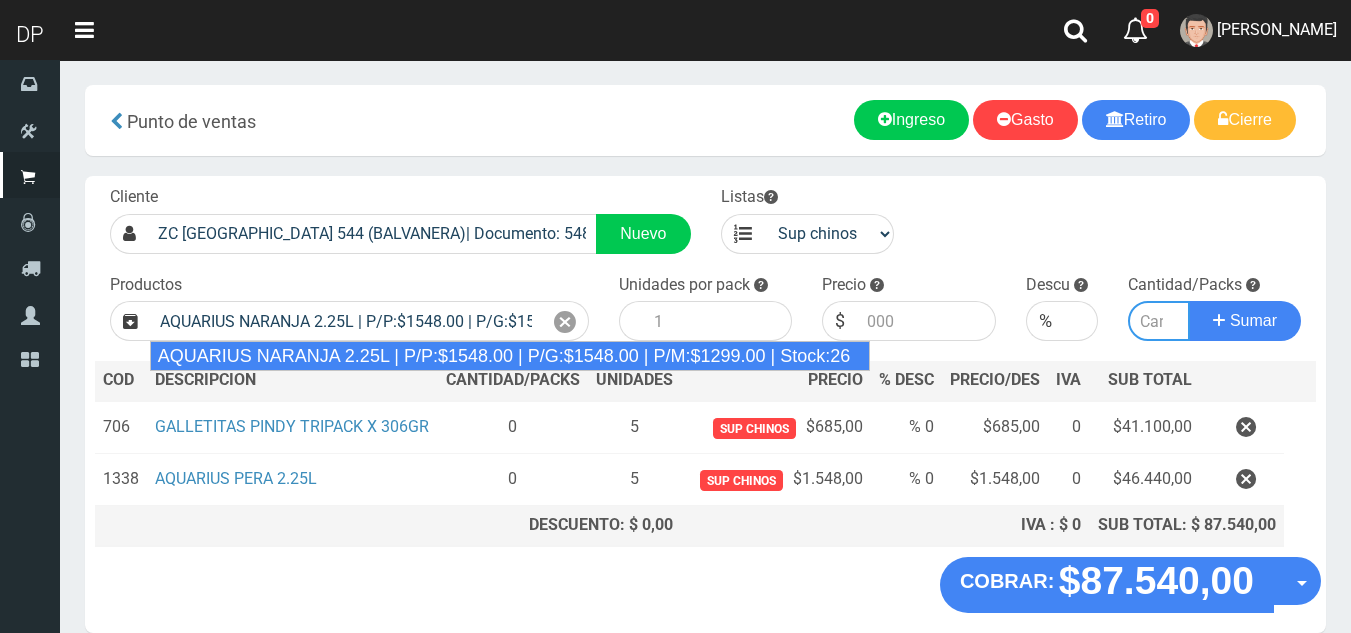 type on "1548.00" 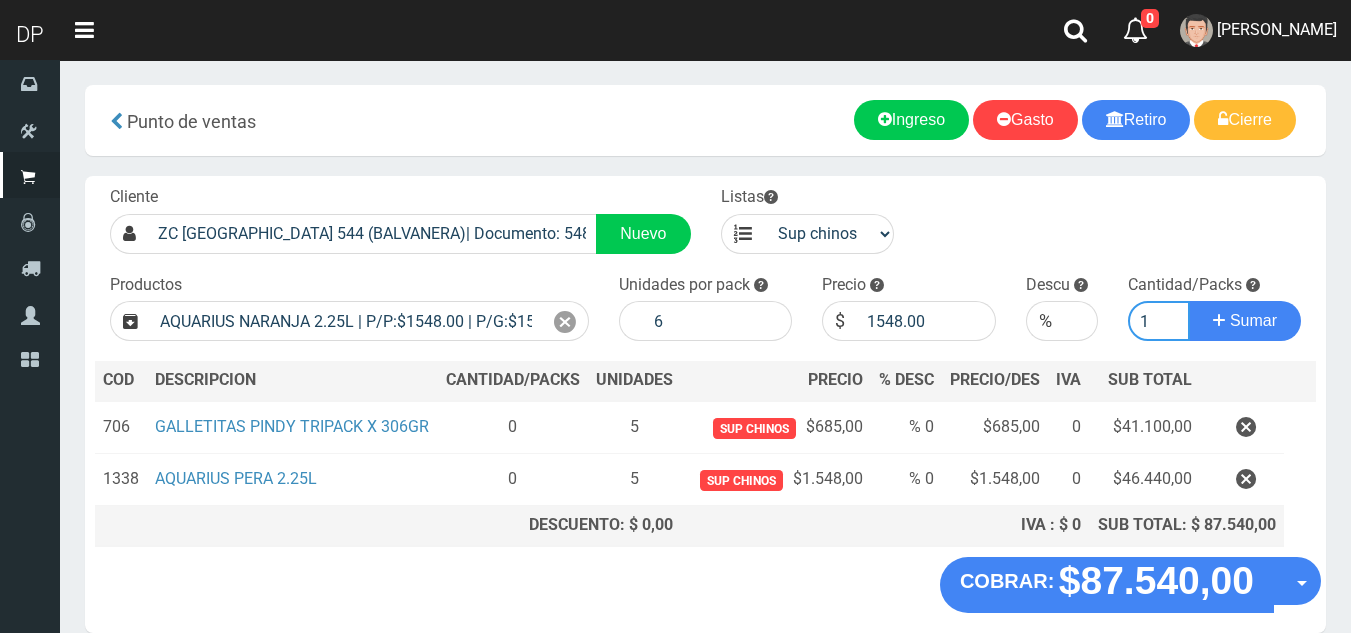 type on "1" 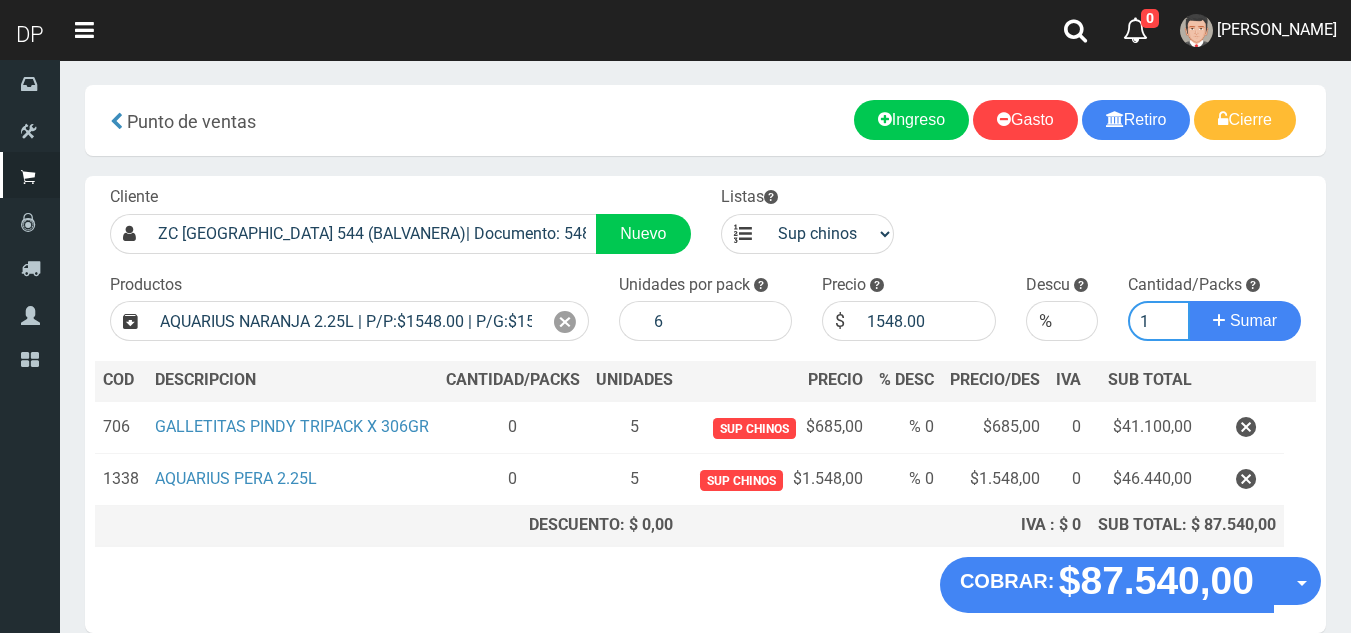 click on "Sumar" at bounding box center [1245, 321] 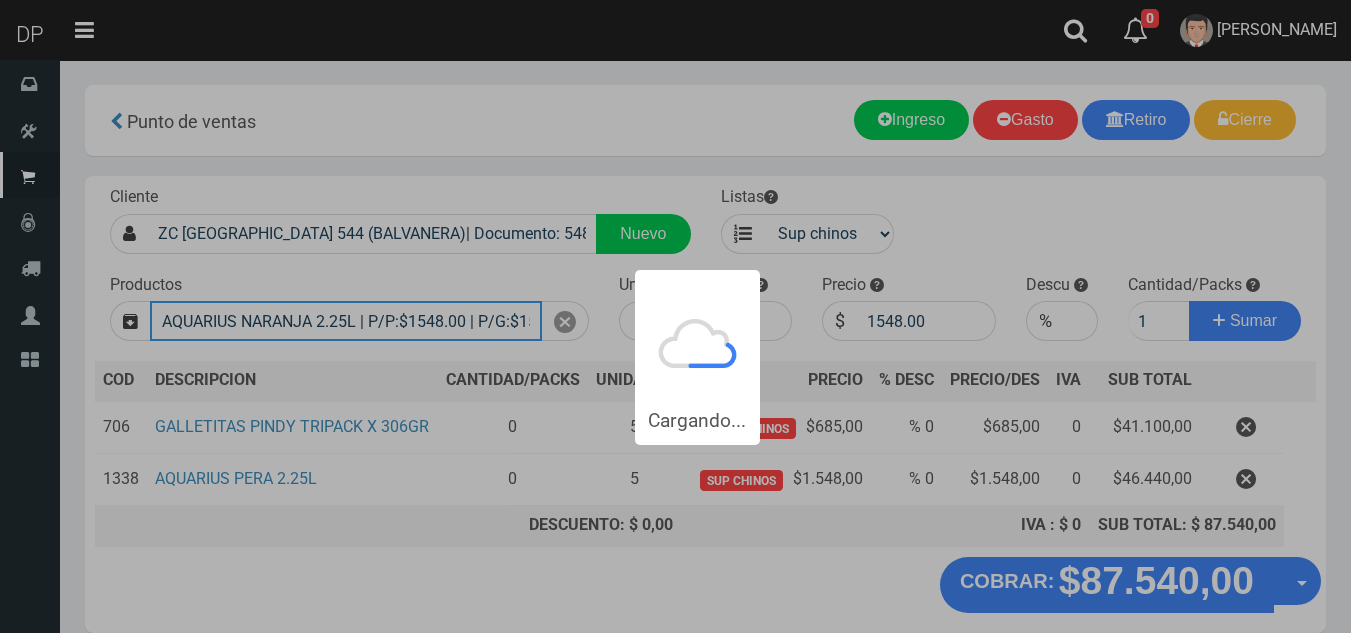 type 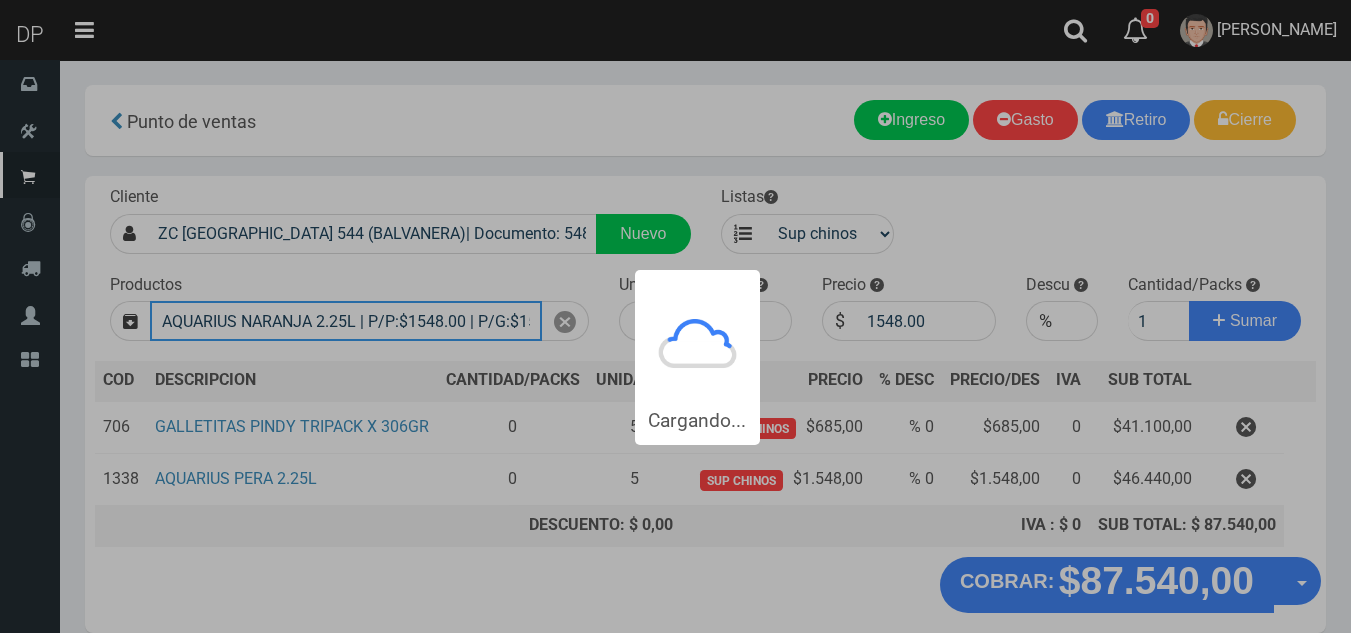 type 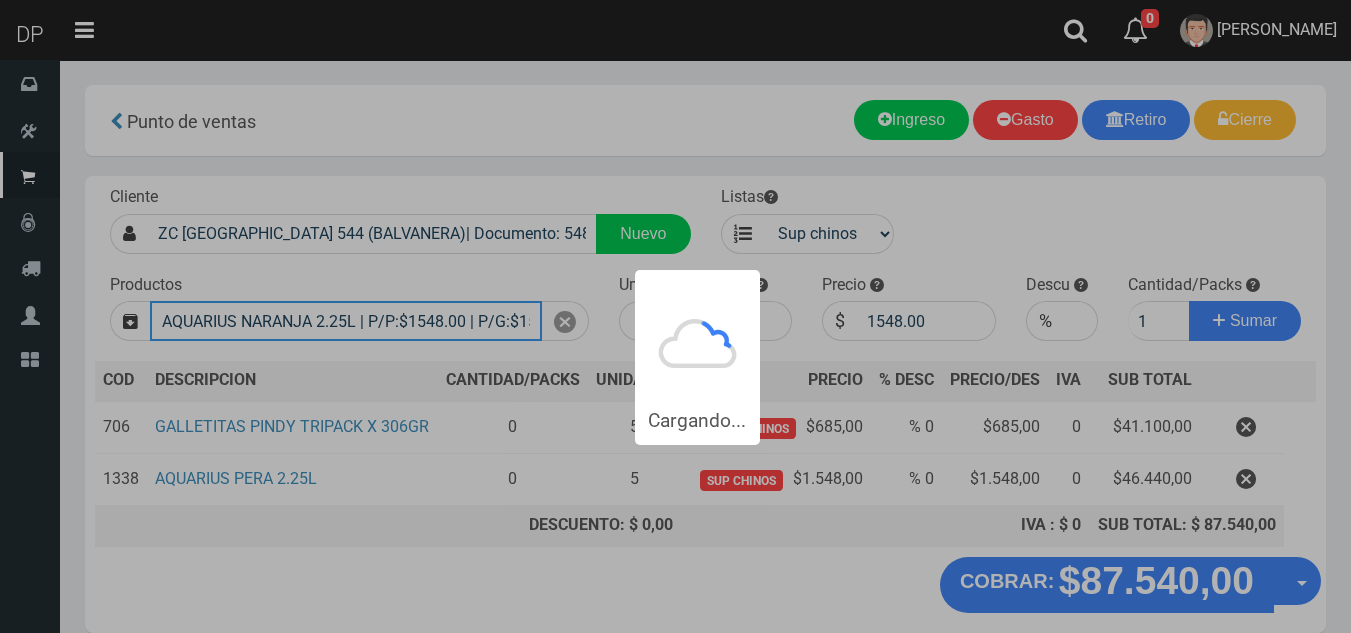 type 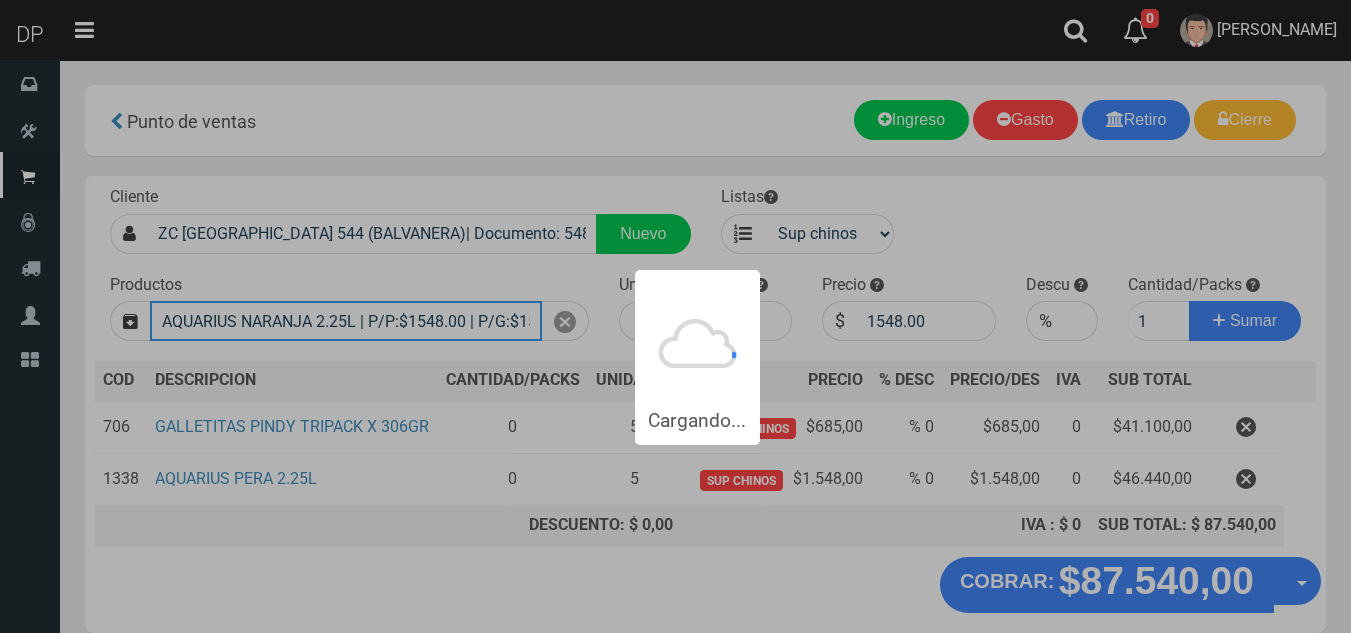 type 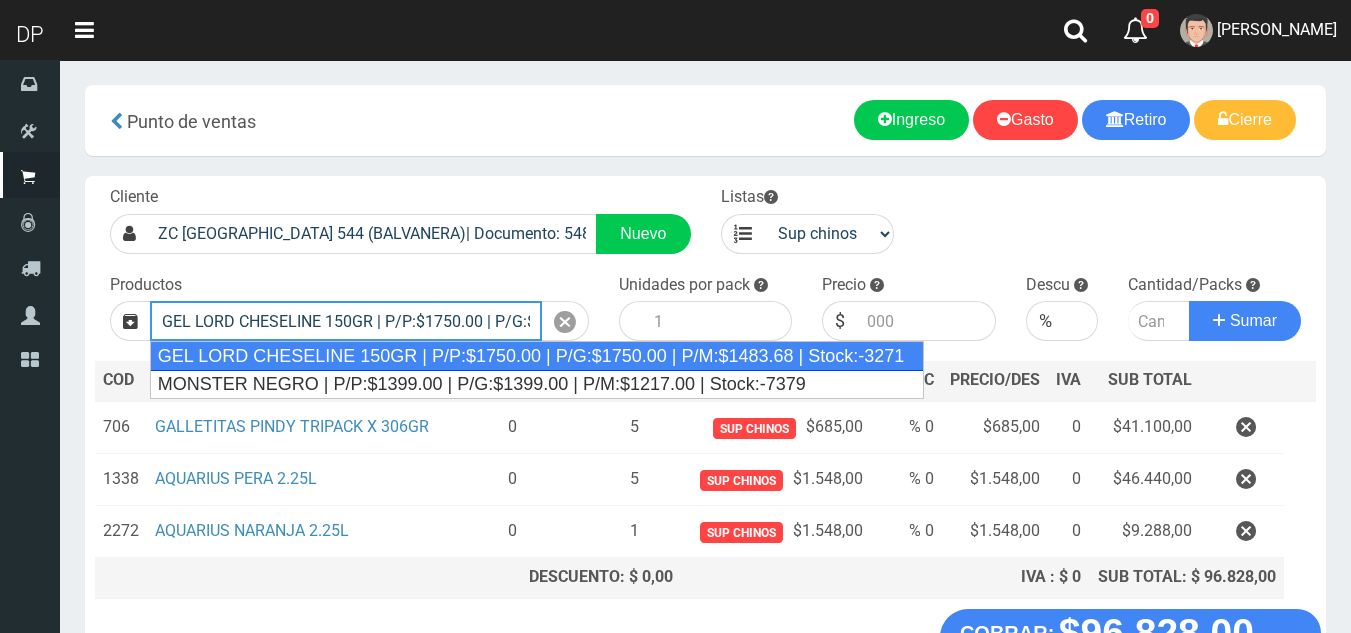 type on "GEL LORD CHESELINE 150GR | P/P:$1750.00 | P/G:$1750.00 | P/M:$1483.68 | Stock:-3271" 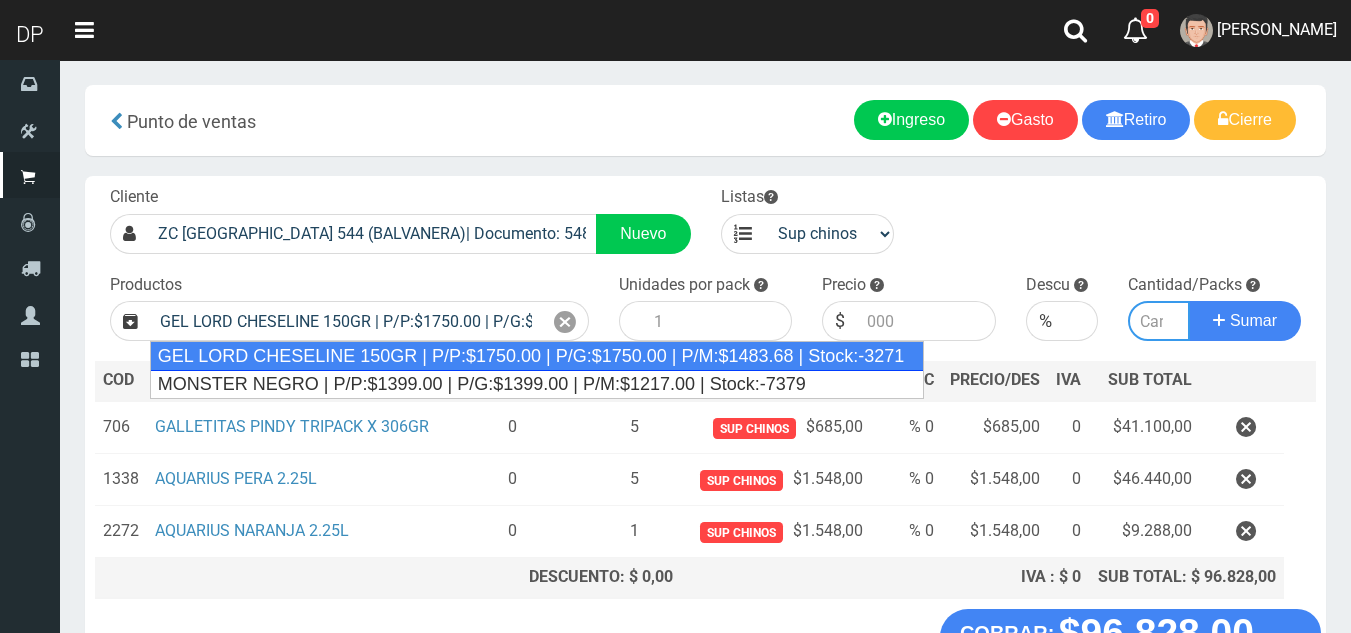 type on "12" 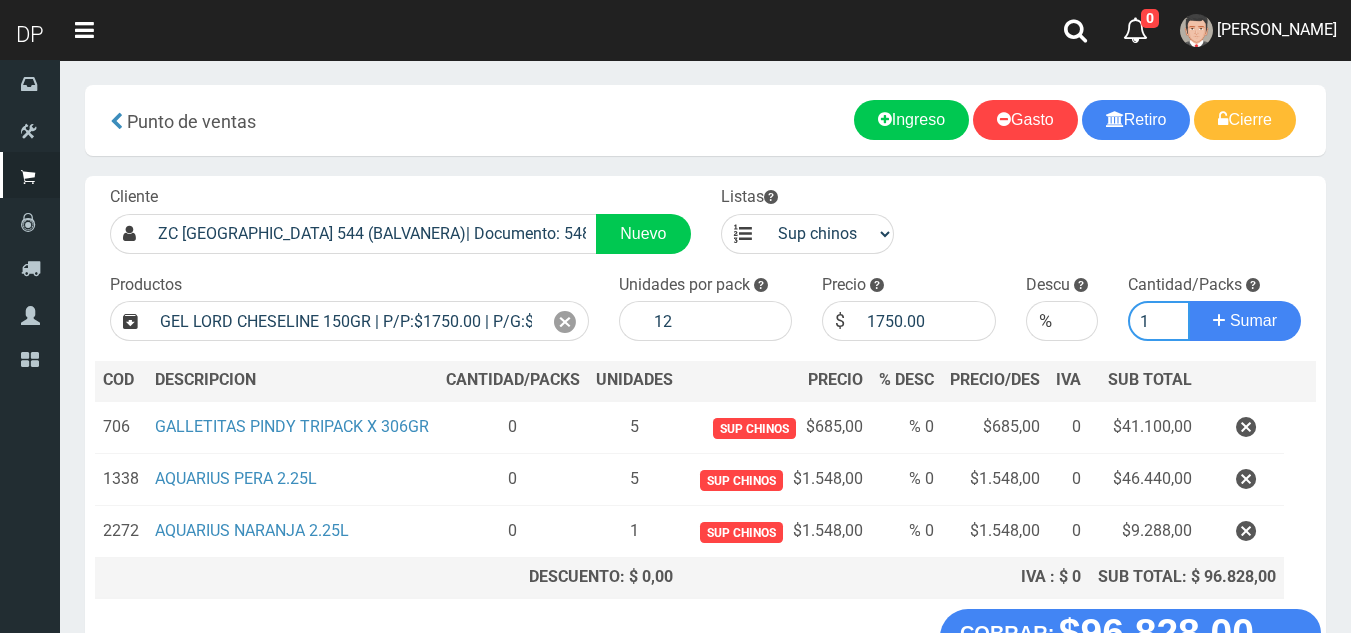 type on "1" 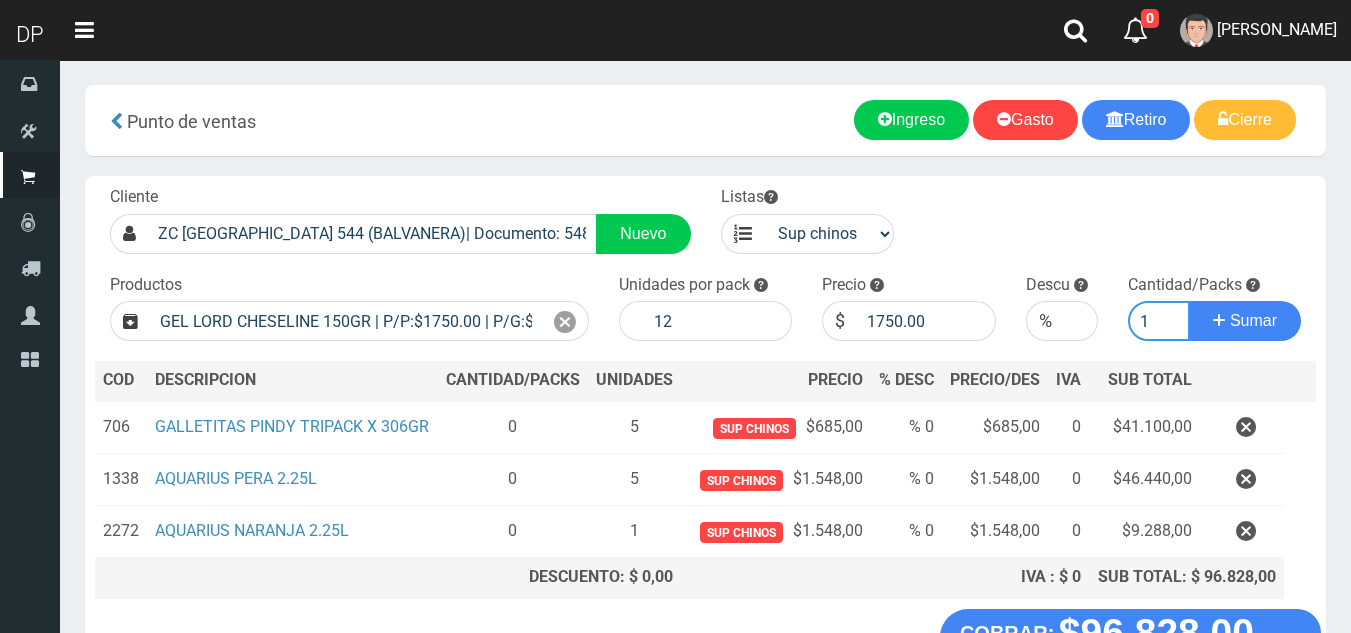 click on "Sumar" at bounding box center (1245, 321) 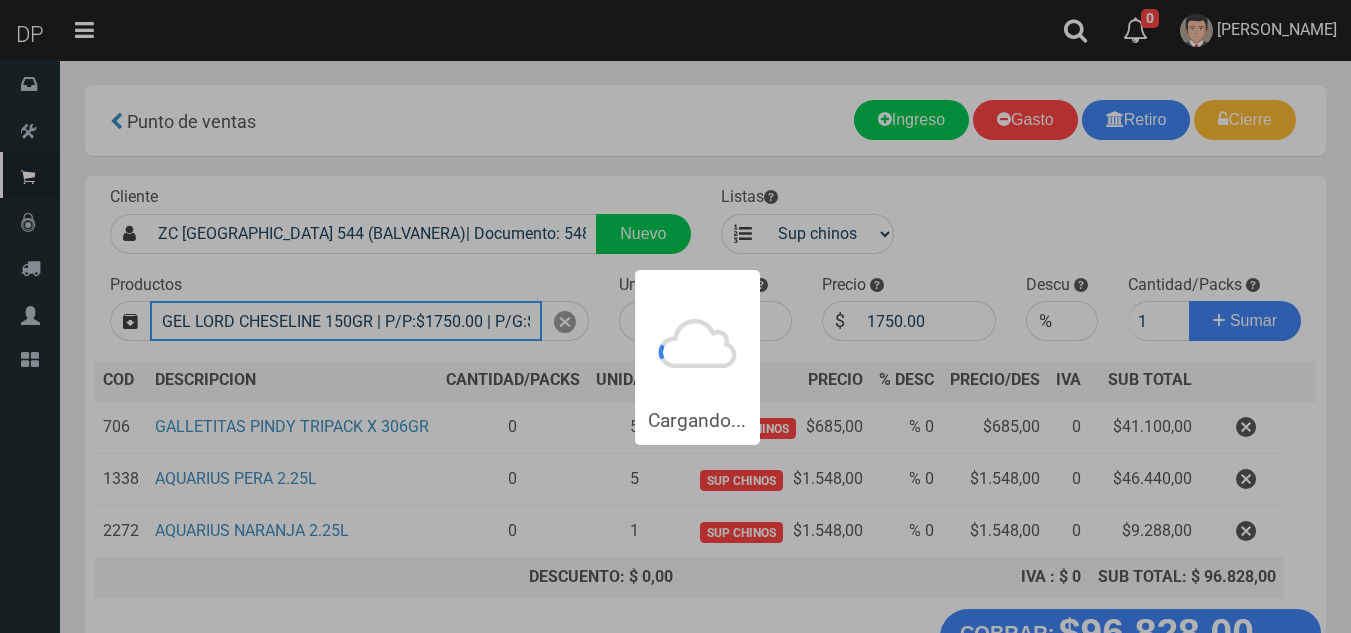 type 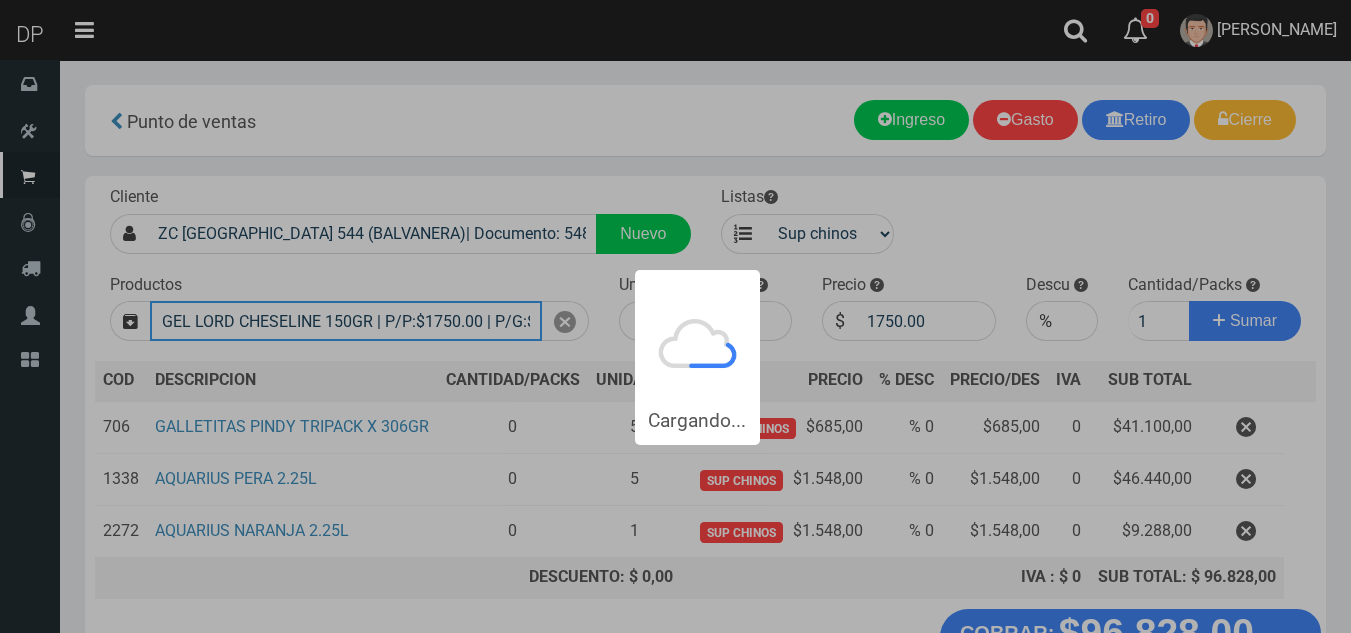 type 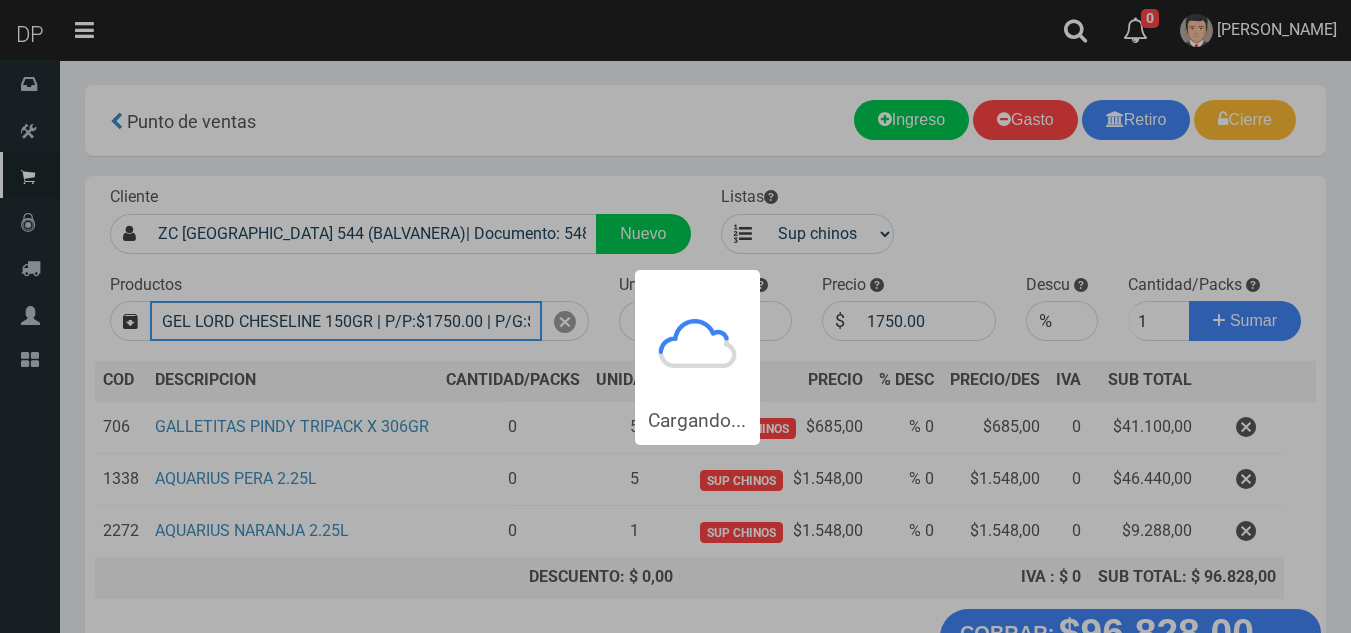 type 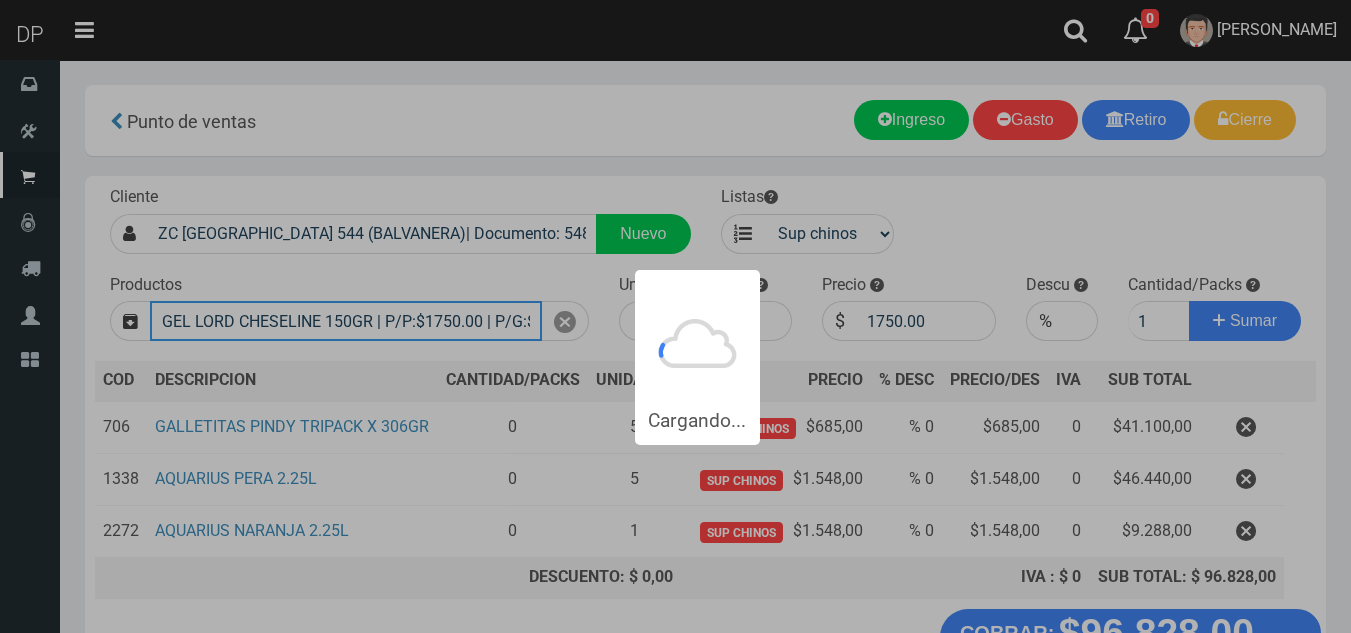 type 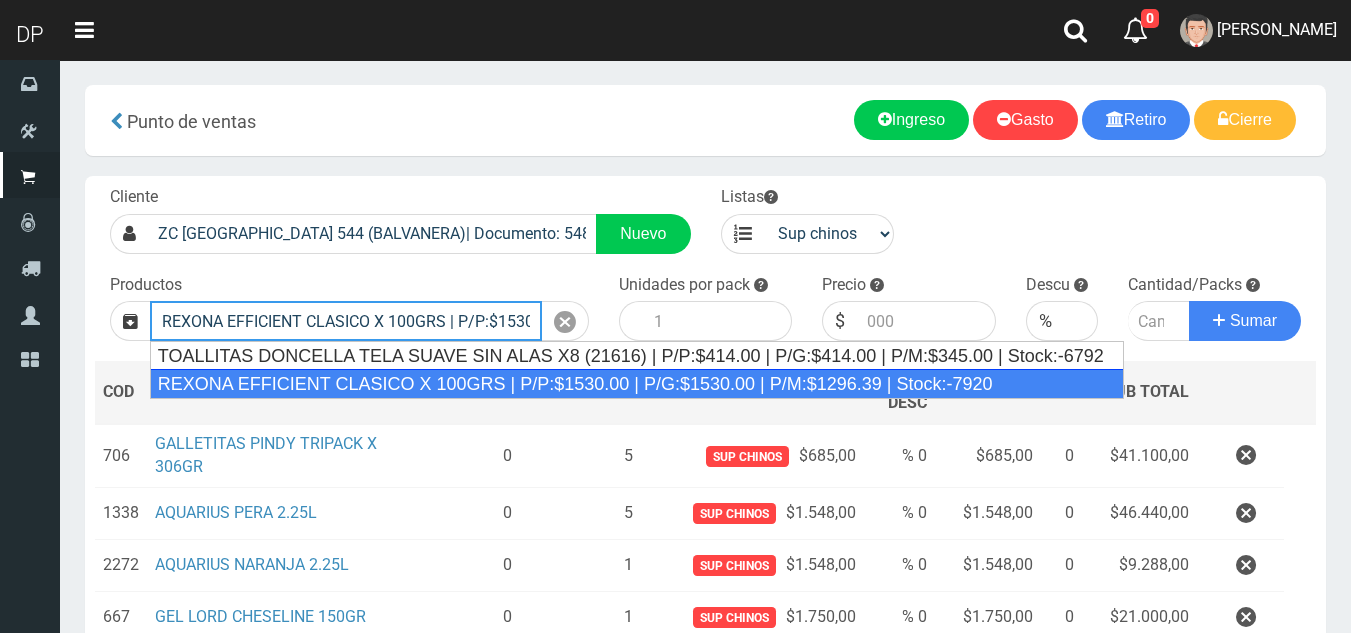 type on "REXONA EFFICIENT CLASICO X 100GRS | P/P:$1530.00 | P/G:$1530.00 | P/M:$1296.39 | Stock:-7920" 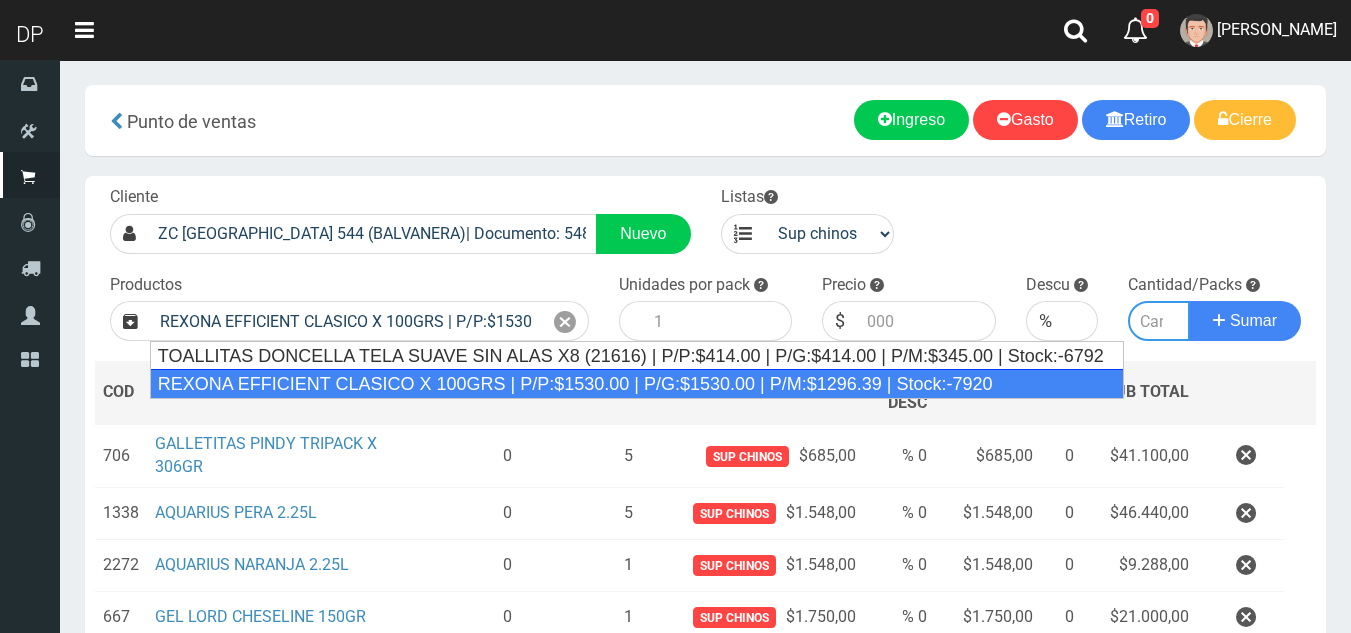 type on "12" 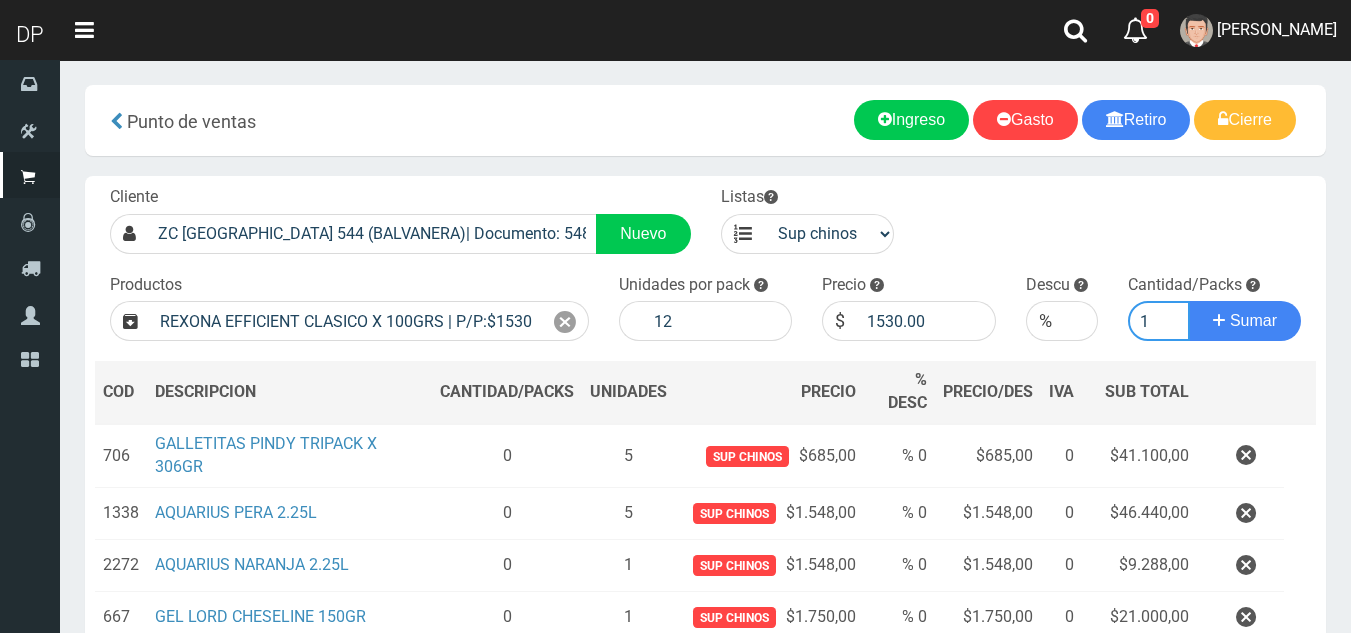 type on "1" 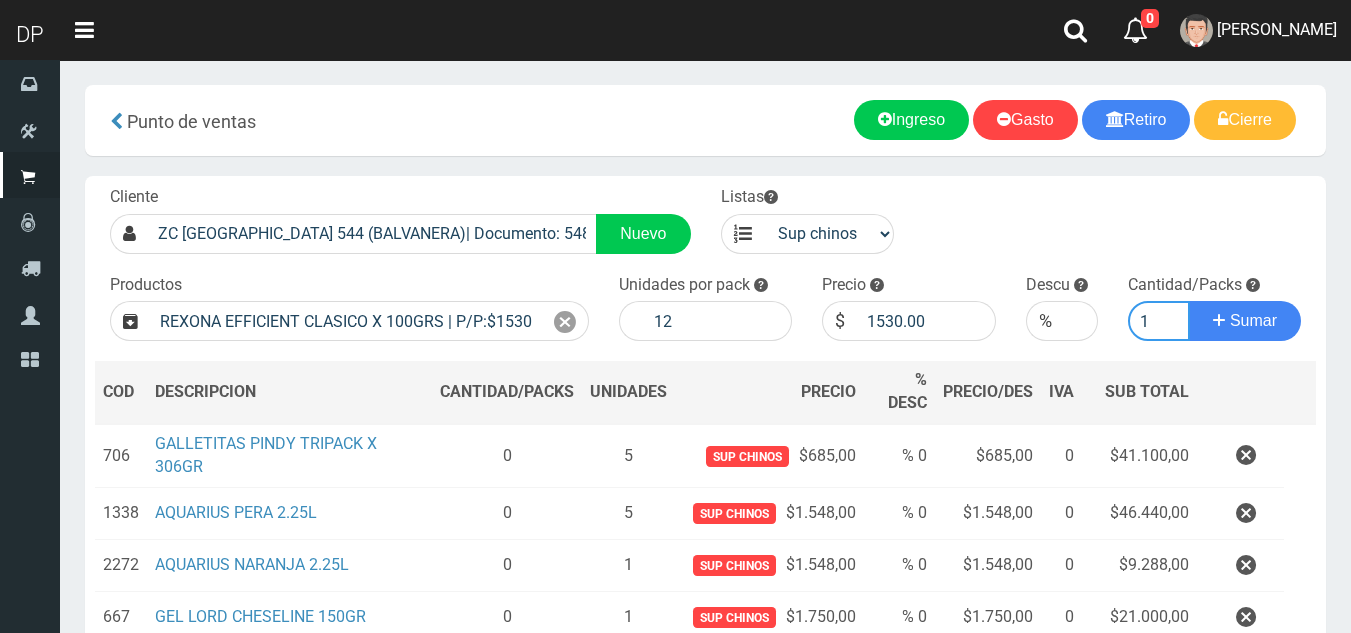 click on "Sumar" at bounding box center (1245, 321) 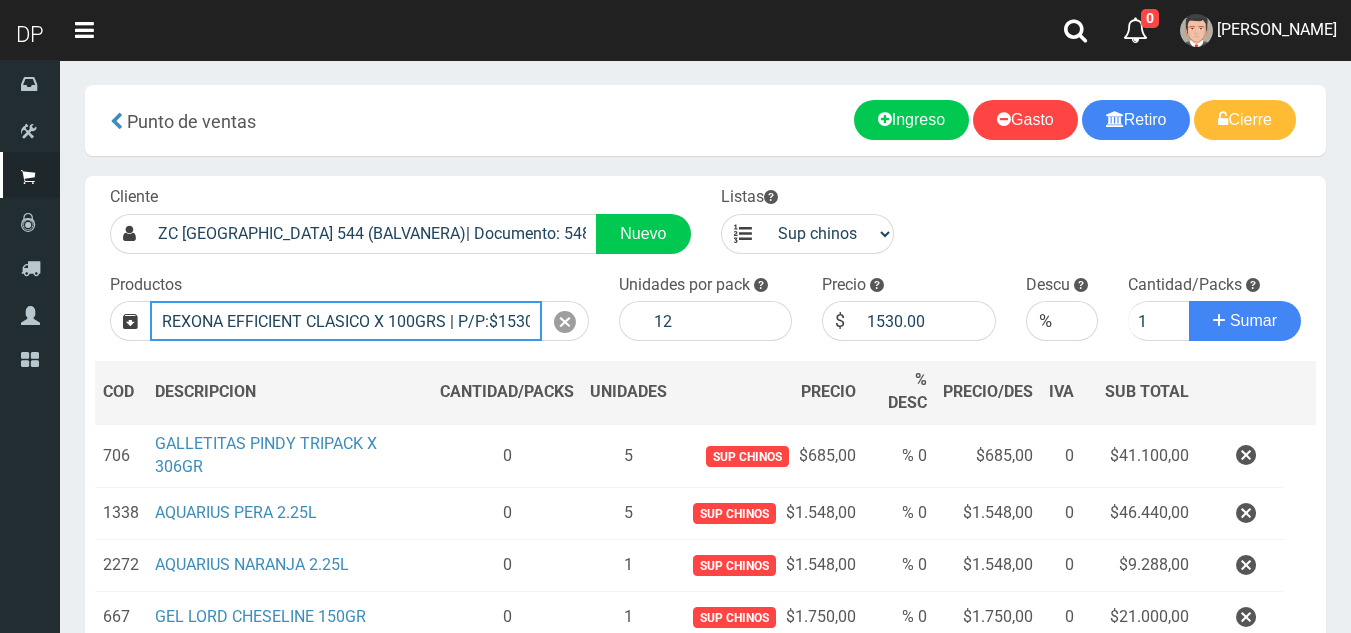 type 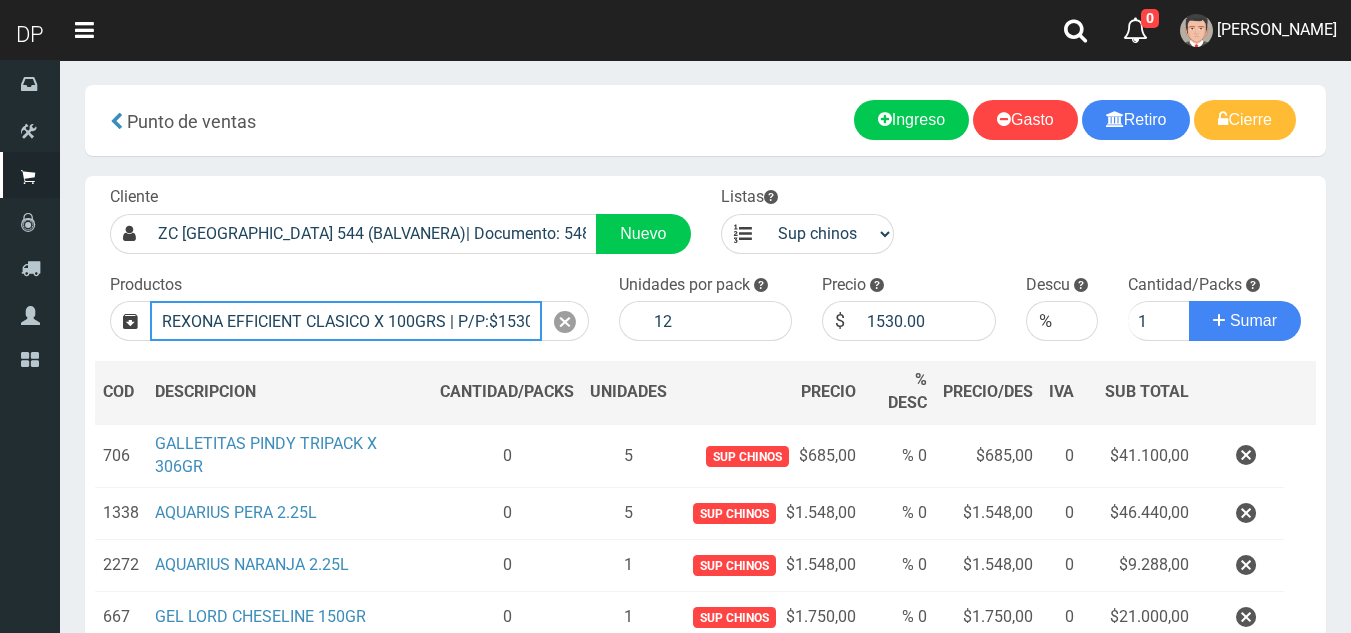 type 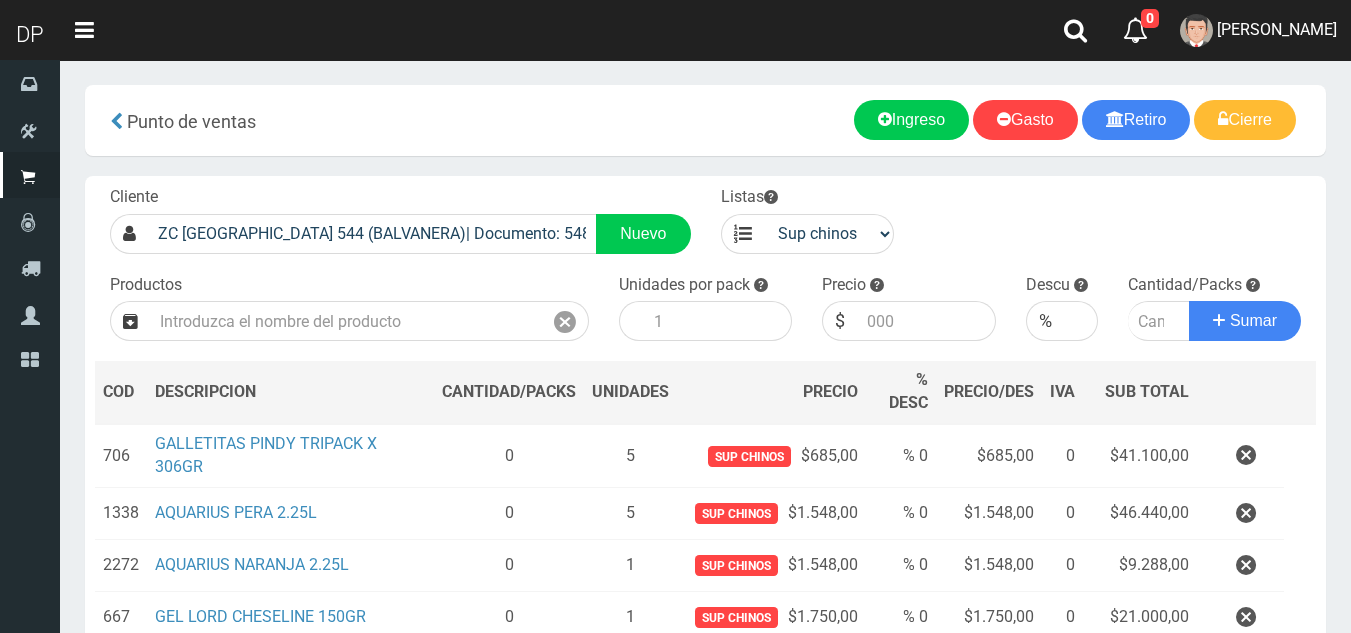 click on "Productos" at bounding box center (349, 308) 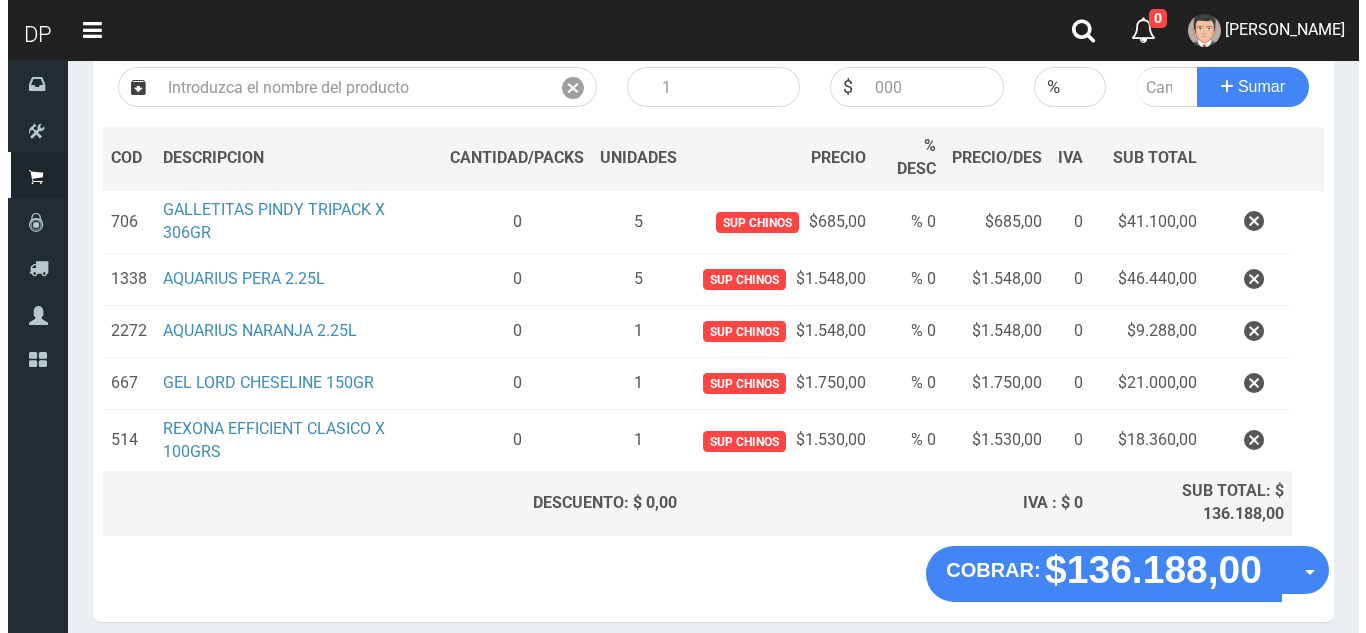 scroll, scrollTop: 314, scrollLeft: 0, axis: vertical 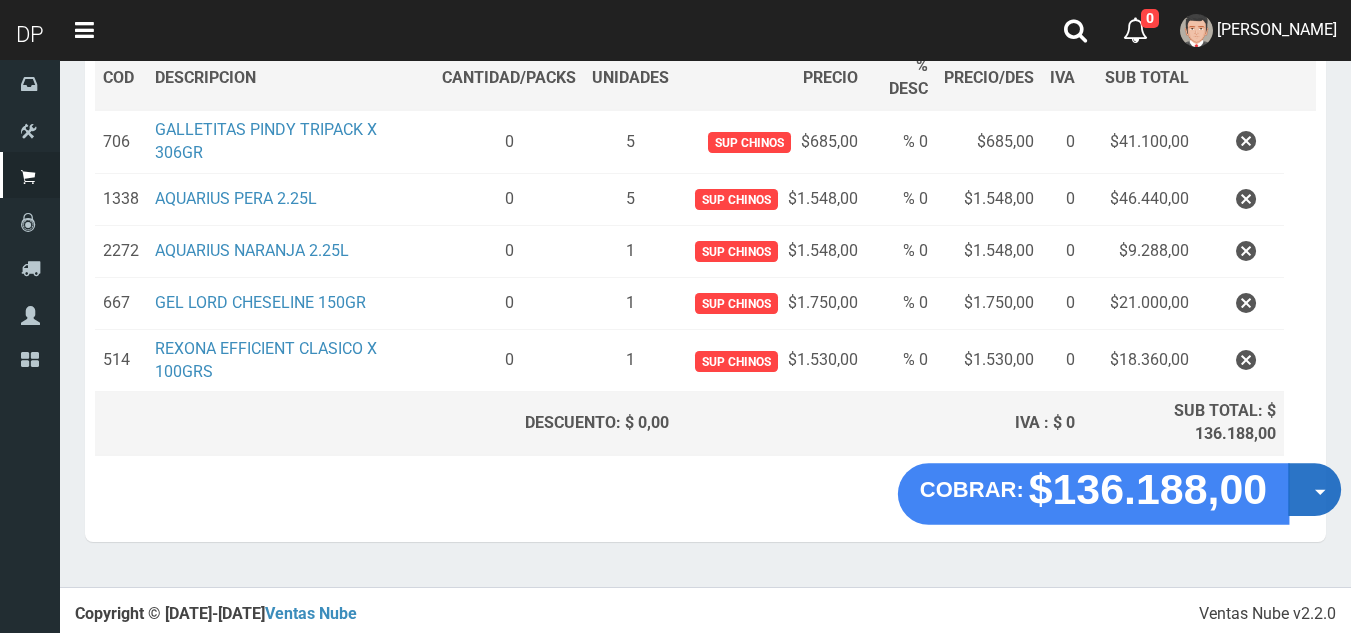 click on "Opciones" at bounding box center (1314, 489) 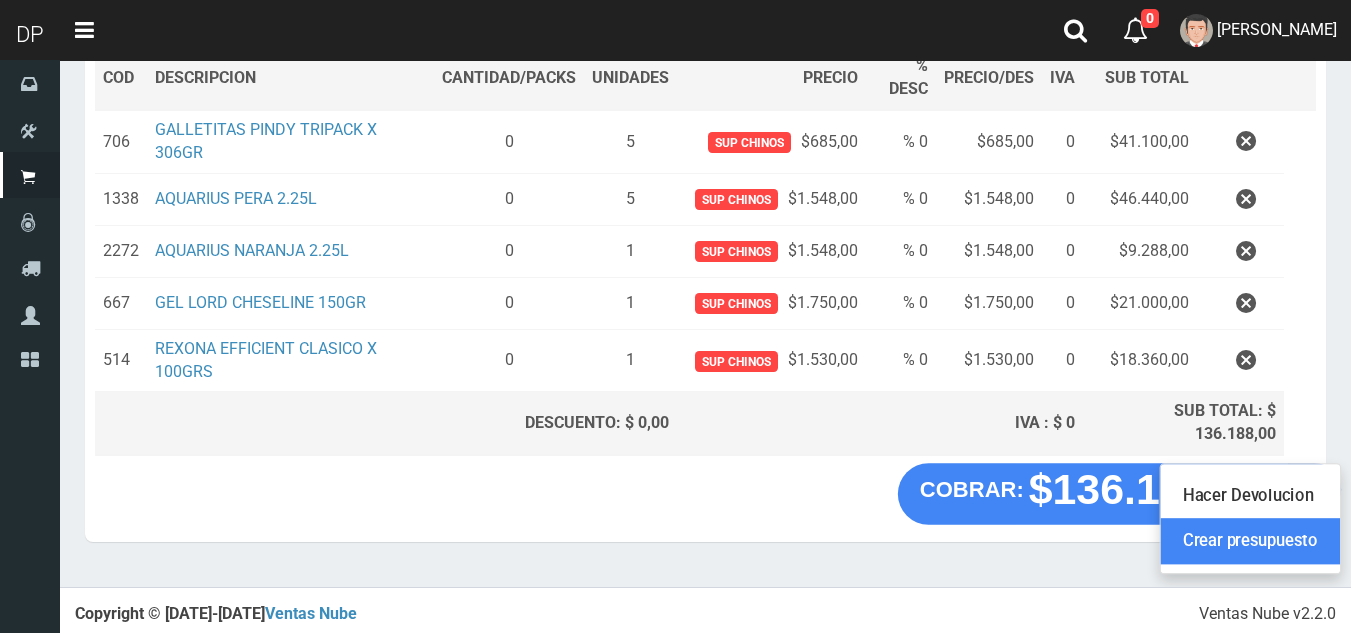 click on "Crear presupuesto" at bounding box center (1250, 542) 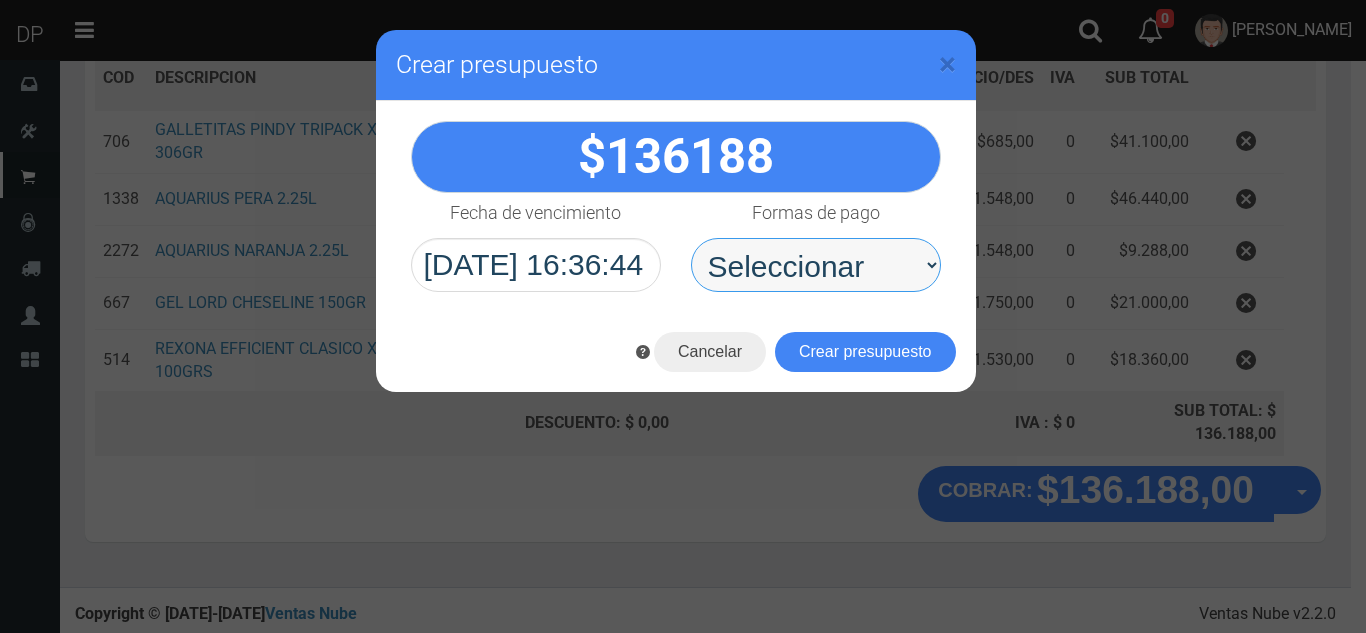 click on "Seleccionar
Efectivo
Tarjeta de Crédito
Depósito
Débito" at bounding box center (816, 265) 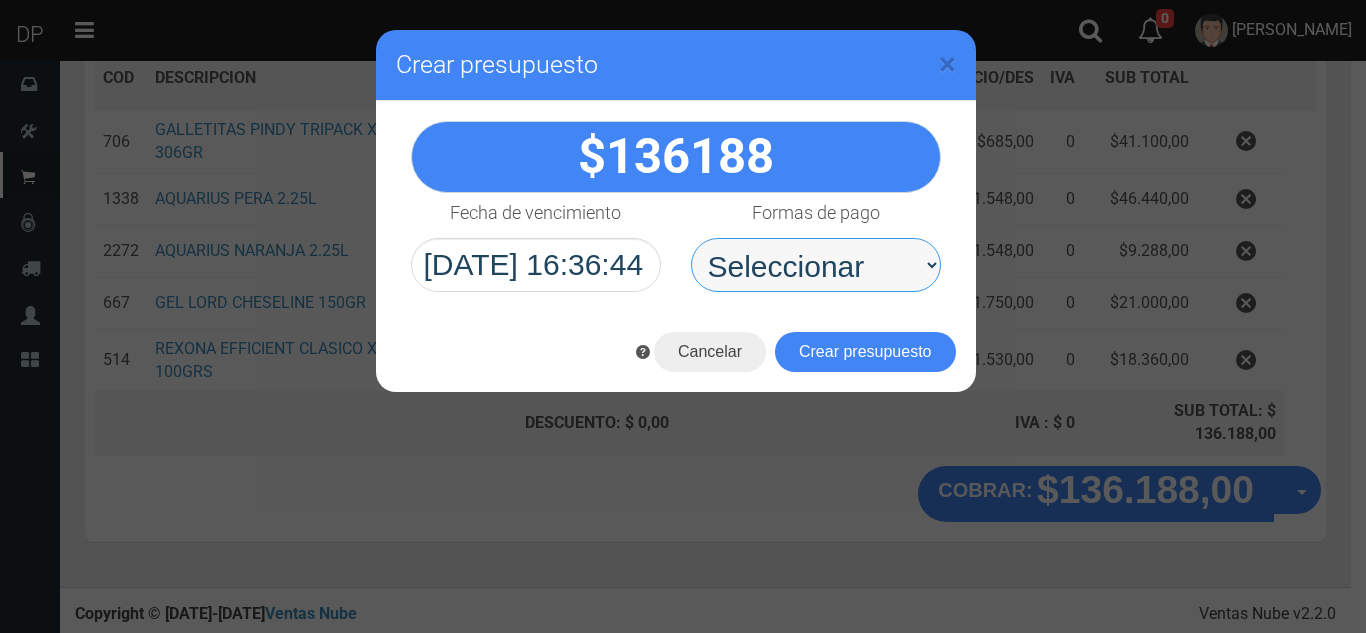 select on "Efectivo" 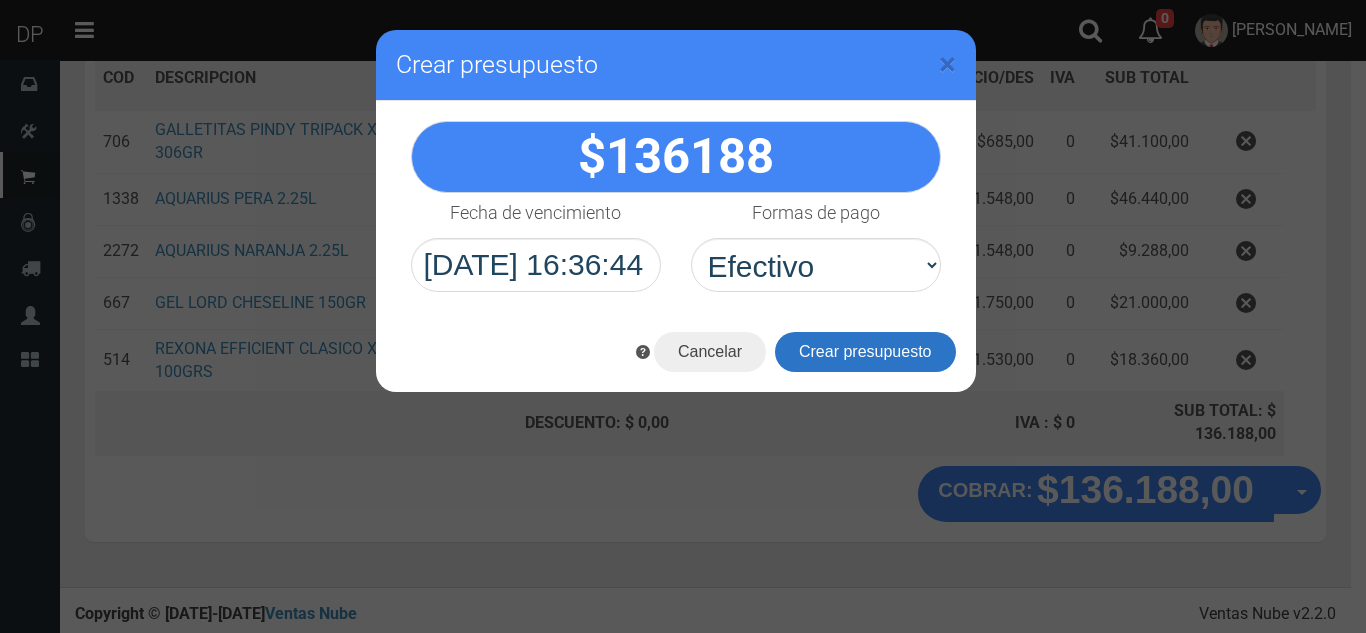 click on "Crear presupuesto" at bounding box center (865, 352) 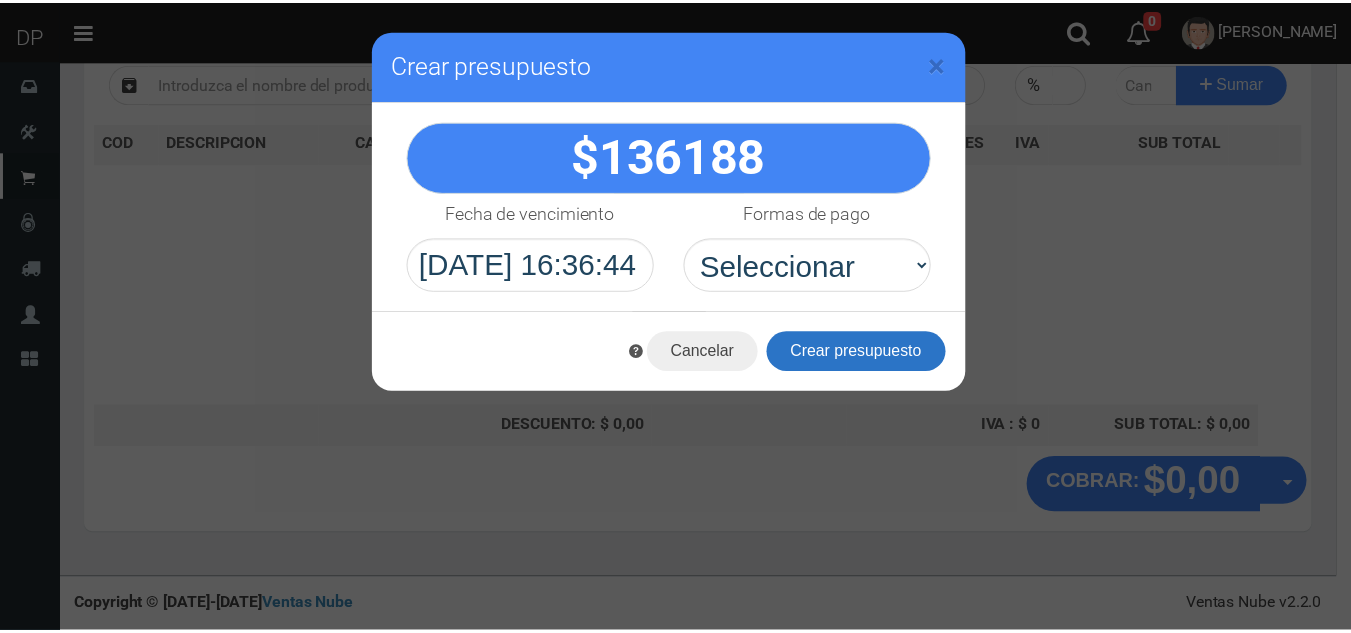 scroll, scrollTop: 230, scrollLeft: 0, axis: vertical 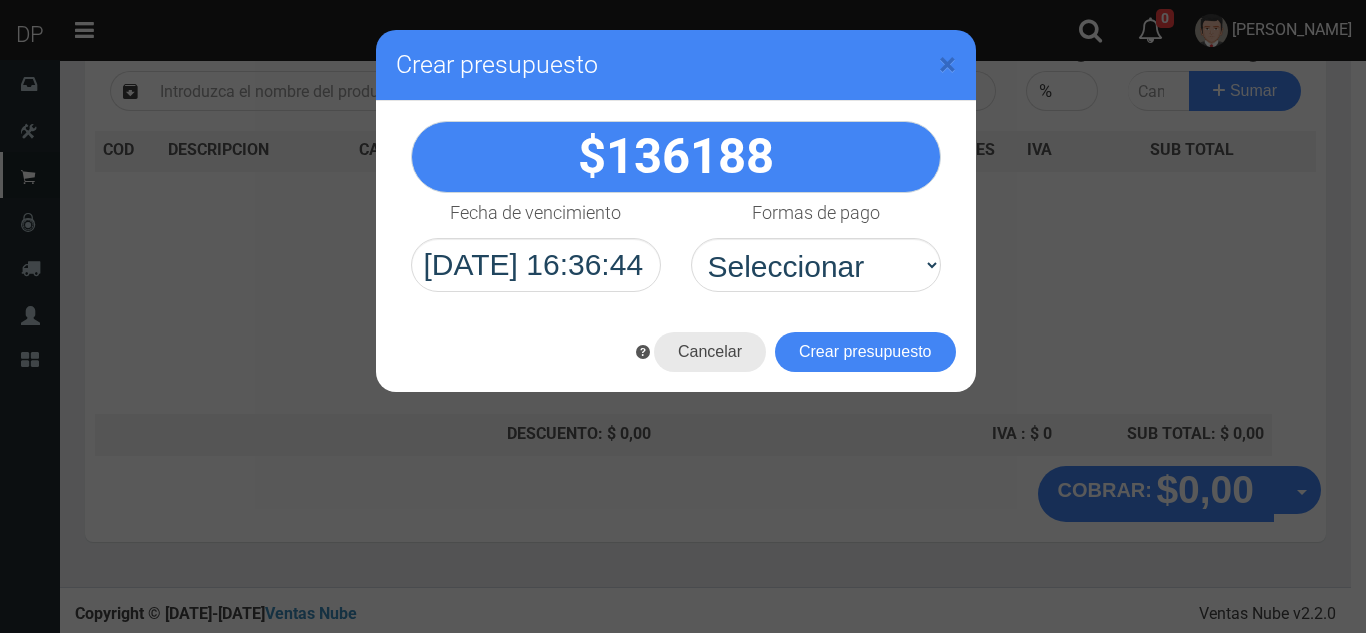 click on "Cancelar" at bounding box center (710, 352) 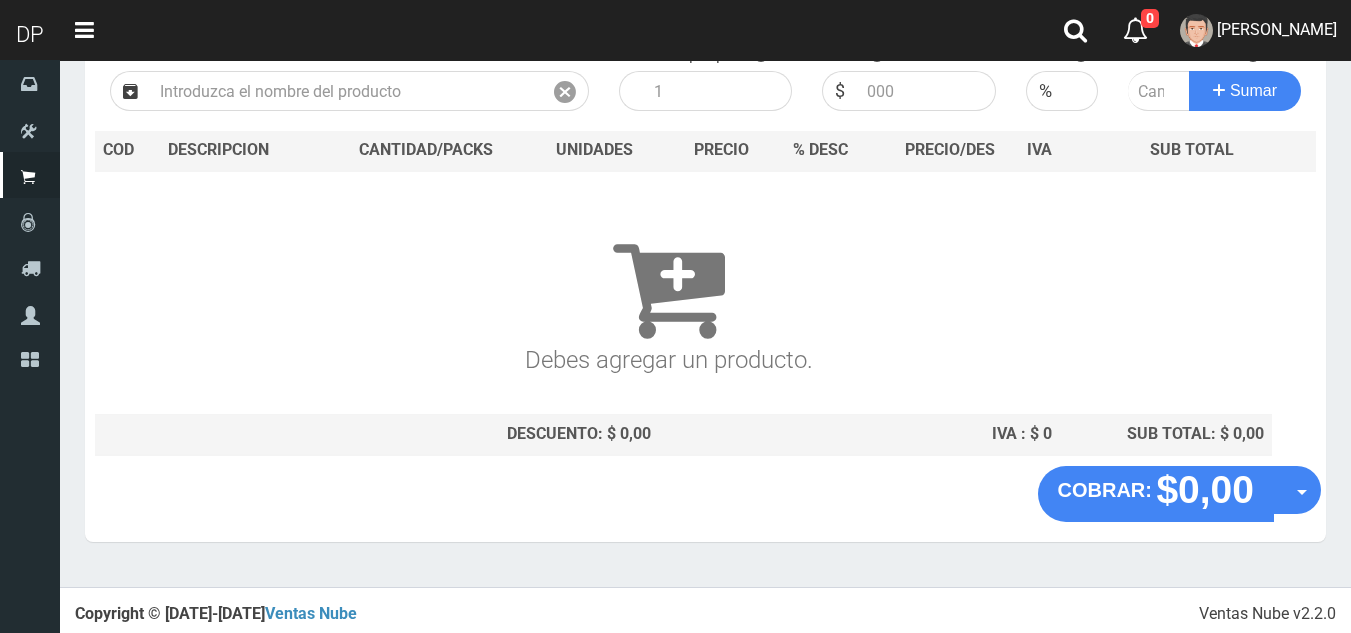 click on "Debes agregar un producto." at bounding box center (668, 286) 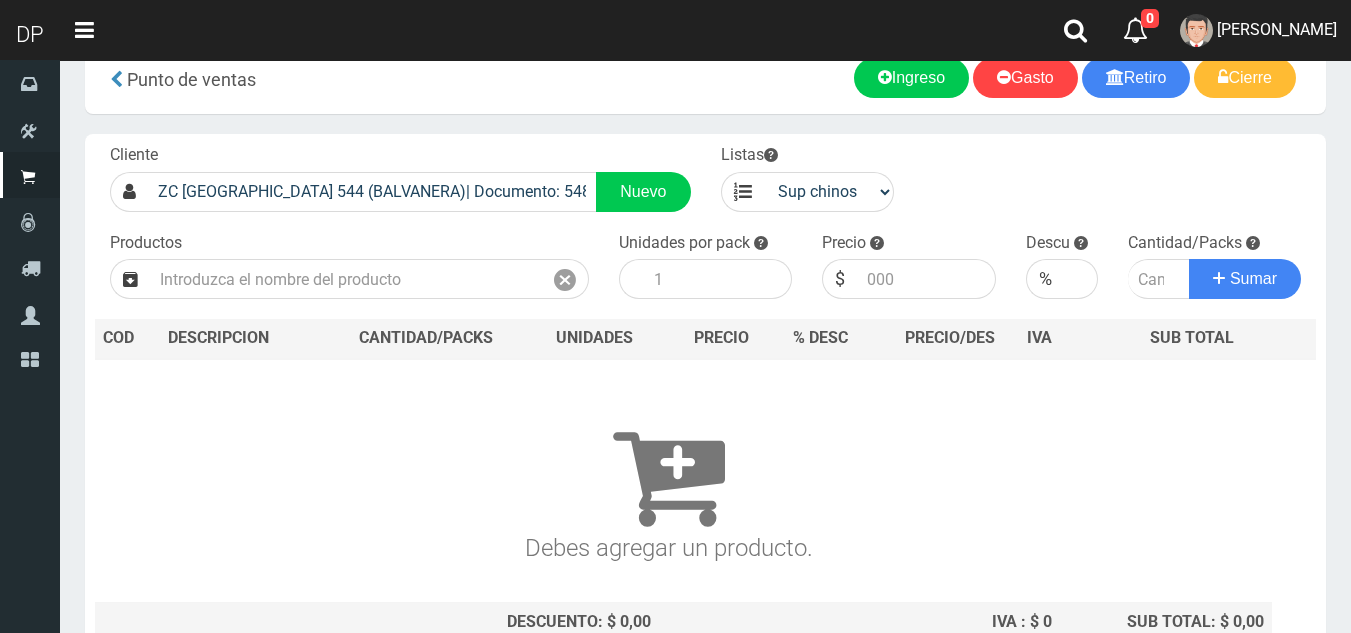scroll, scrollTop: 0, scrollLeft: 0, axis: both 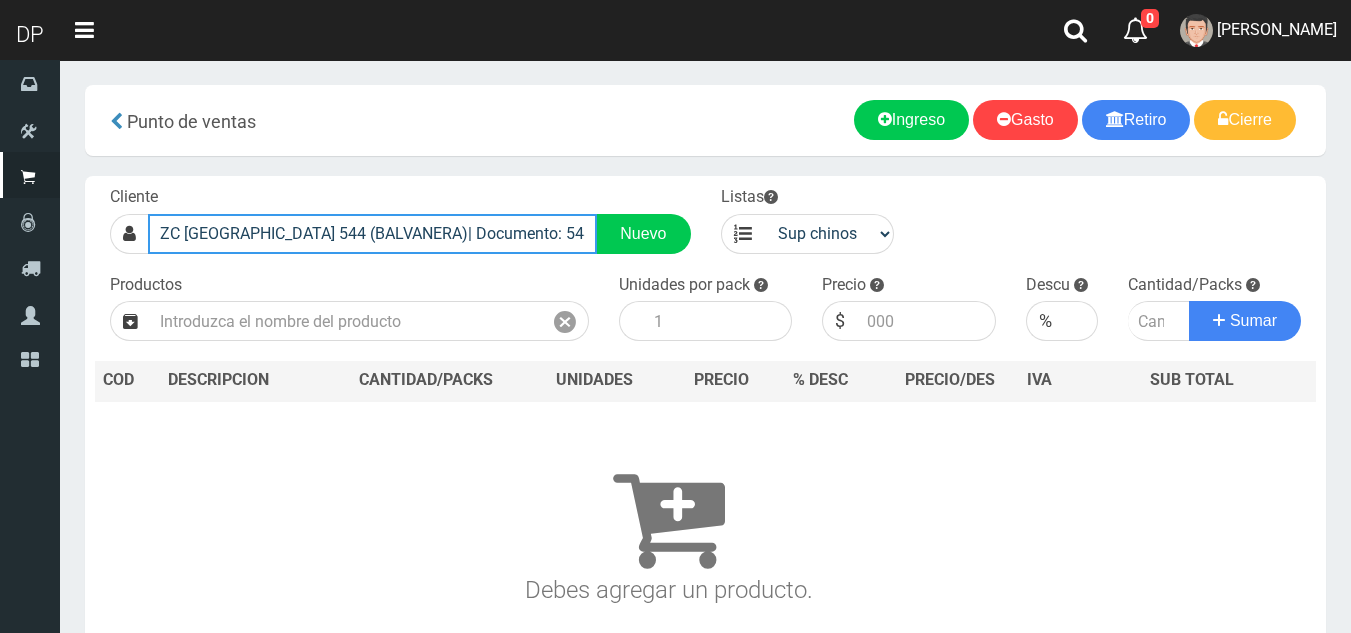 click on "ZC LA RIOJA 544 (BALVANERA)| Documento: 548741 | Teléfono:" at bounding box center [372, 234] 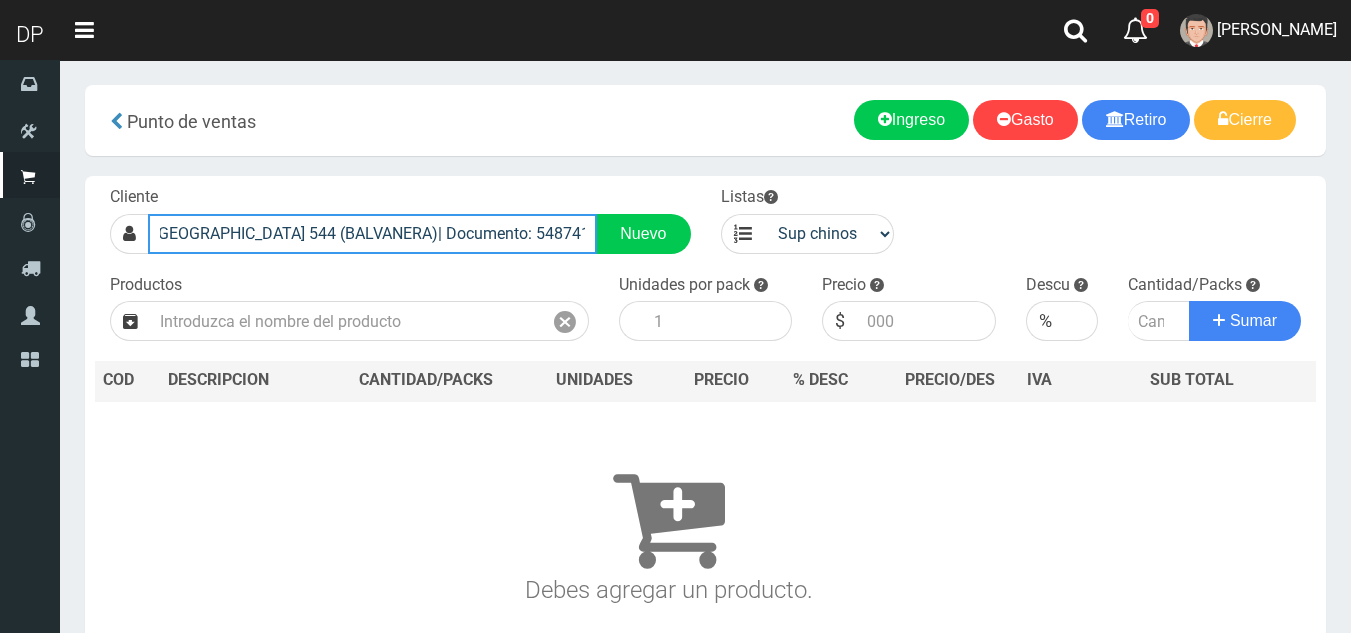 scroll, scrollTop: 0, scrollLeft: 0, axis: both 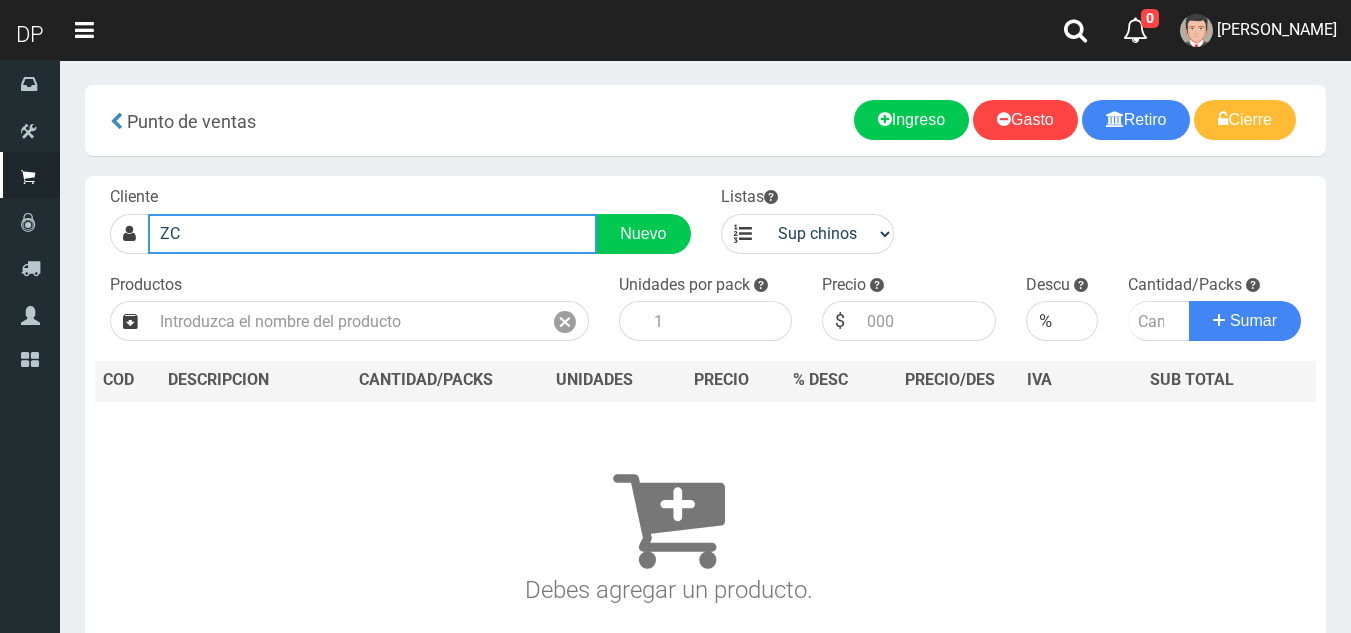 type on "Z" 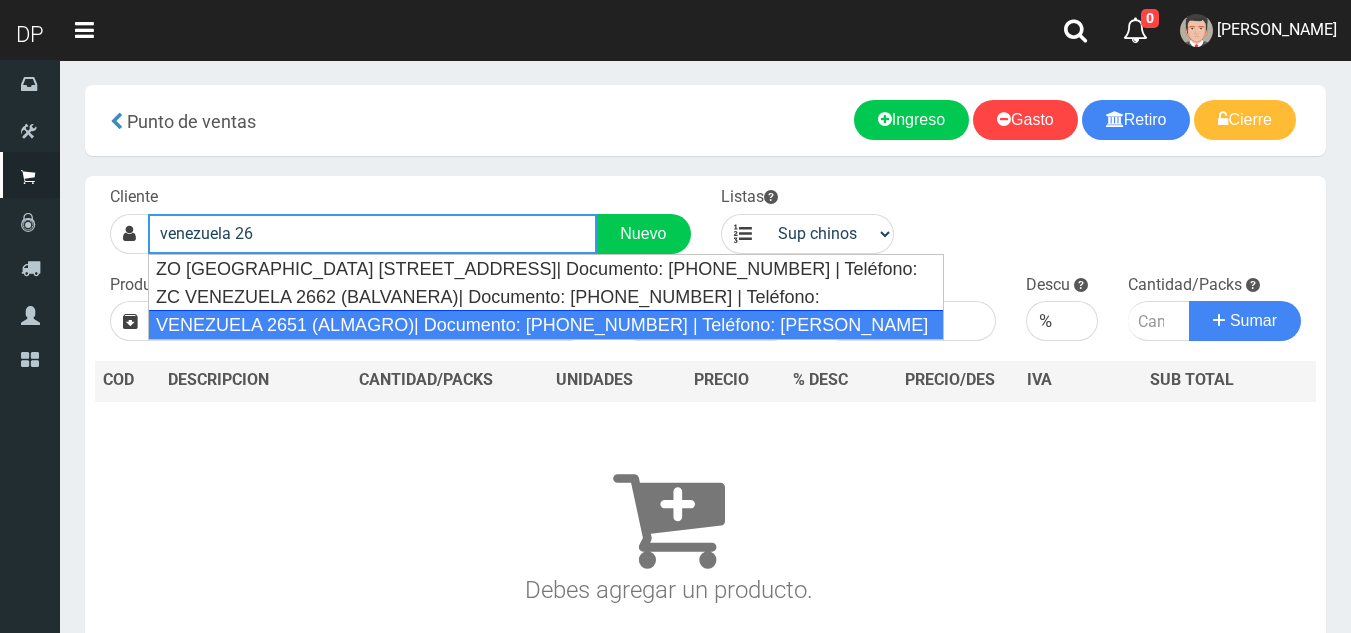 click on "VENEZUELA 2651 (ALMAGRO)| Documento: 26511111111 | Teléfono: FRANCISCO ORTIGOZA" at bounding box center [546, 325] 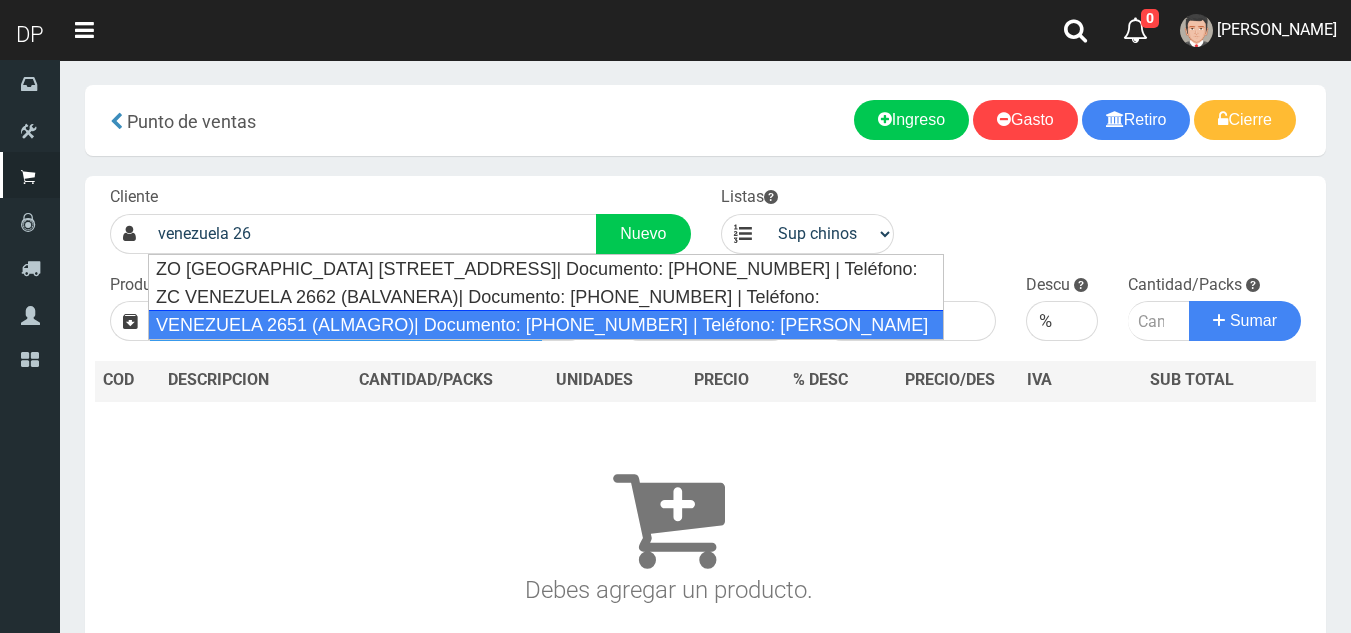 type on "VENEZUELA 2651 (ALMAGRO)| Documento: 26511111111 | Teléfono: FRANCISCO ORTIGOZA" 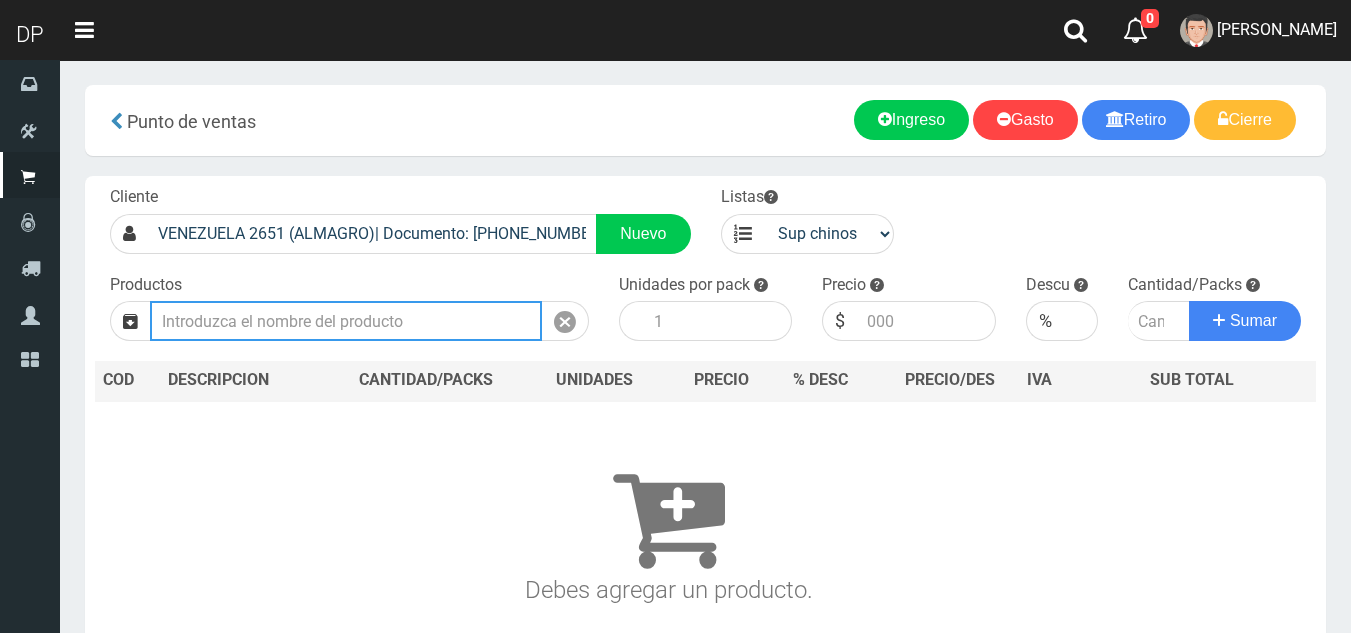 click at bounding box center (346, 321) 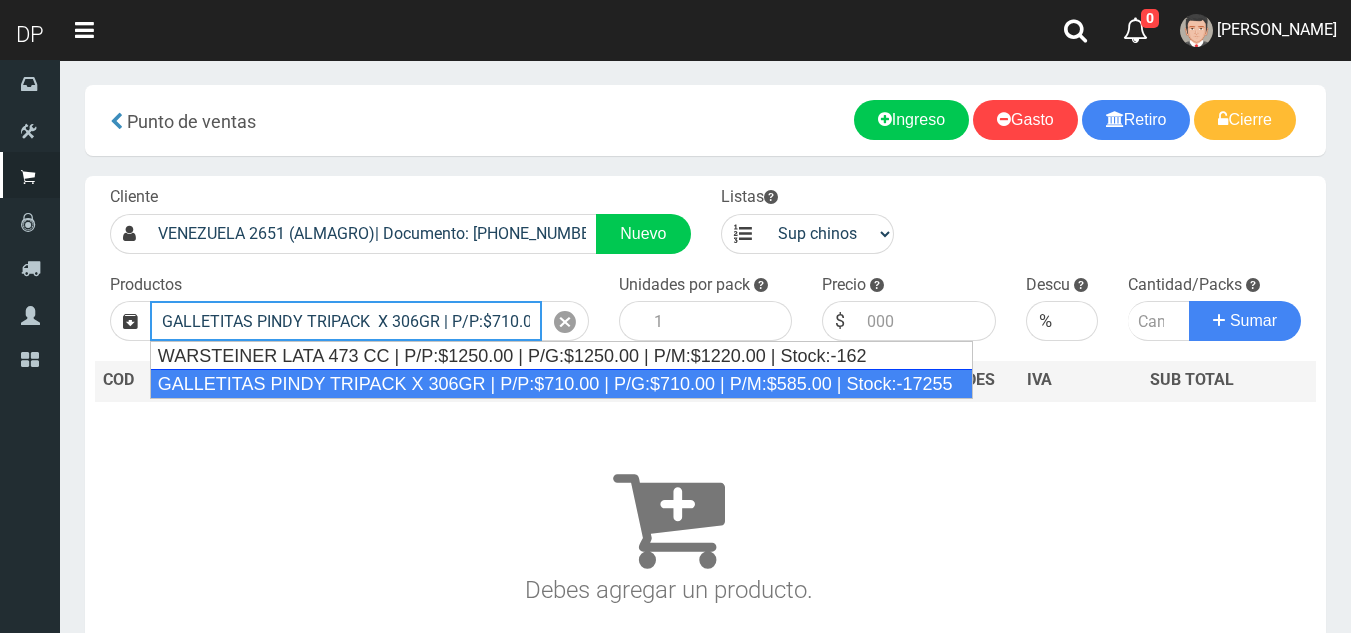 type on "GALLETITAS PINDY TRIPACK  X 306GR | P/P:$710.00 | P/G:$710.00 | P/M:$585.00 | Stock:-17255" 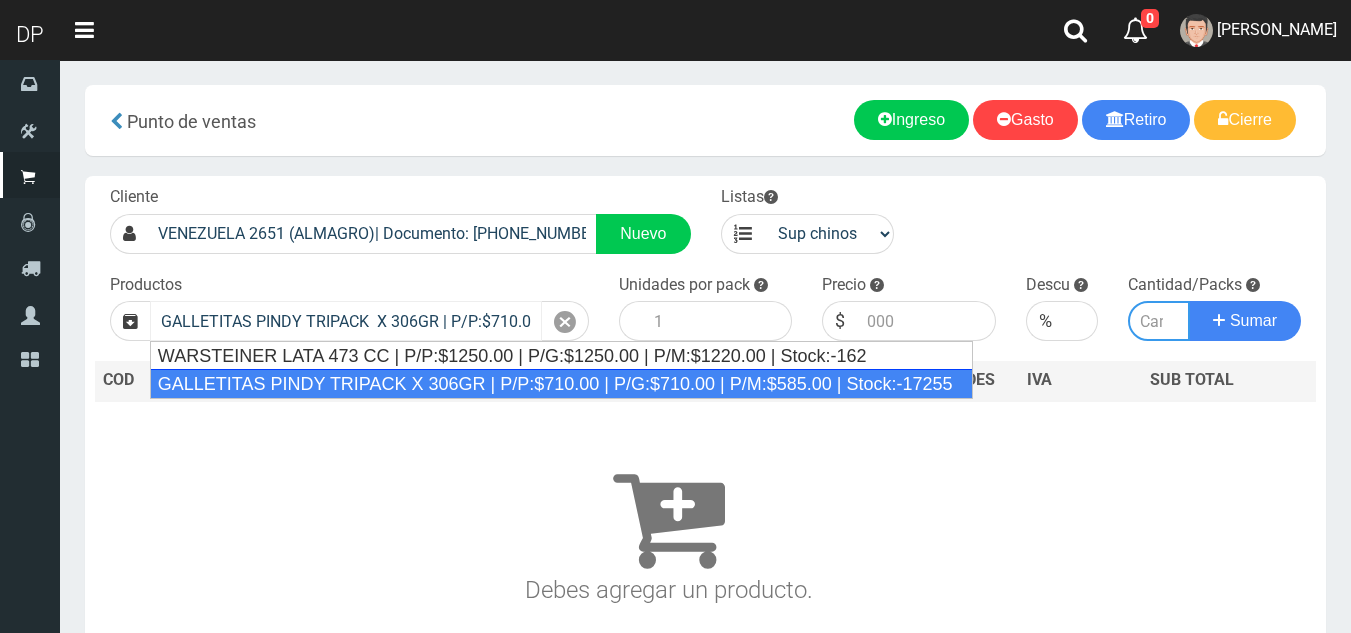 type on "12" 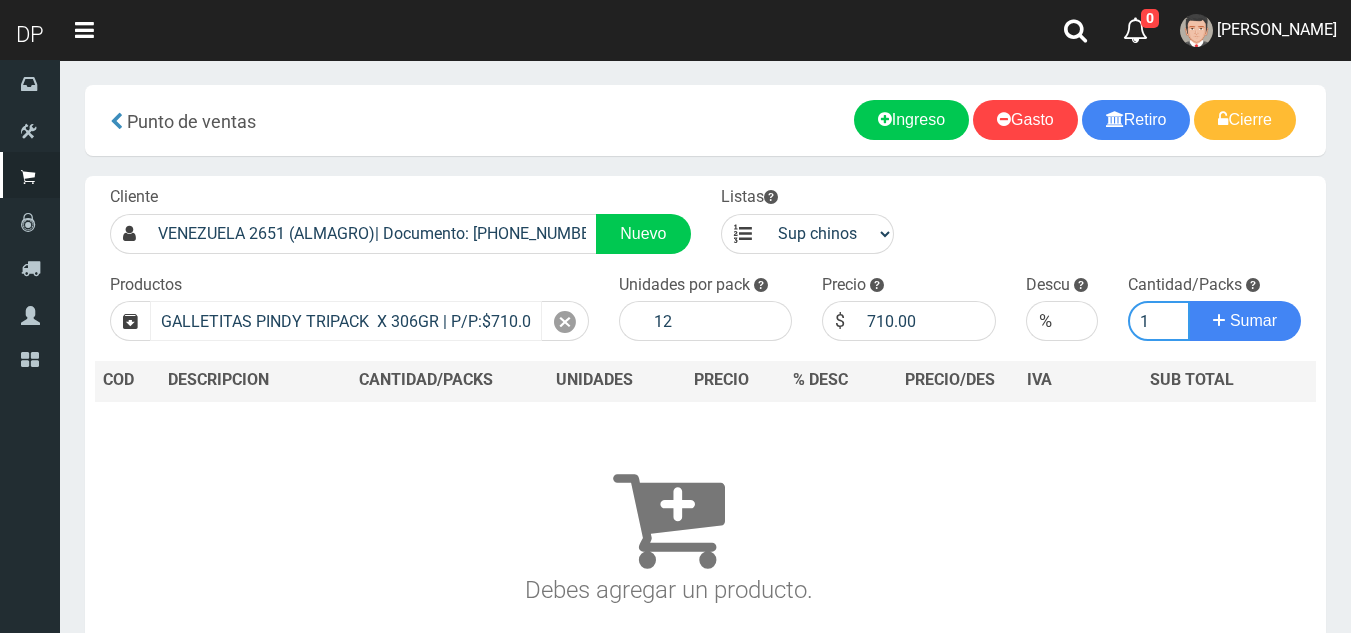type on "1" 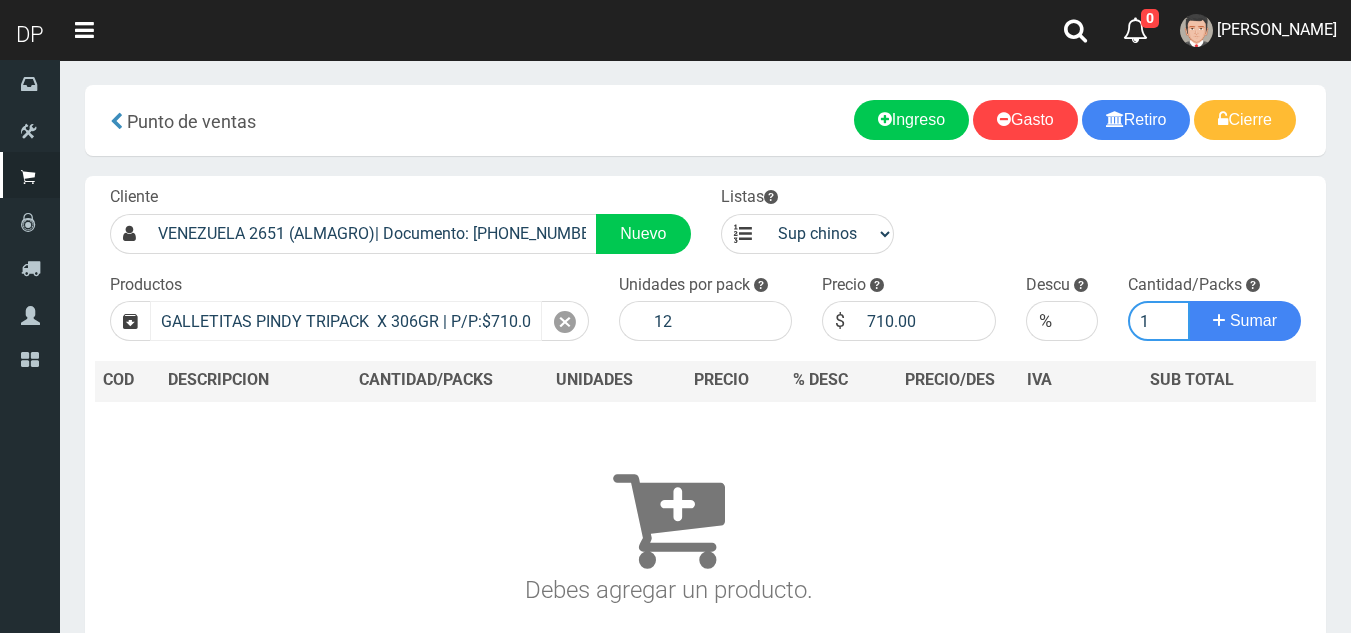click on "Sumar" at bounding box center [1245, 321] 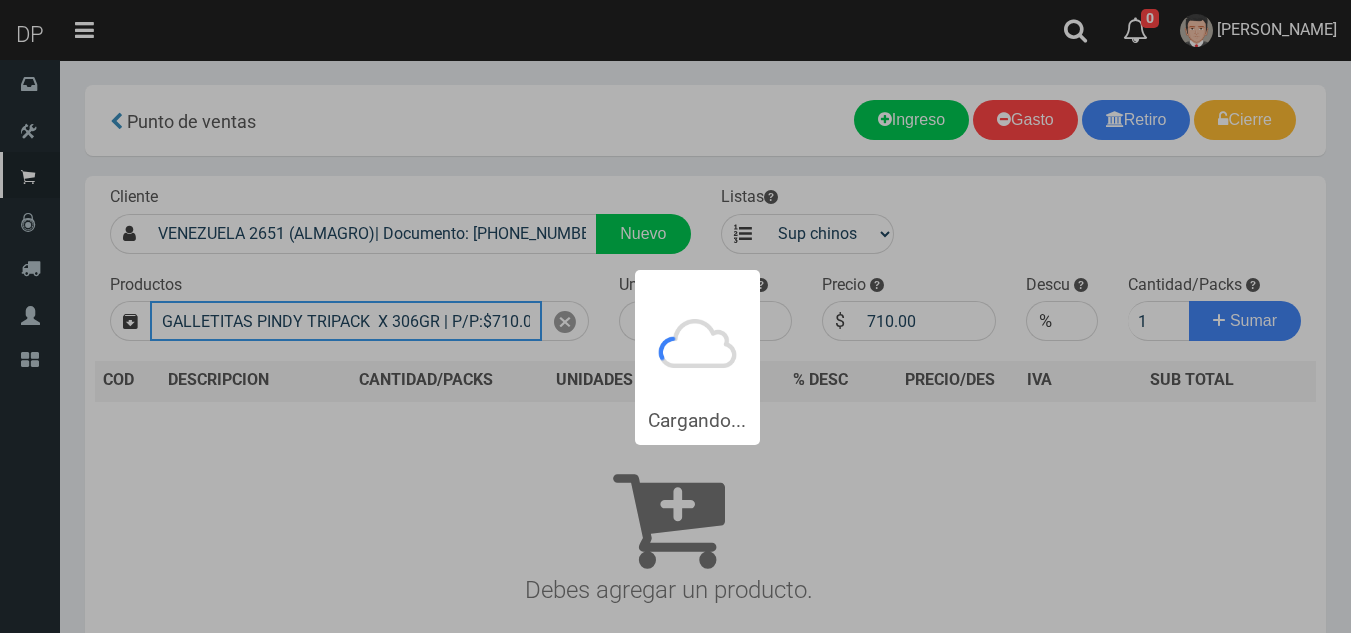 type 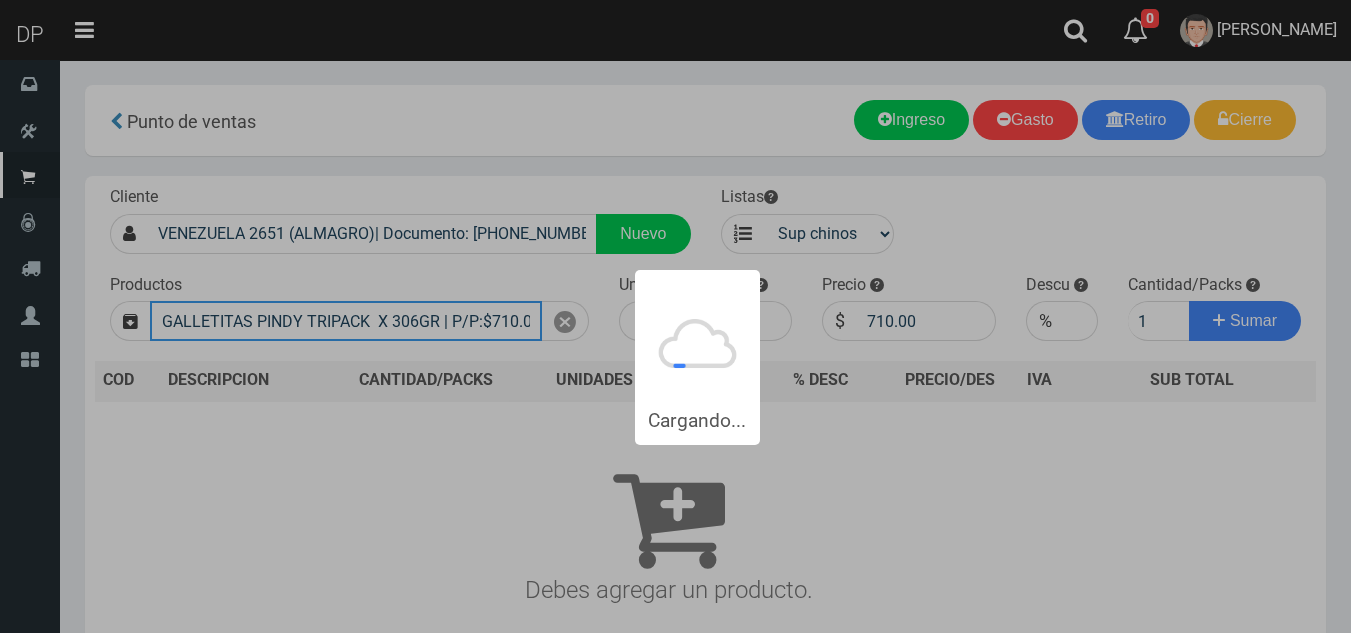 type 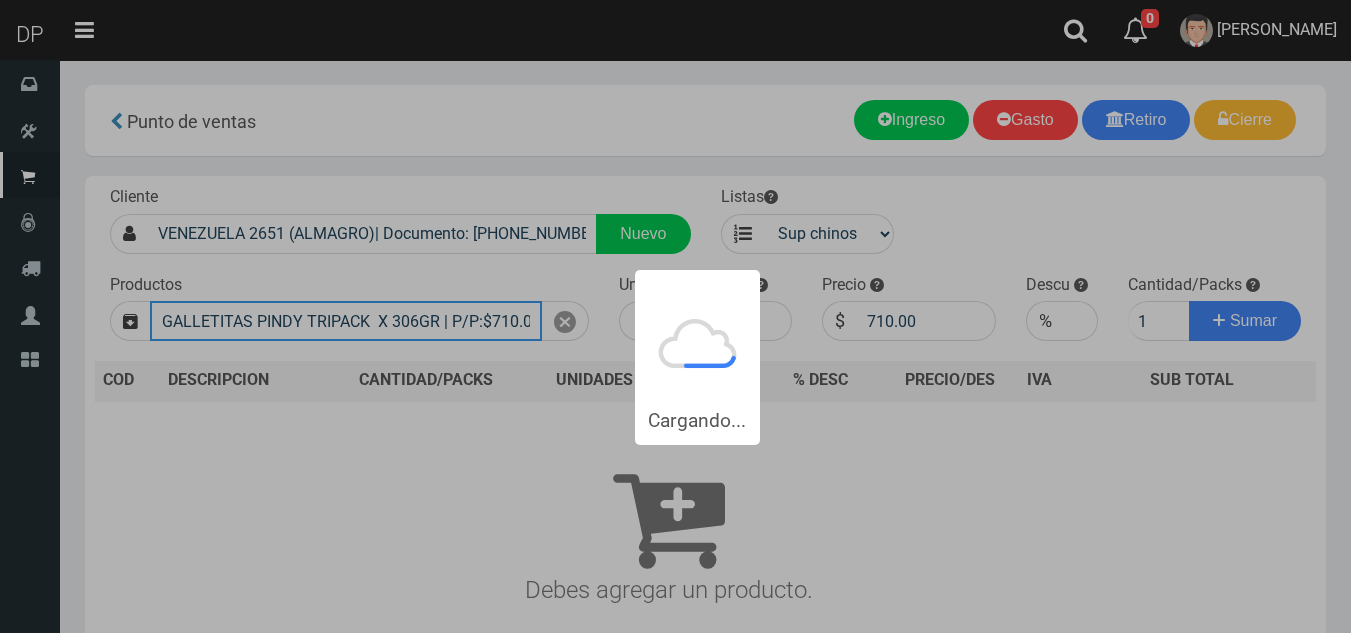 type 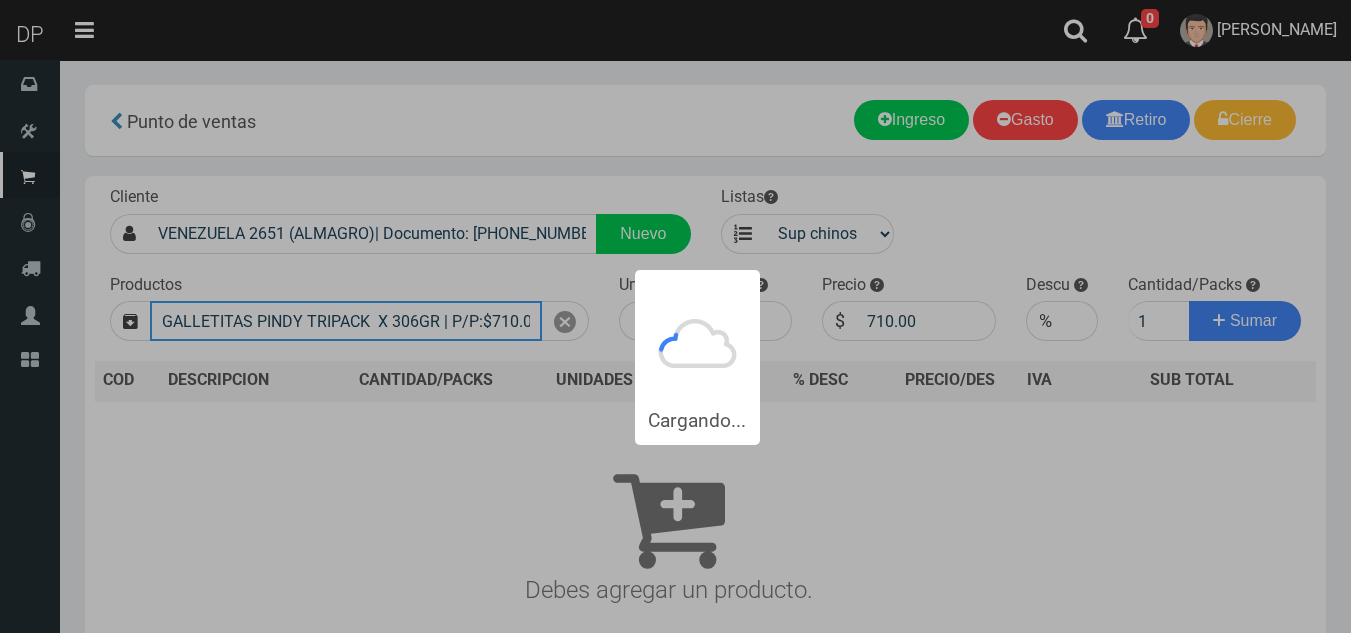 type 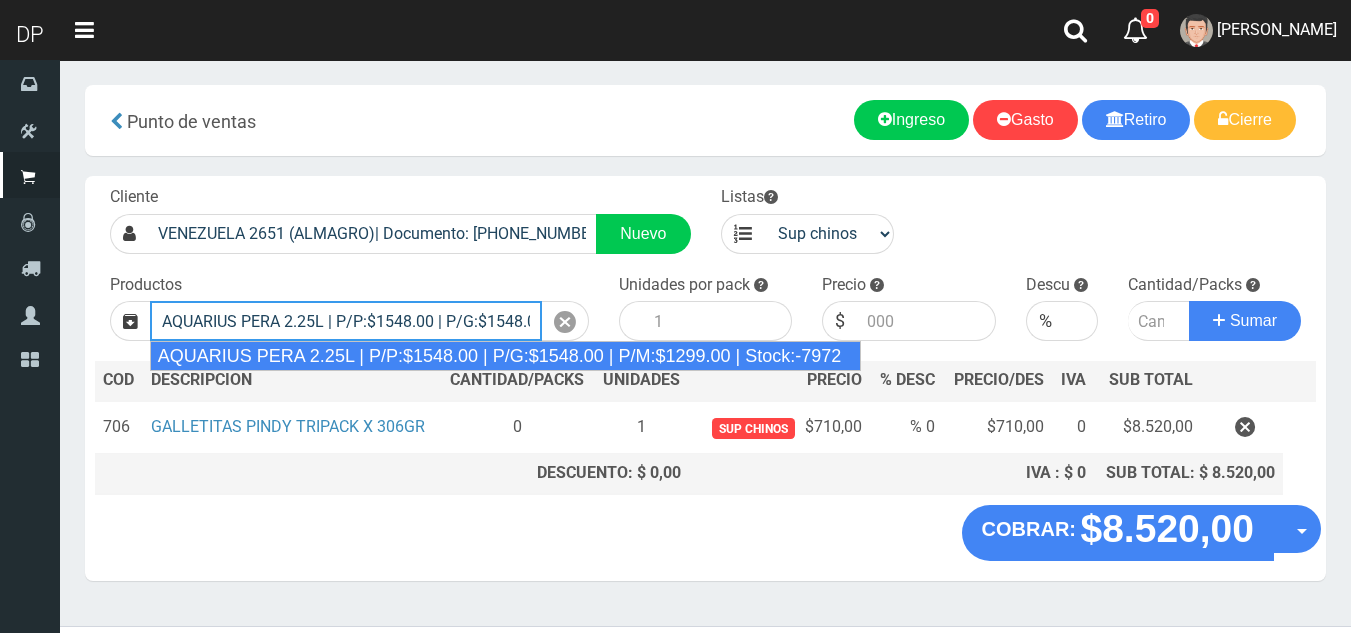 type on "AQUARIUS PERA 2.25L | P/P:$1548.00 | P/G:$1548.00 | P/M:$1299.00 | Stock:-7972" 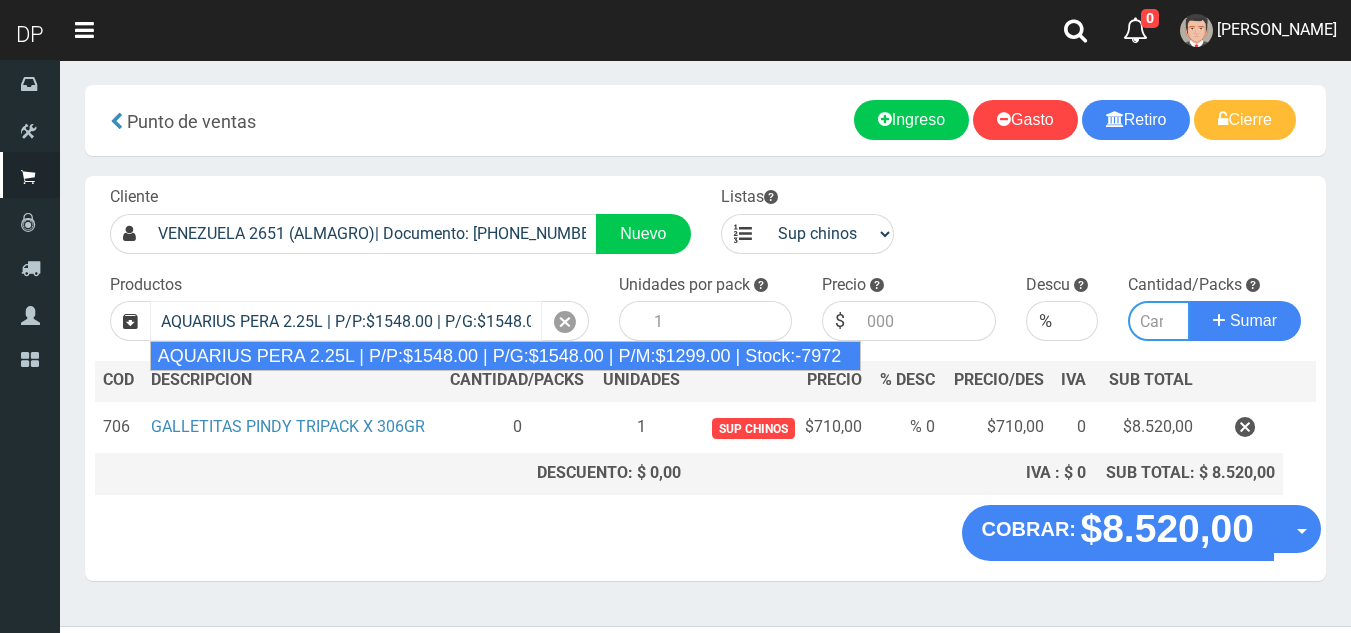 type on "6" 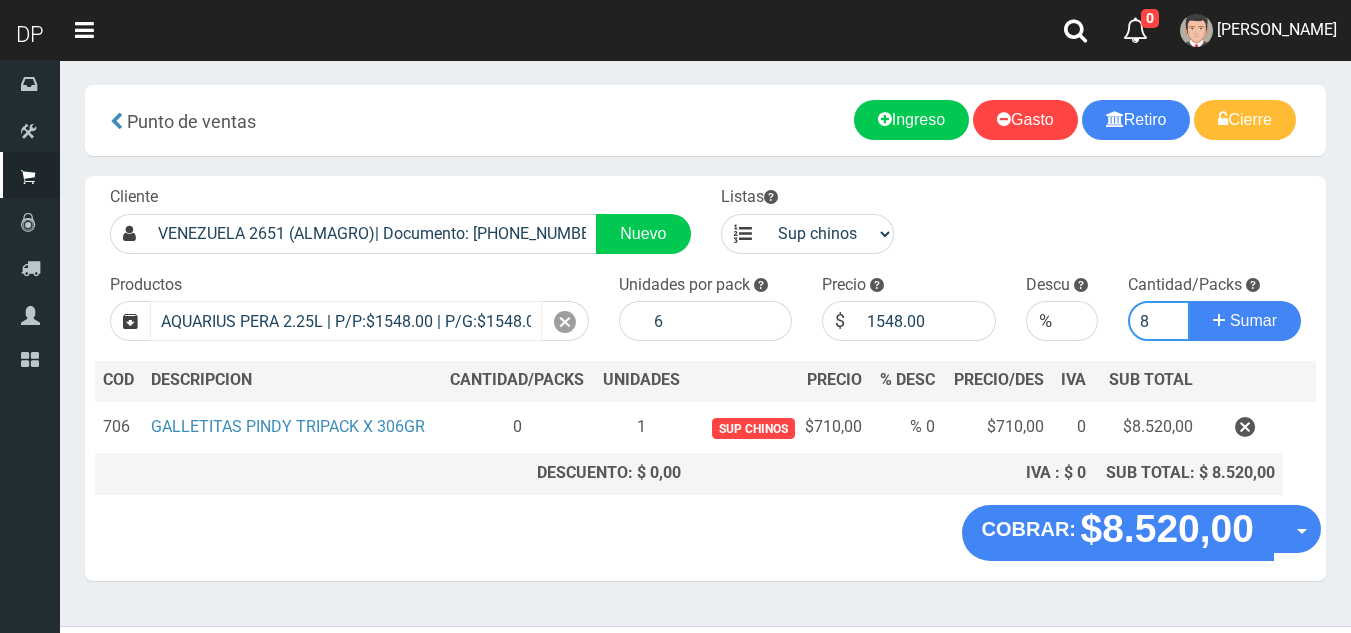 type on "8" 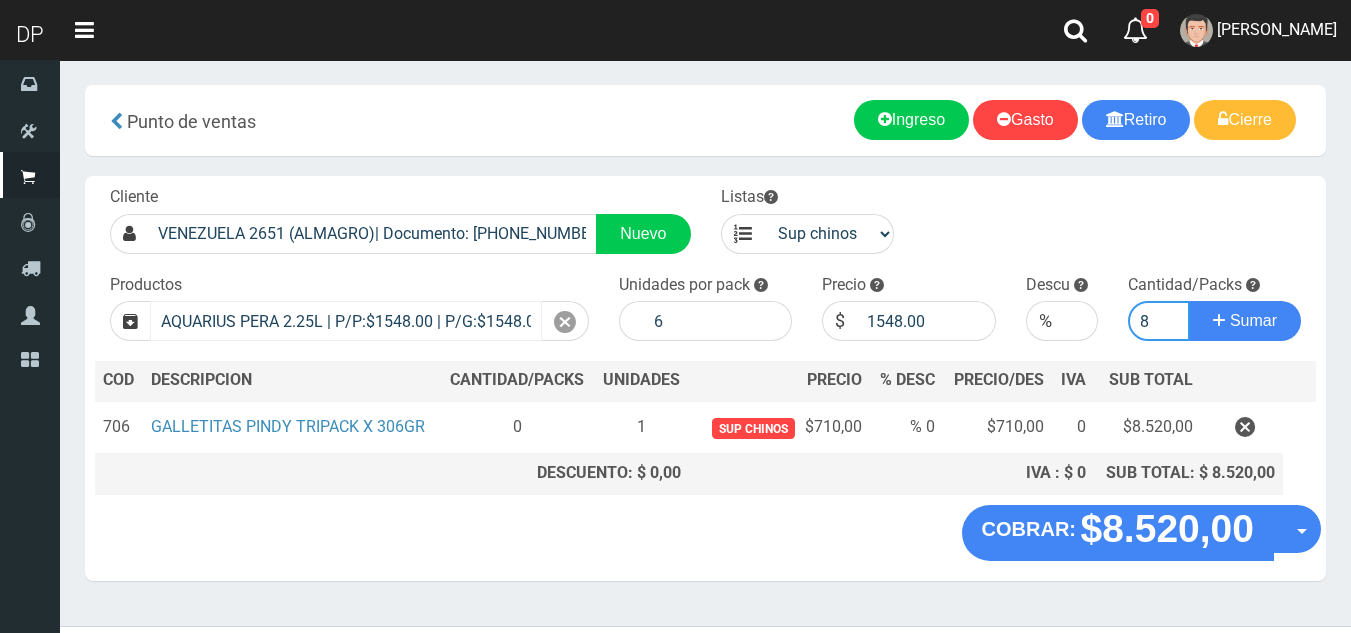 click on "Sumar" at bounding box center (1245, 321) 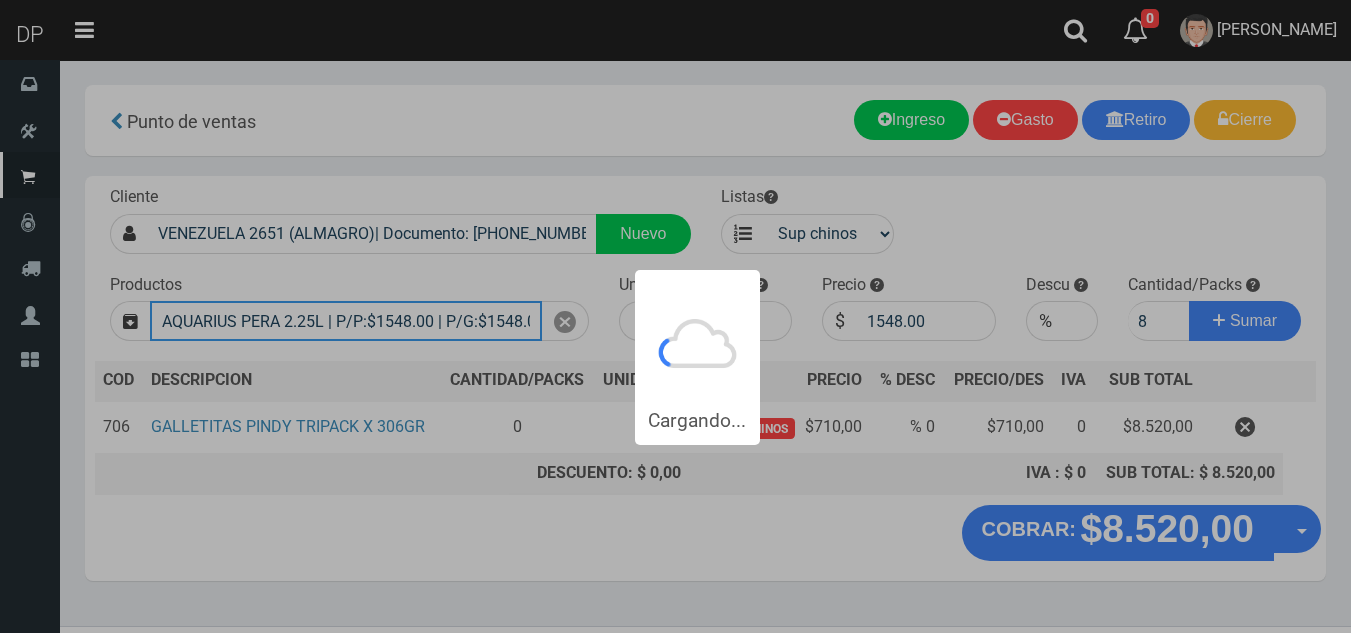type 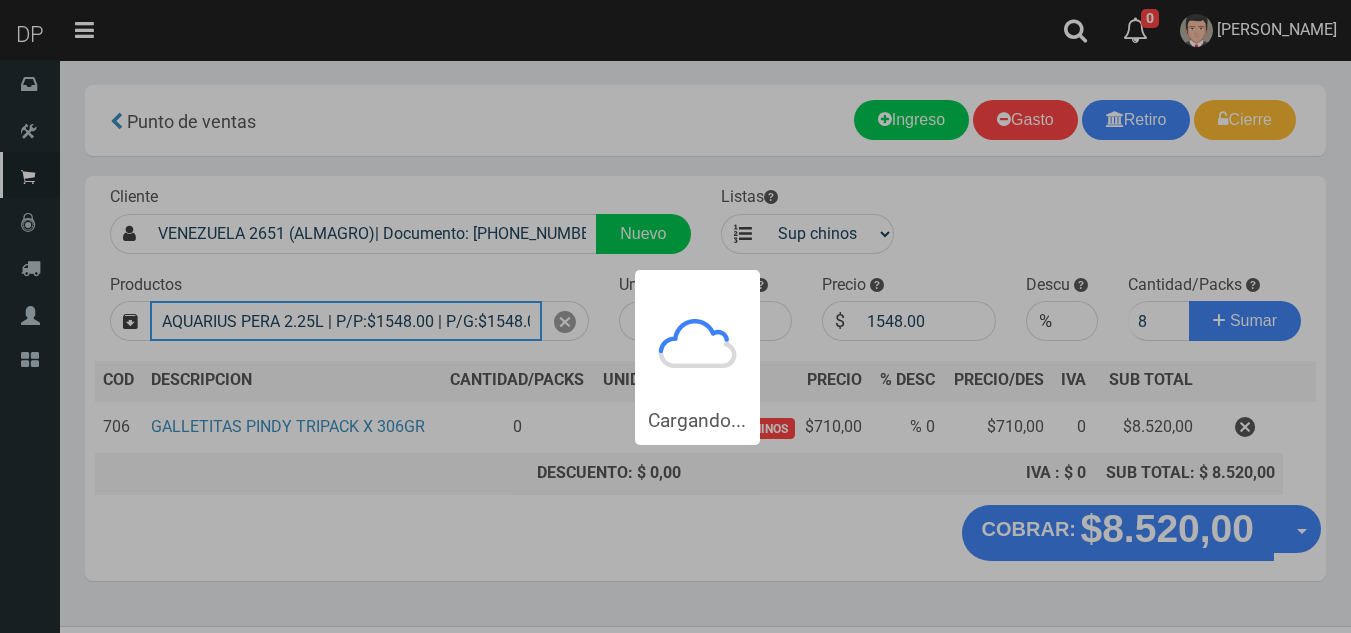 type 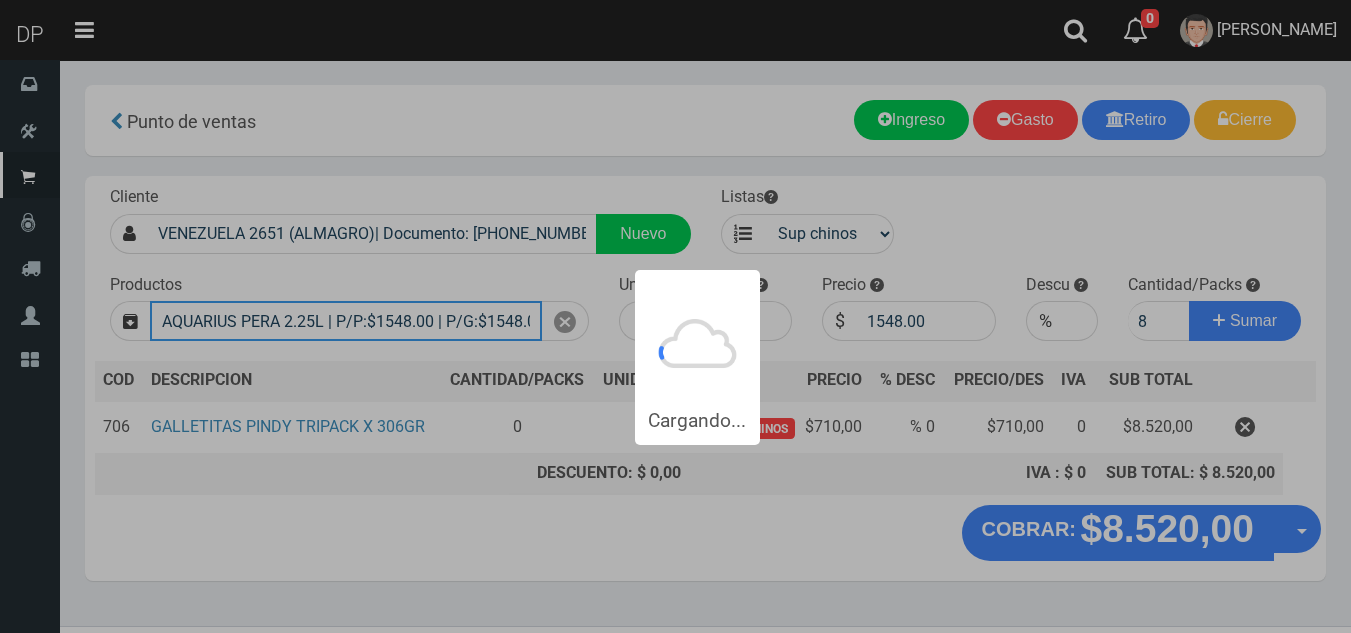 type 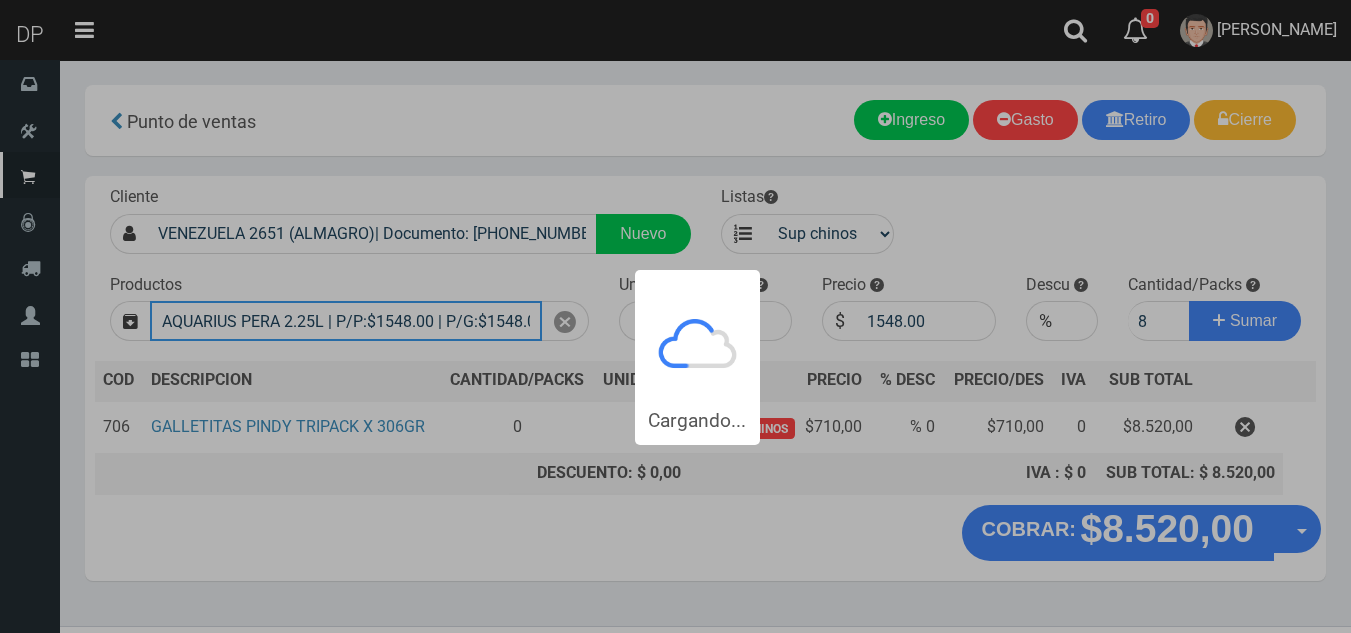 type 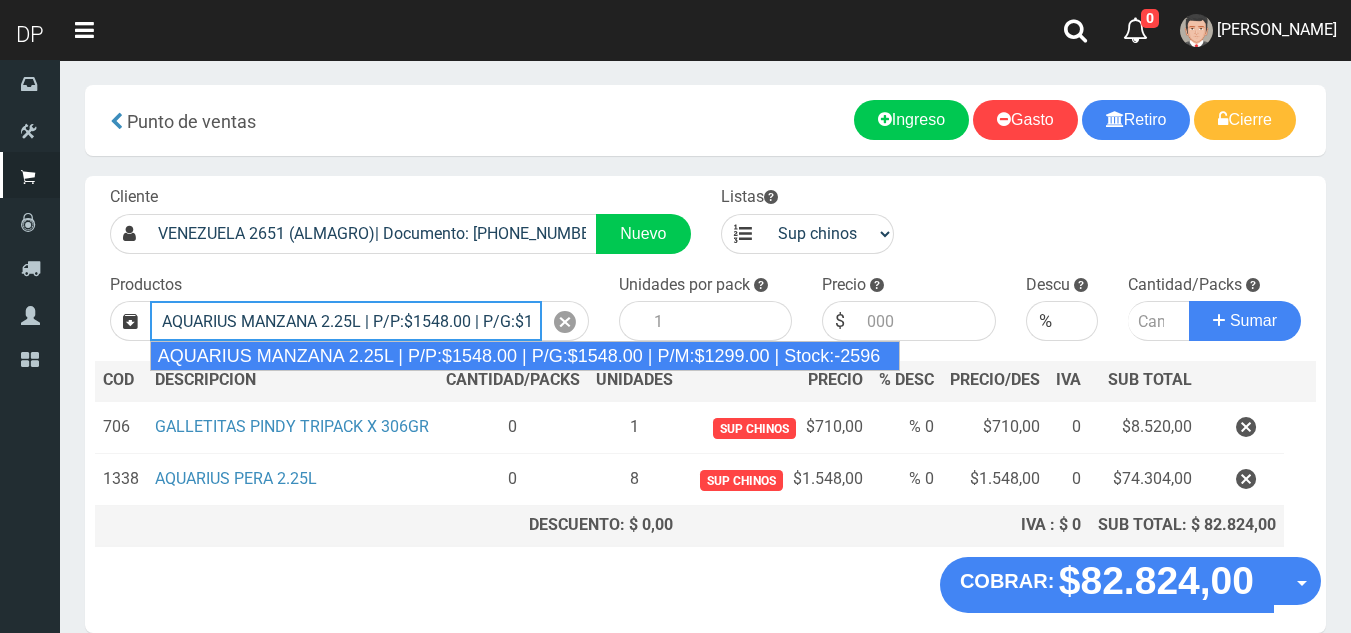 type on "AQUARIUS MANZANA 2.25L | P/P:$1548.00 | P/G:$1548.00 | P/M:$1299.00 | Stock:-2596" 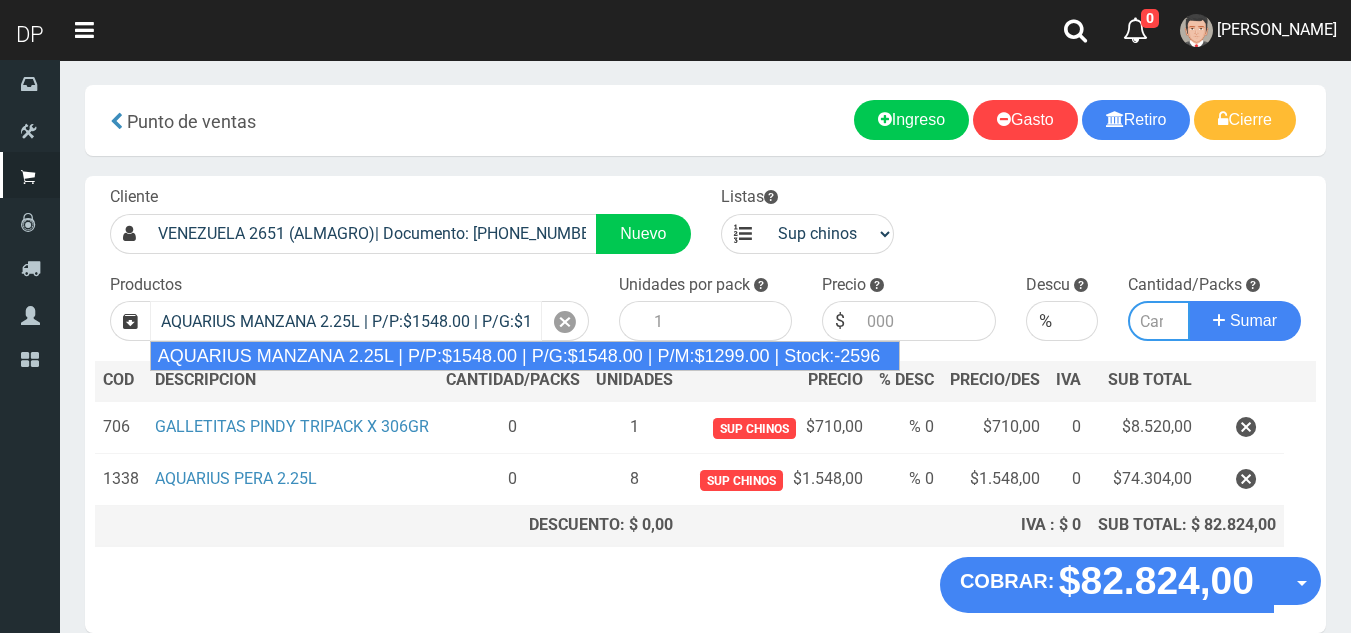 type on "6" 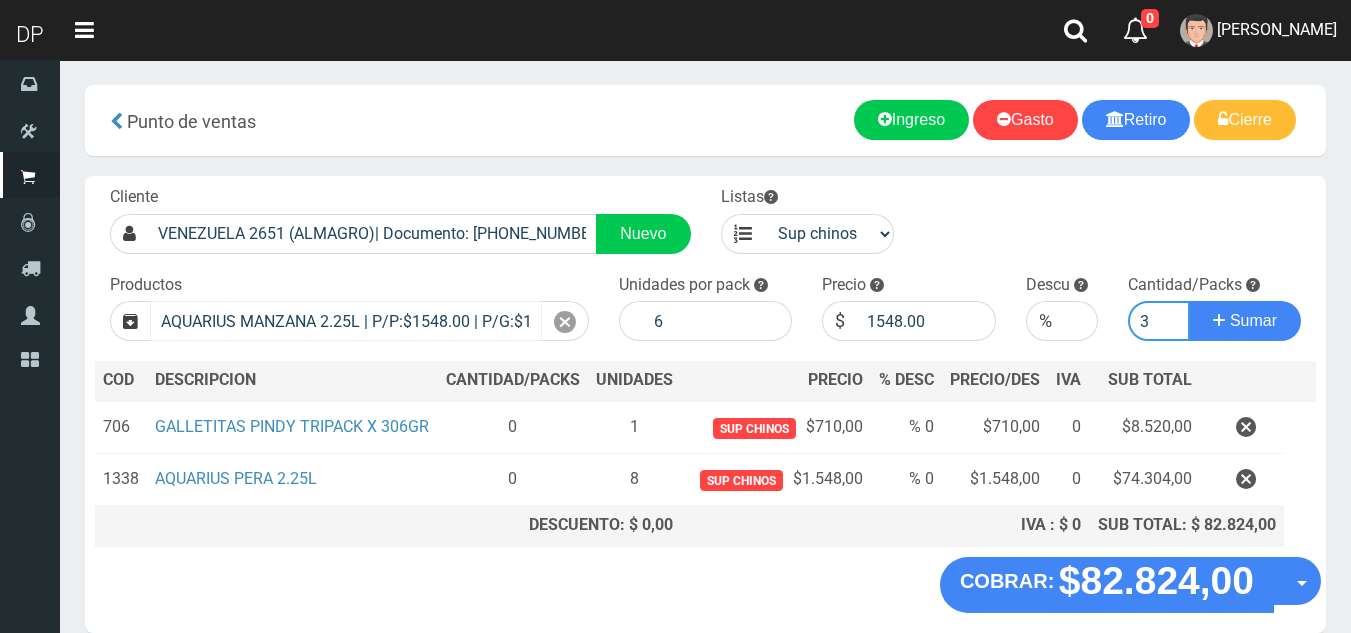 type on "3" 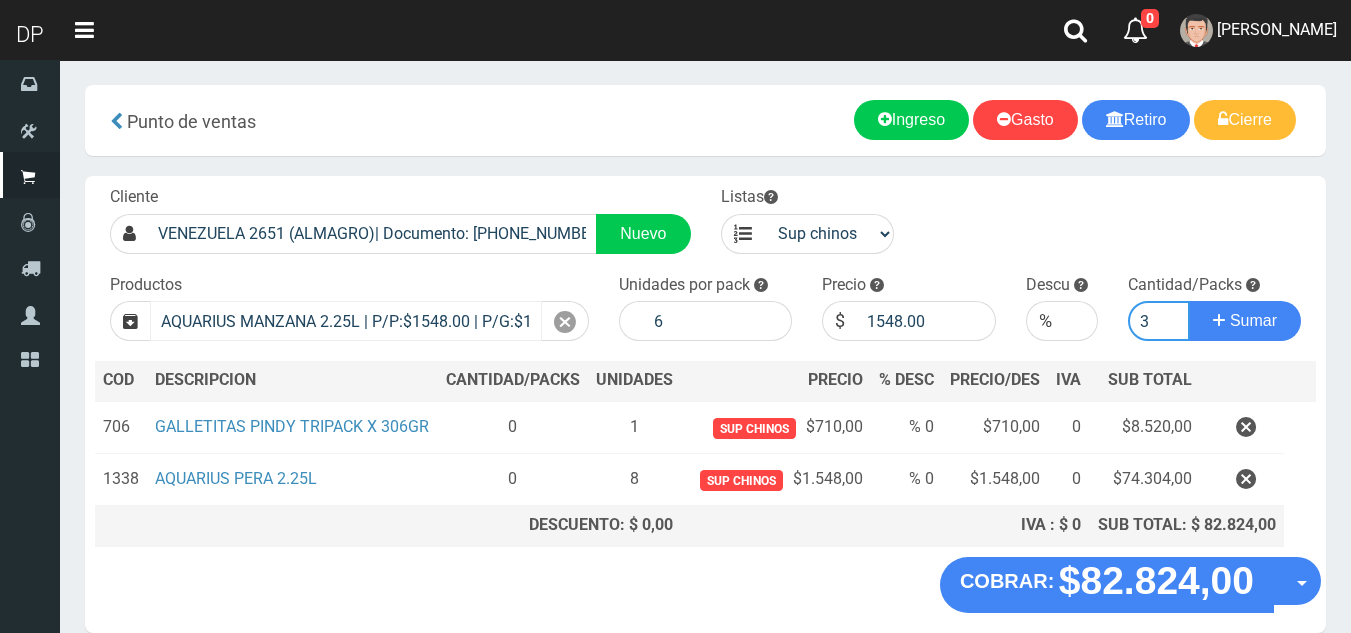 click on "Sumar" at bounding box center (1245, 321) 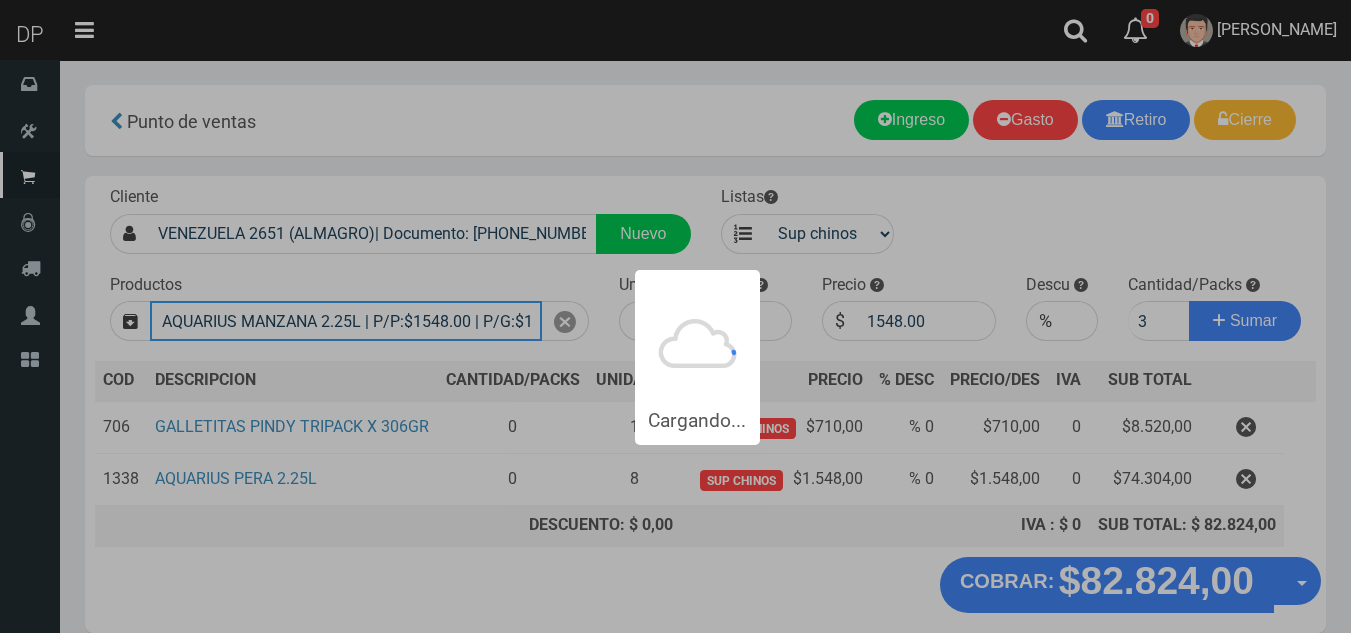 type 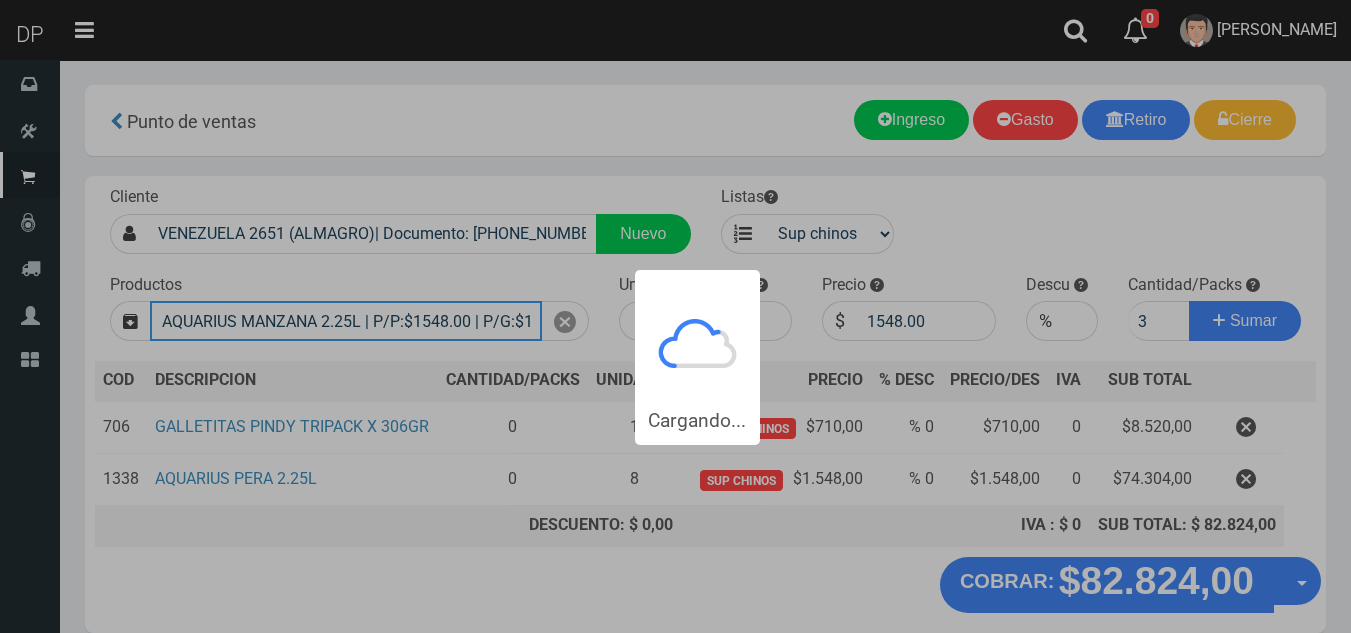 type 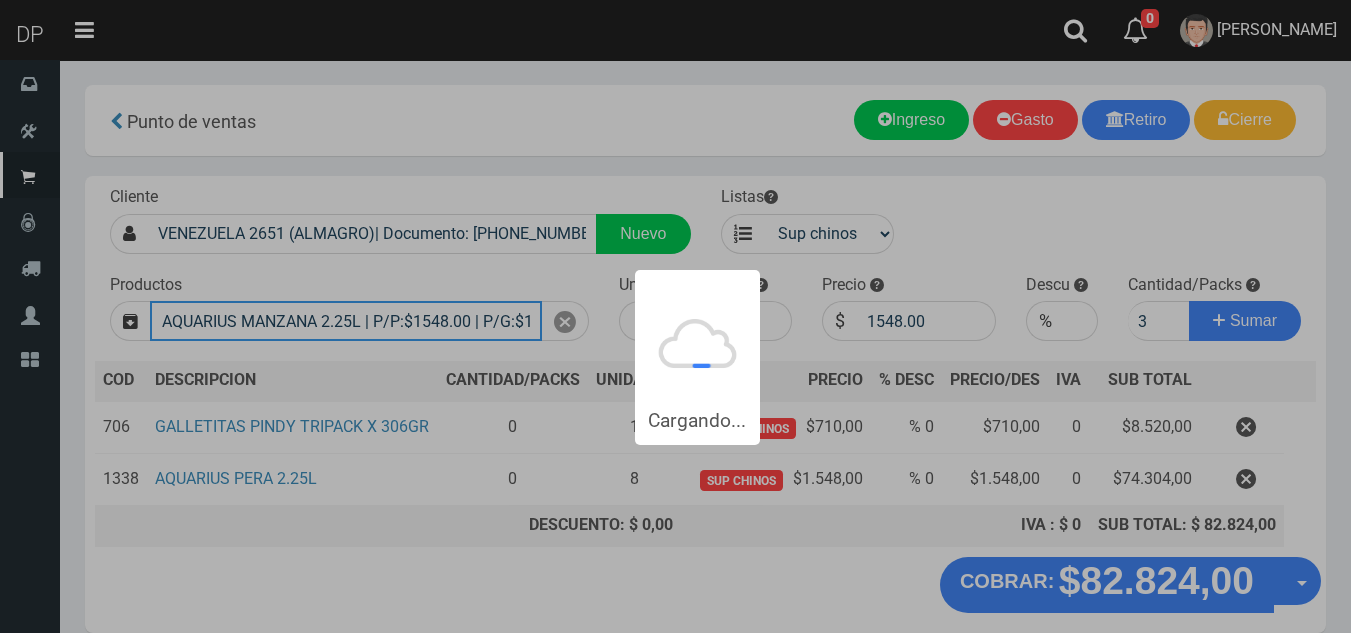 type 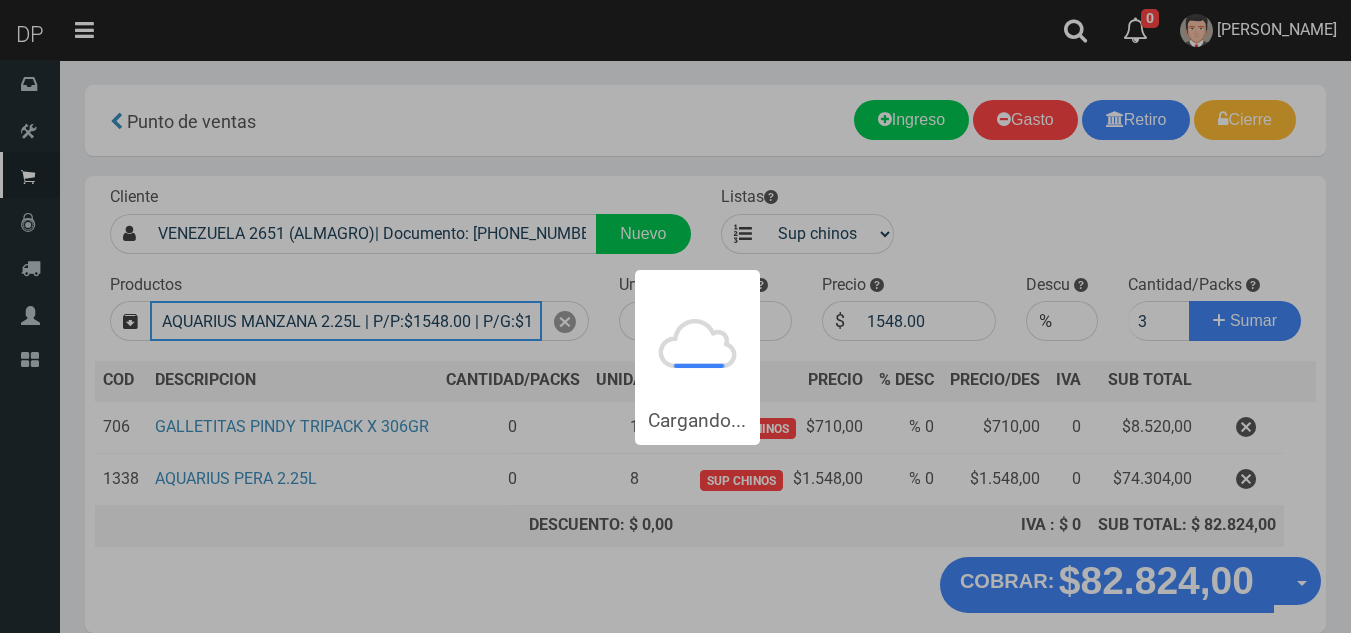 type 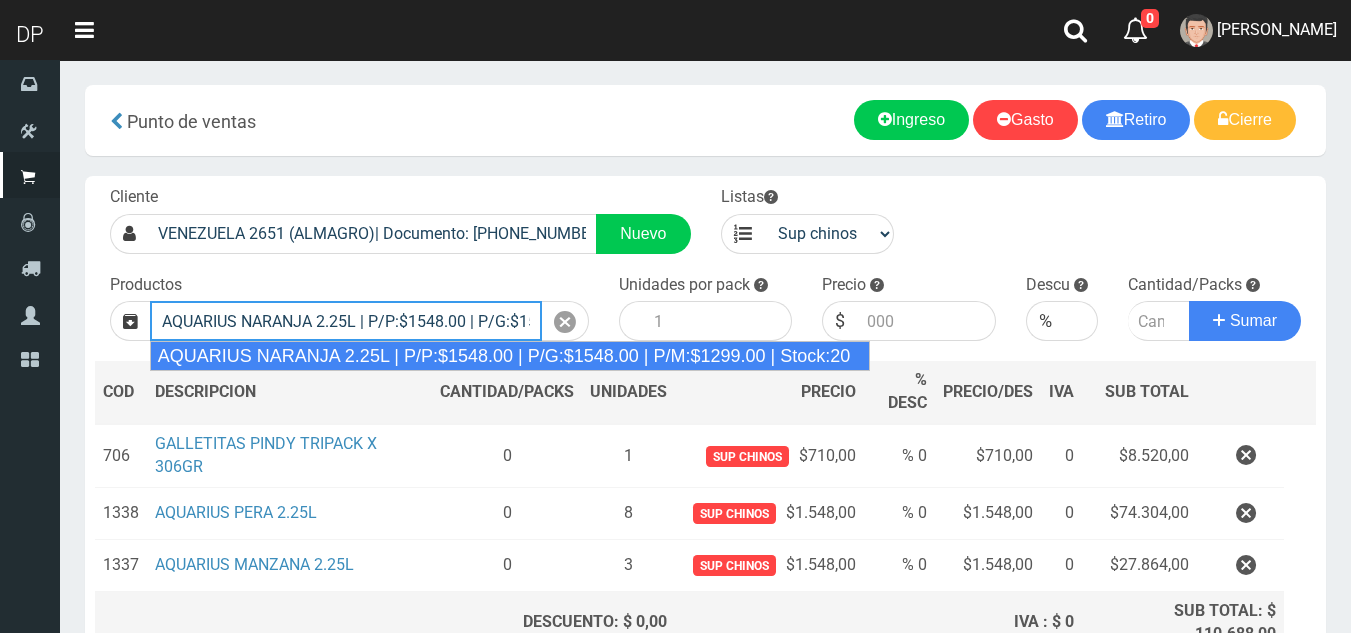 type on "AQUARIUS NARANJA 2.25L | P/P:$1548.00 | P/G:$1548.00 | P/M:$1299.00 | Stock:20" 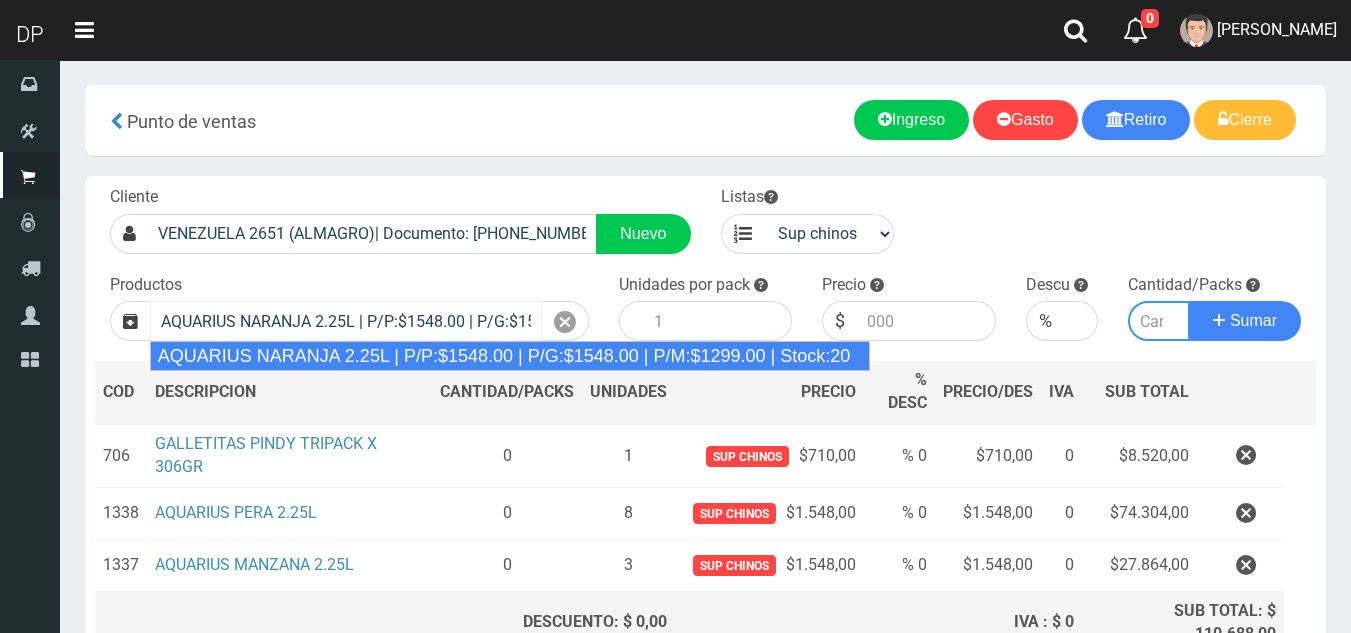 type on "6" 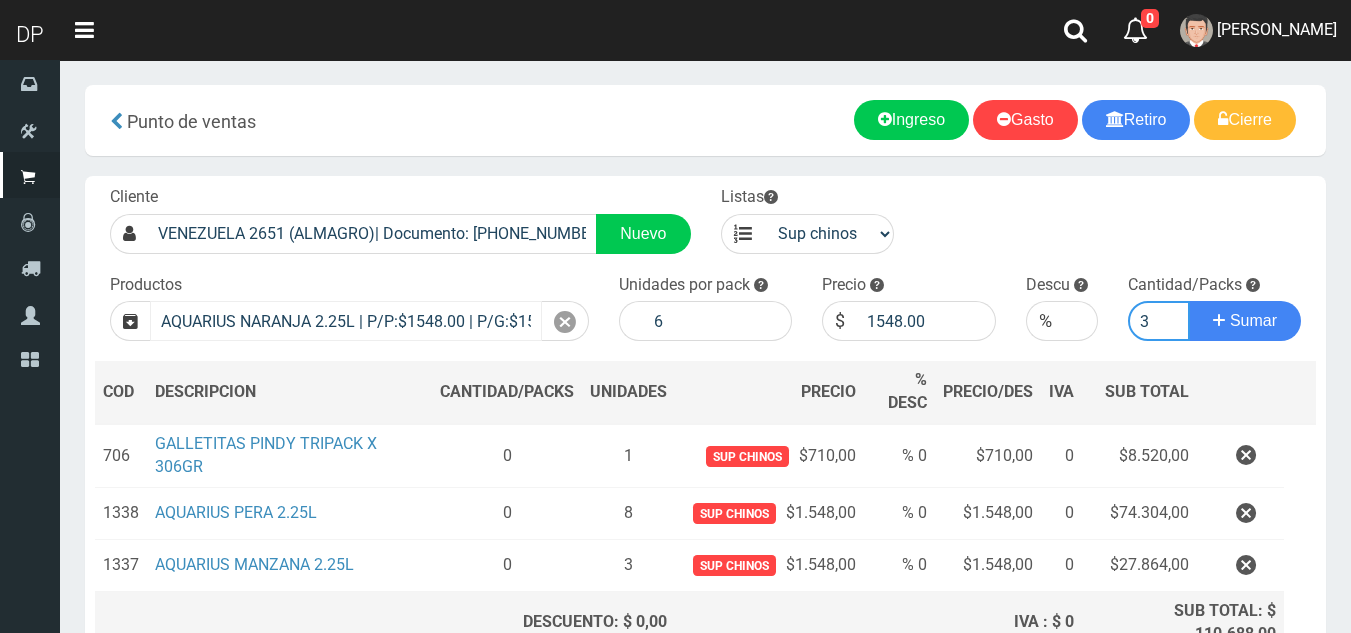 type on "3" 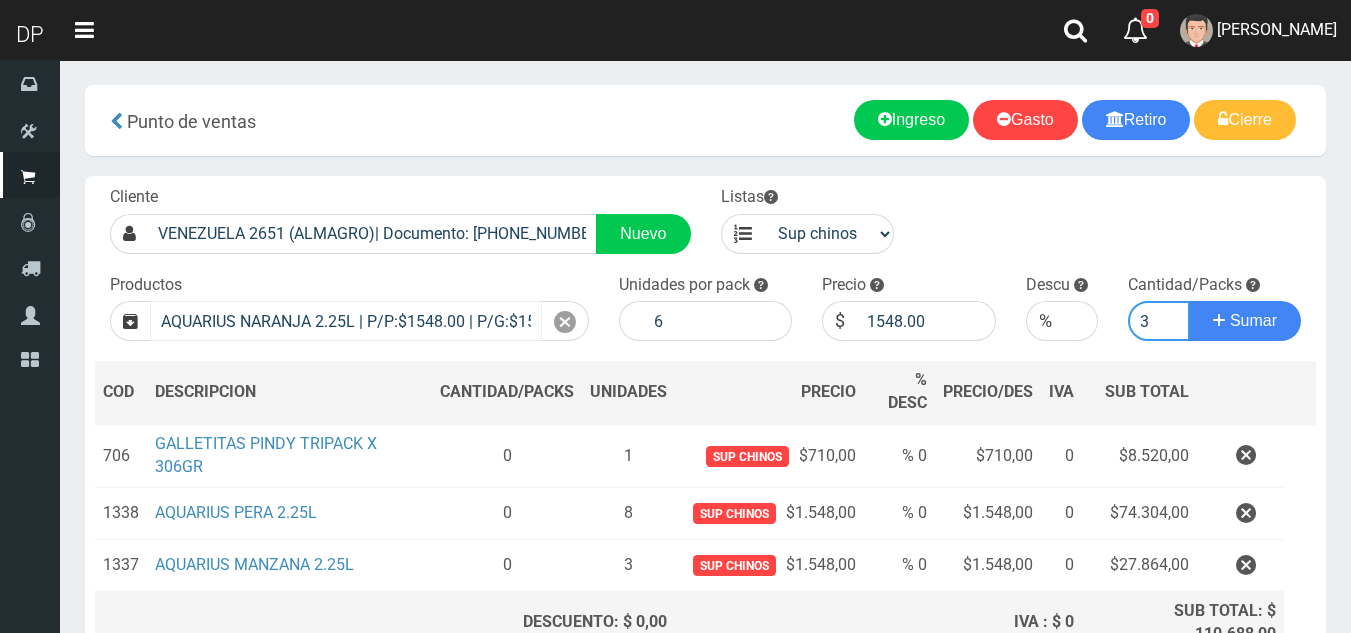 click on "Sumar" at bounding box center (1245, 321) 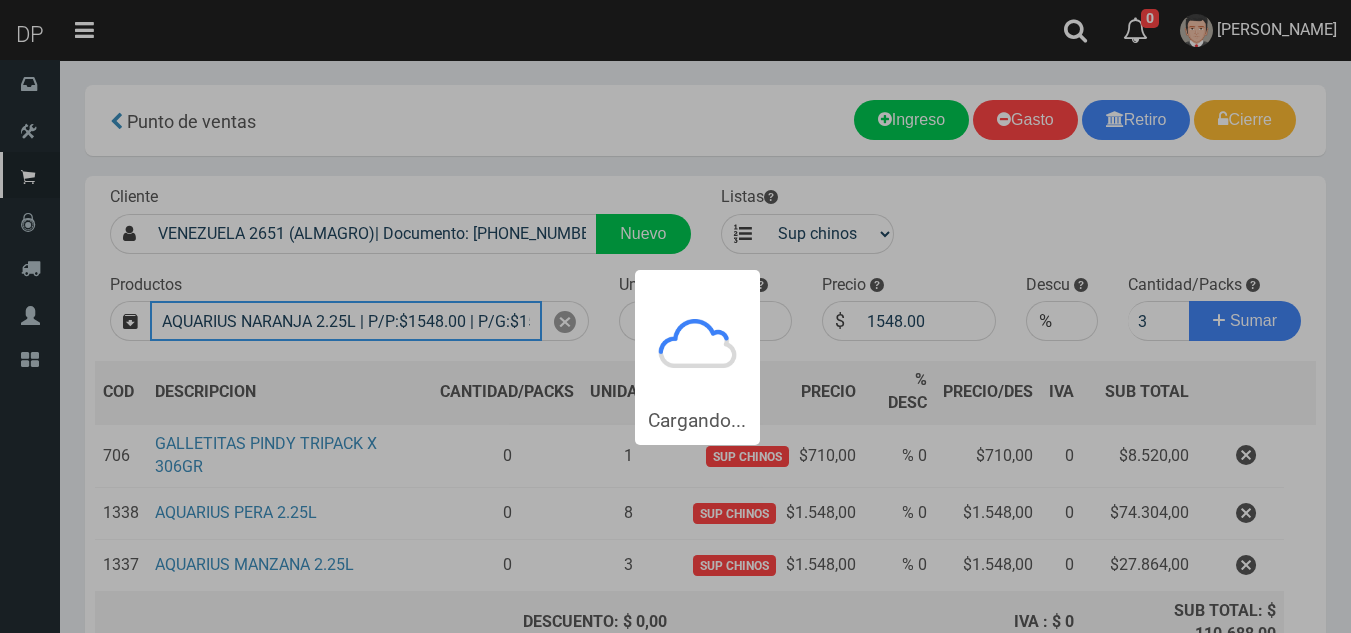 type 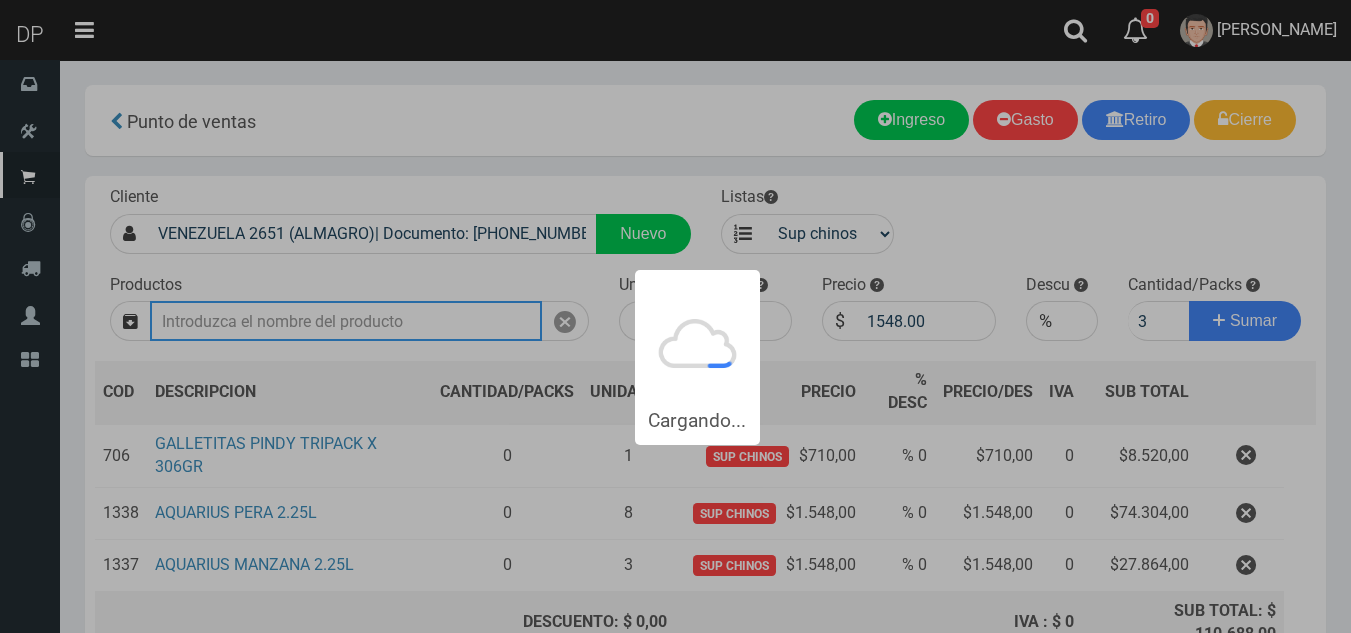 type 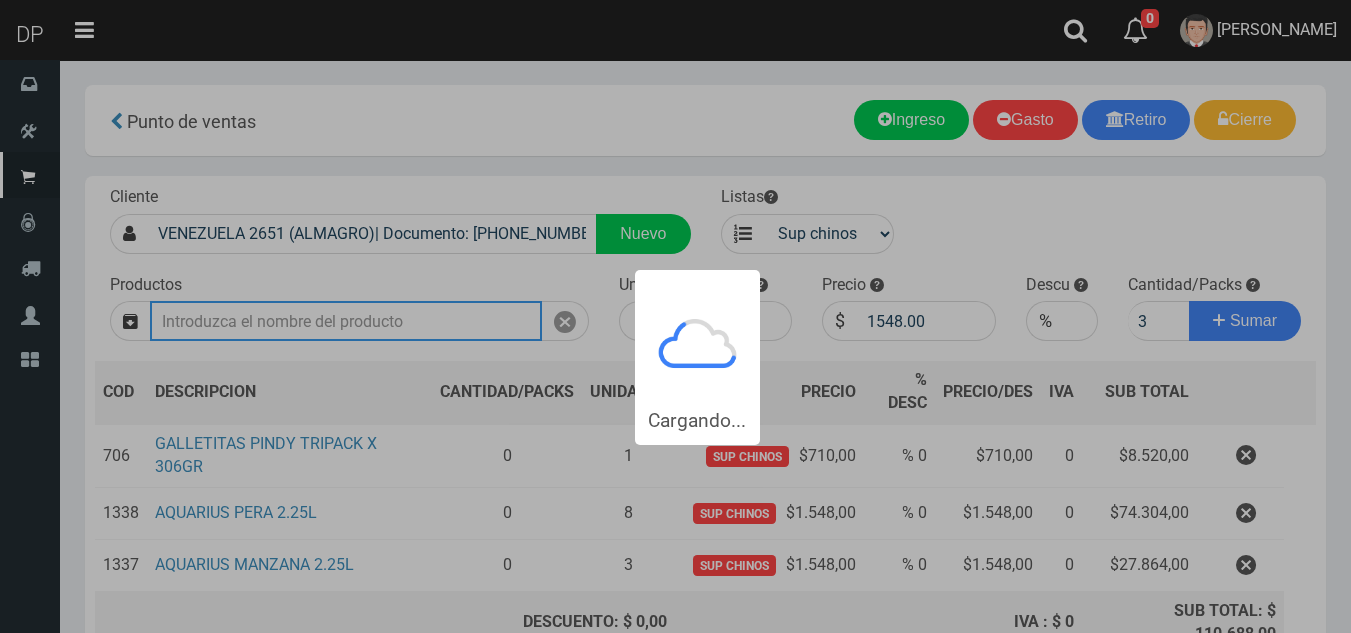 type 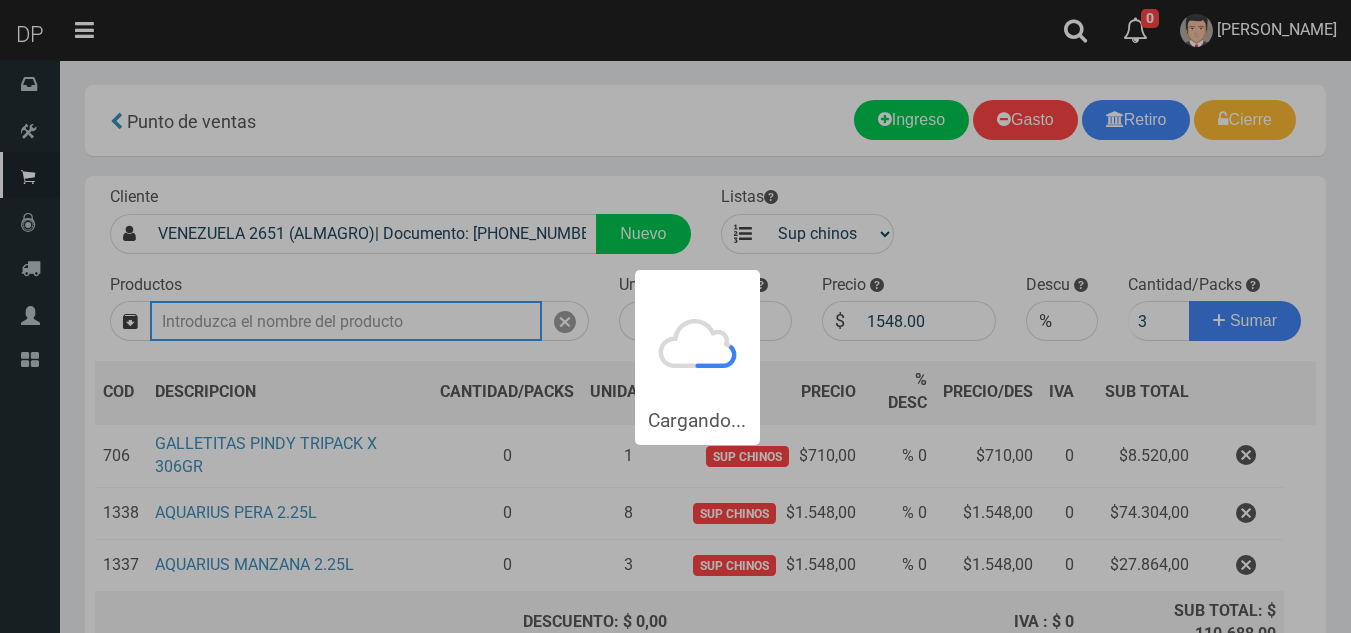 type 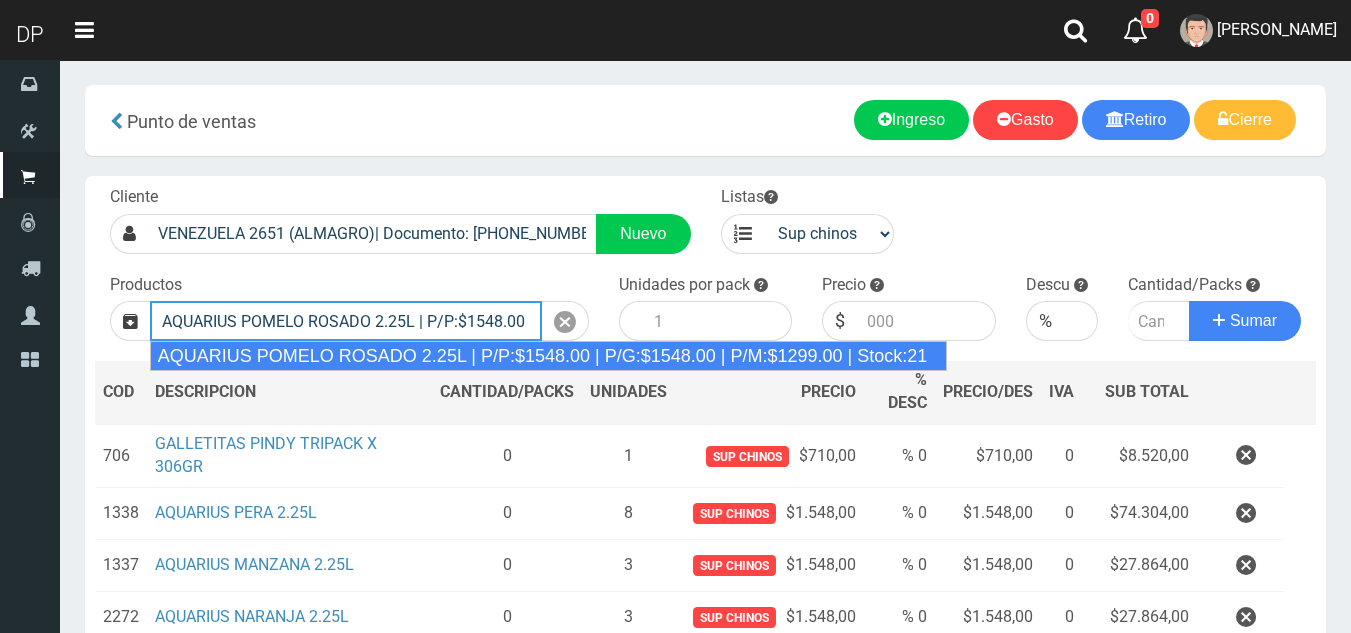 type on "AQUARIUS POMELO ROSADO 2.25L | P/P:$1548.00 | P/G:$1548.00 | P/M:$1299.00 | Stock:21" 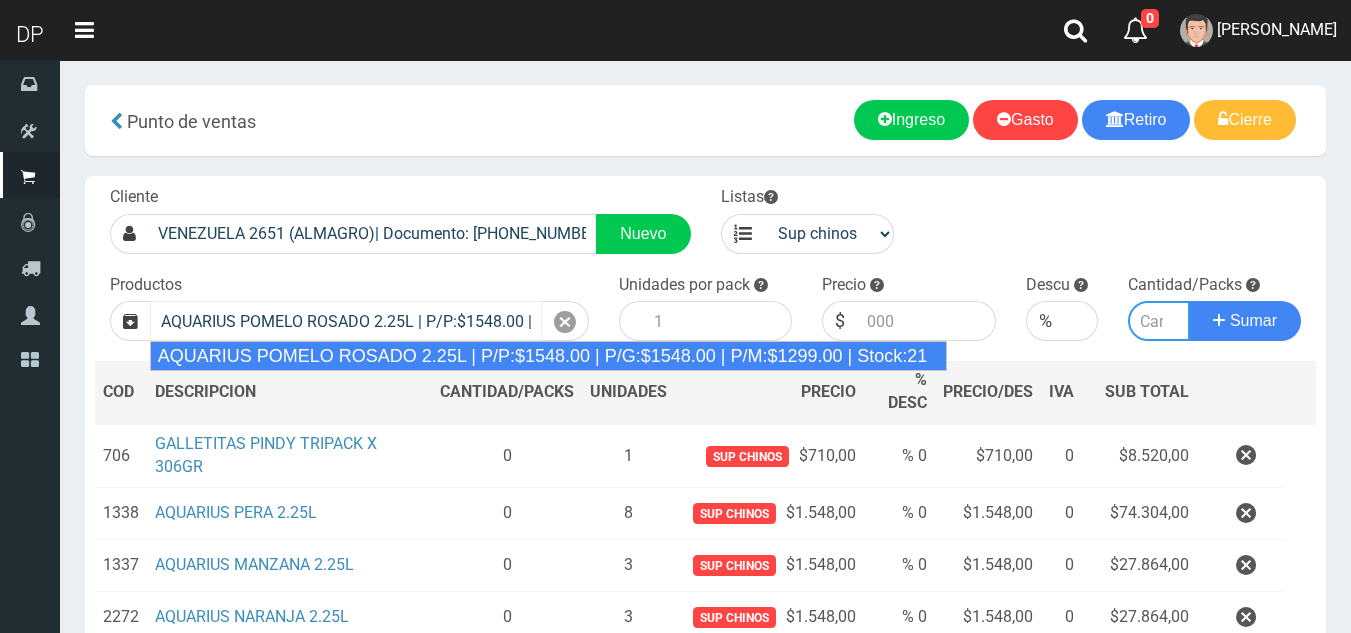 type on "6" 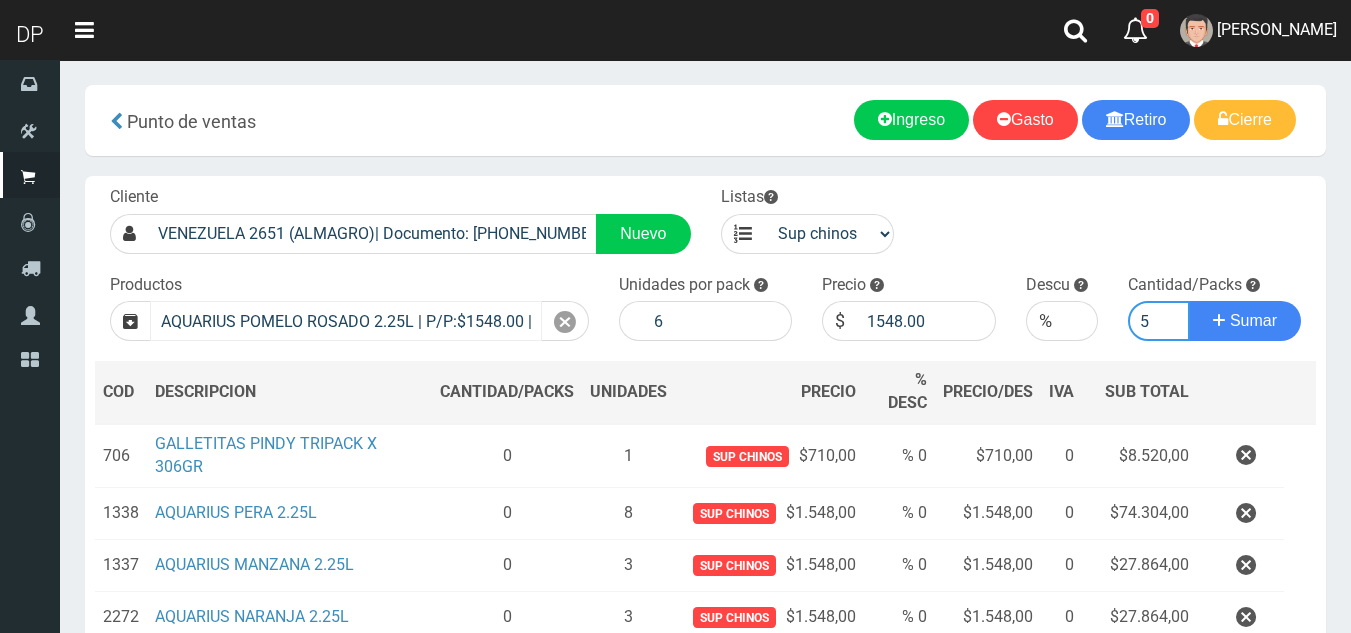 type on "5" 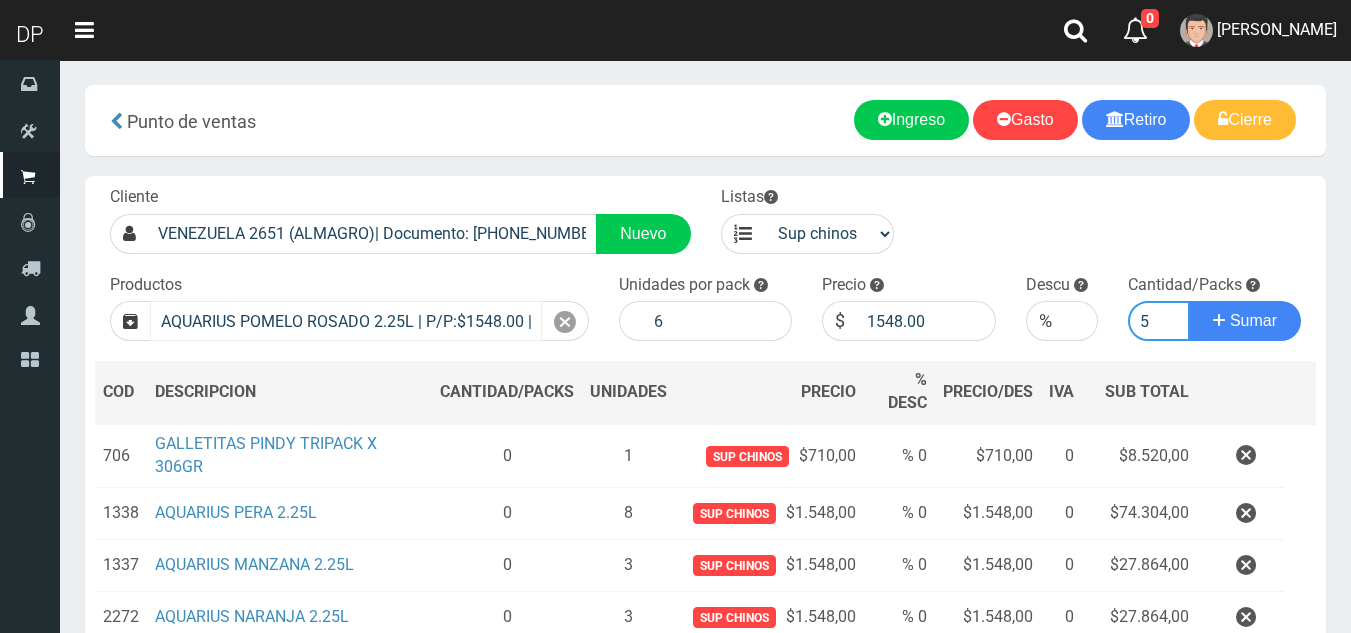 click on "Sumar" at bounding box center [1245, 321] 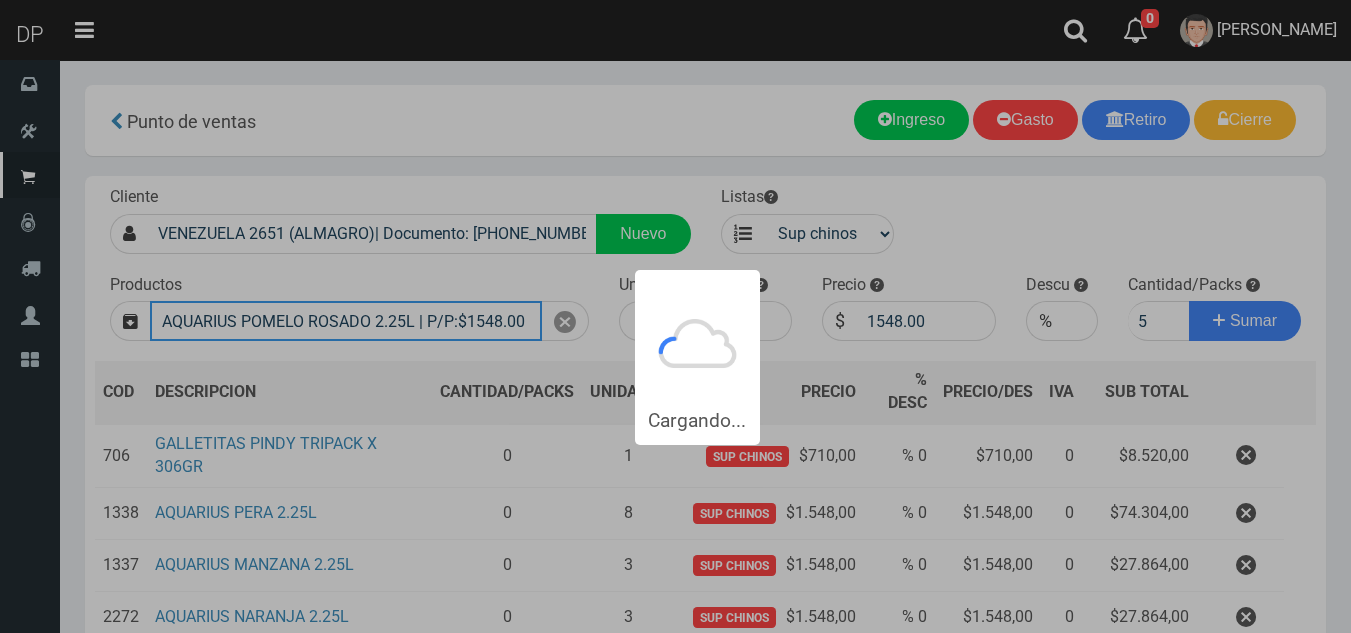 type 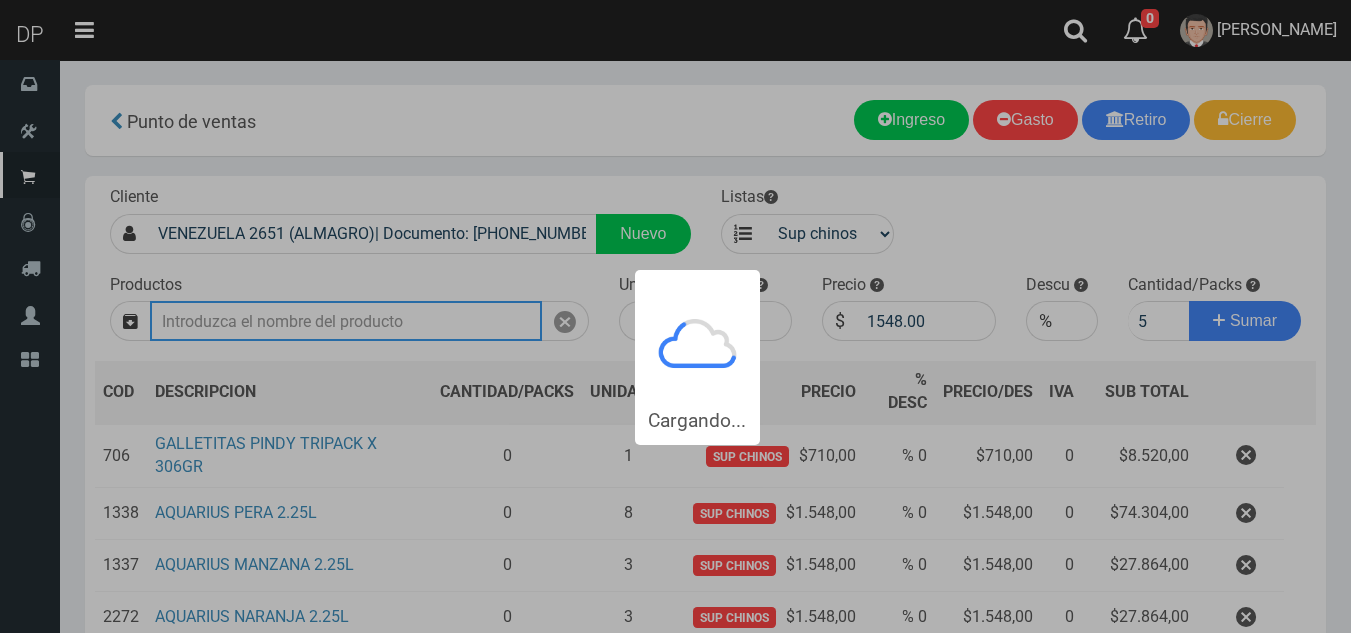 type 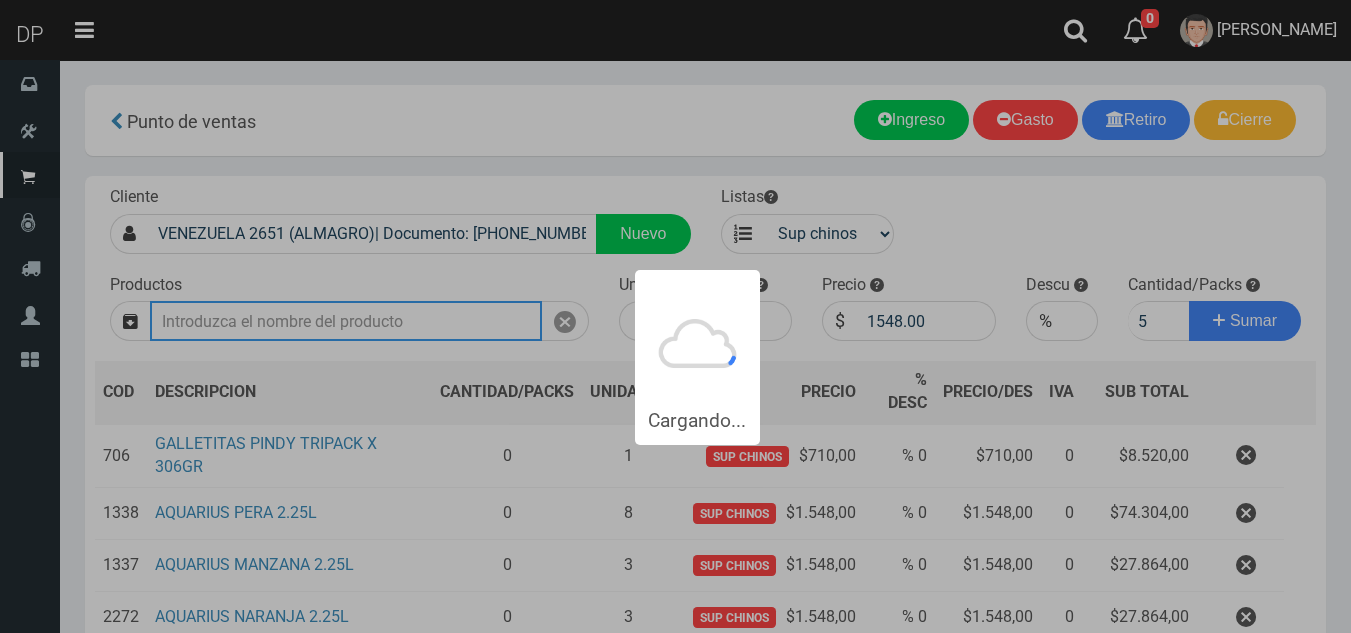 type 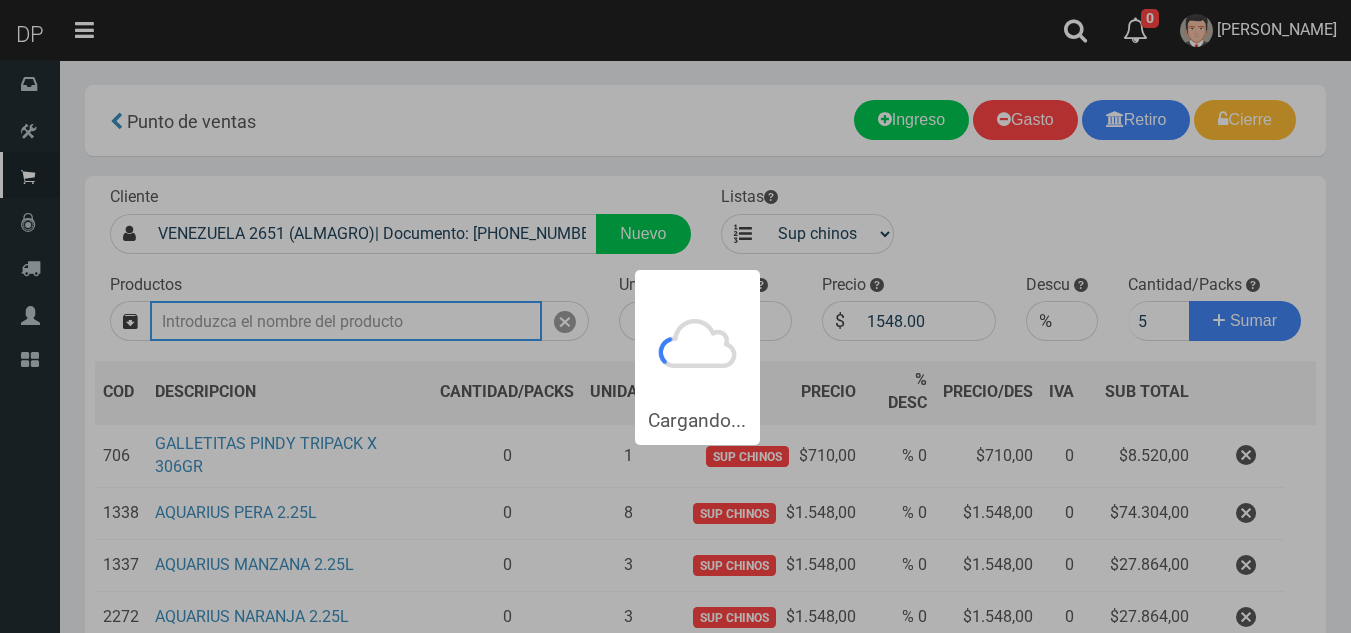 type 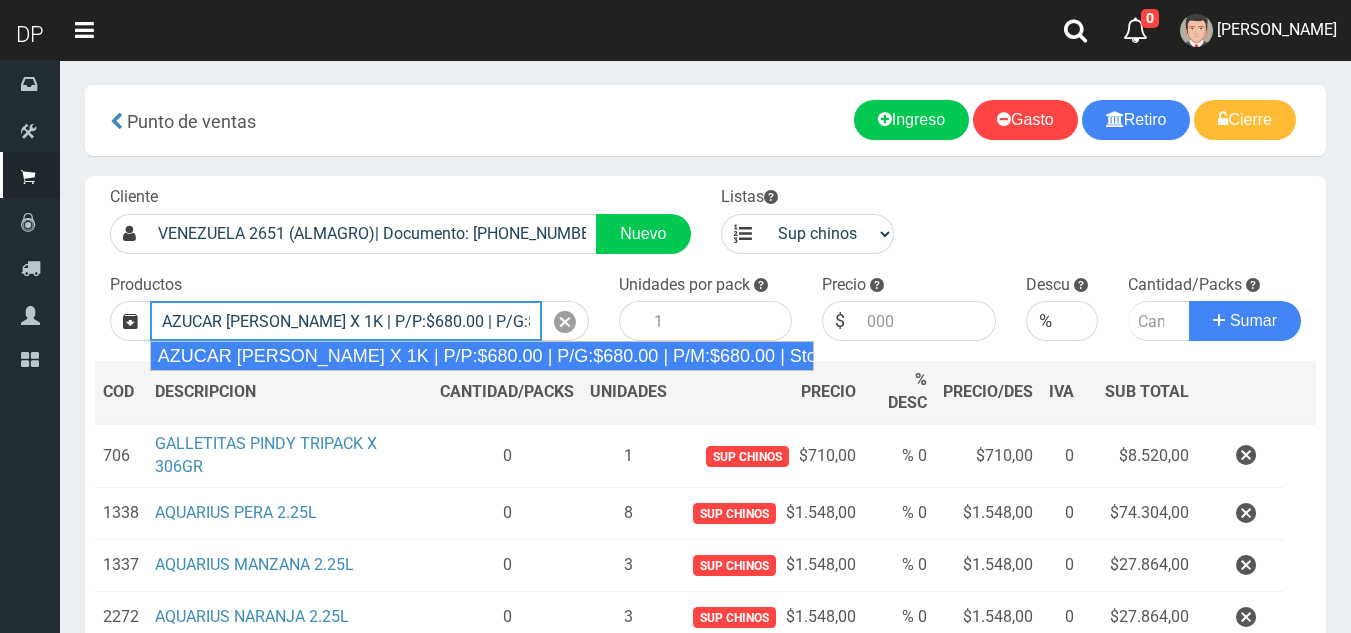 type on "AZUCAR MELGAR X 1K | P/P:$680.00 | P/G:$680.00 | P/M:$680.00 | Stock:-16" 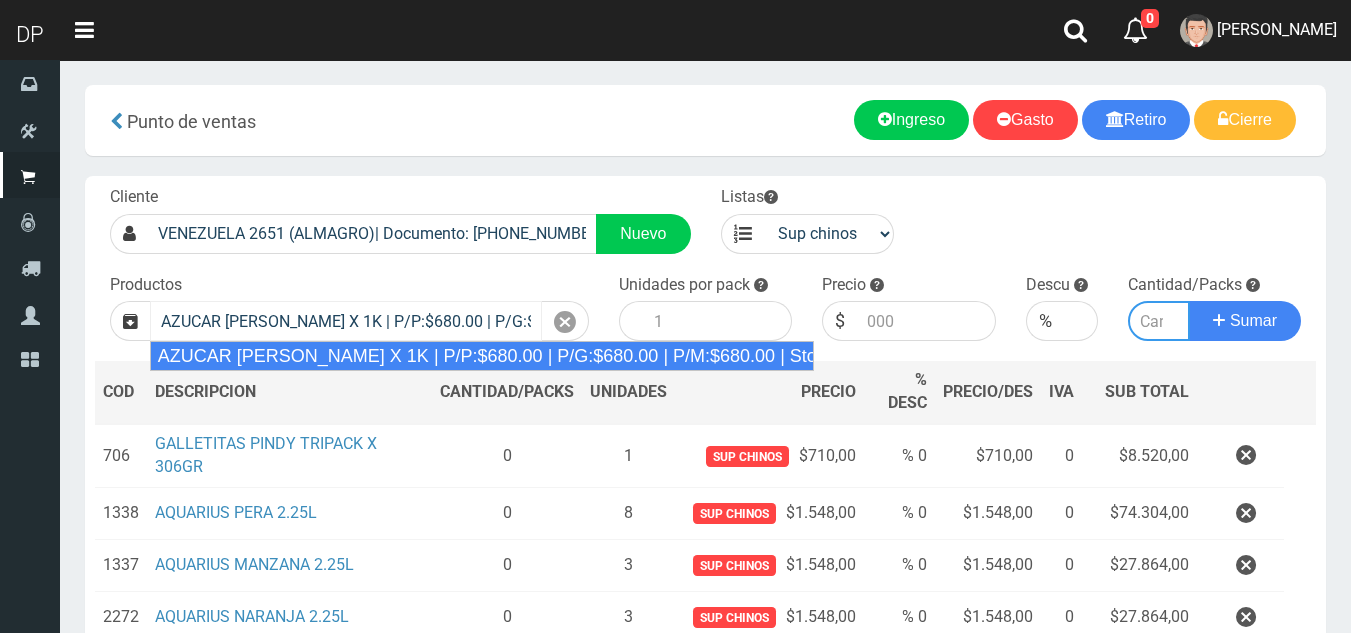 type on "10" 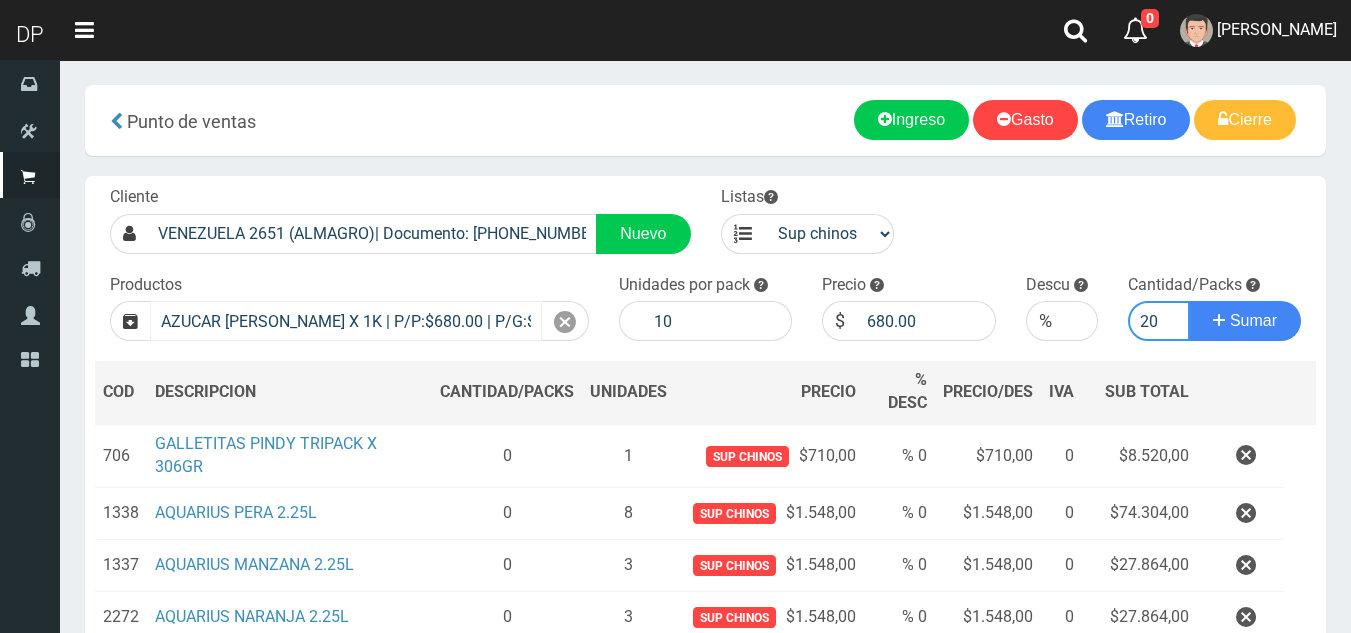 click on "Sumar" at bounding box center [1245, 321] 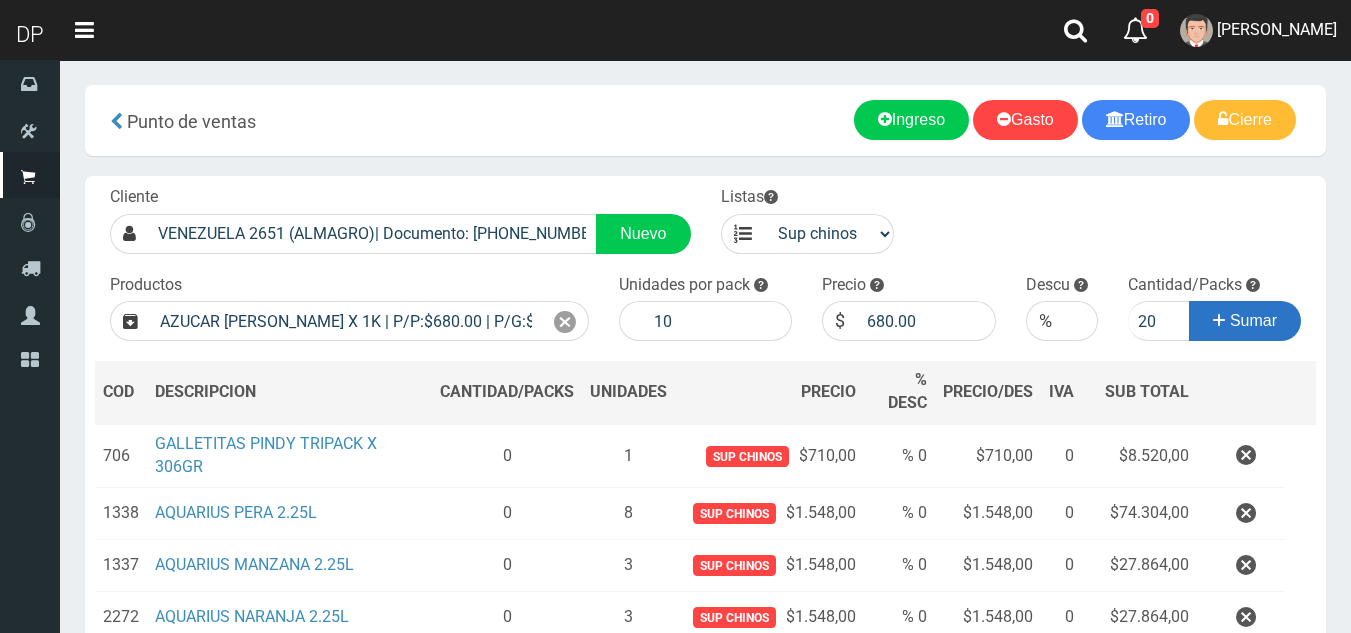 click on "Sumar" at bounding box center [1253, 320] 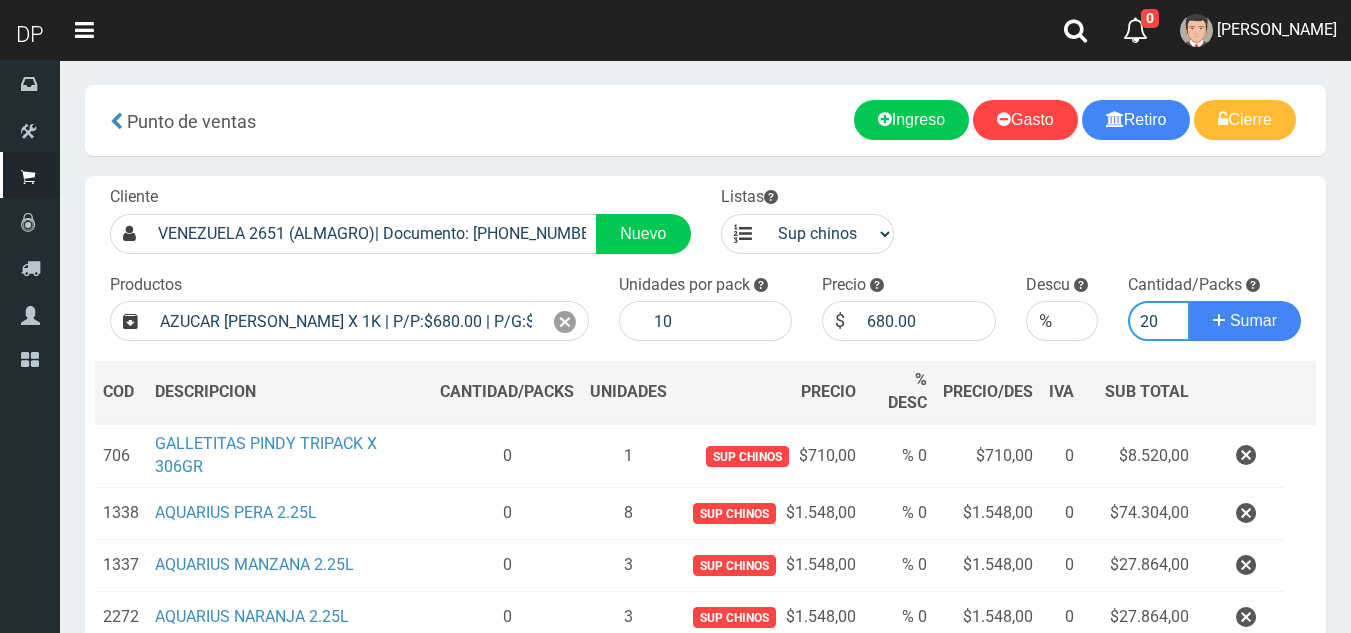 click on "20" at bounding box center (1159, 321) 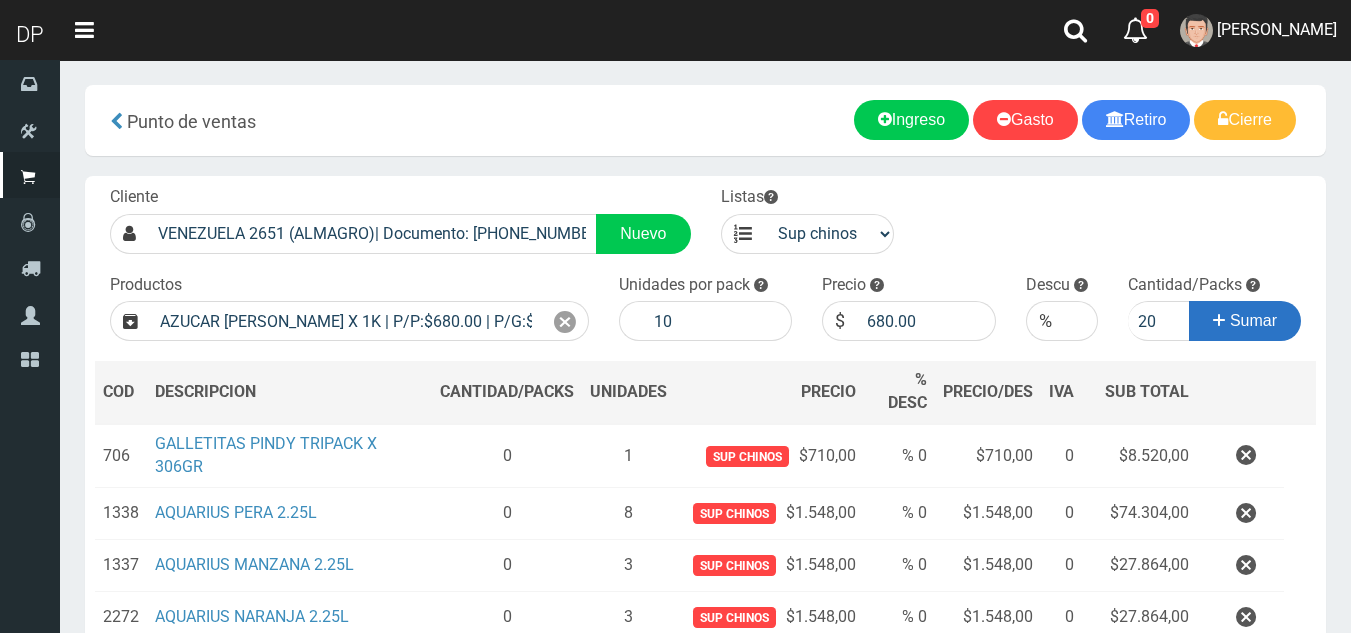 click on "Sumar" at bounding box center (1245, 321) 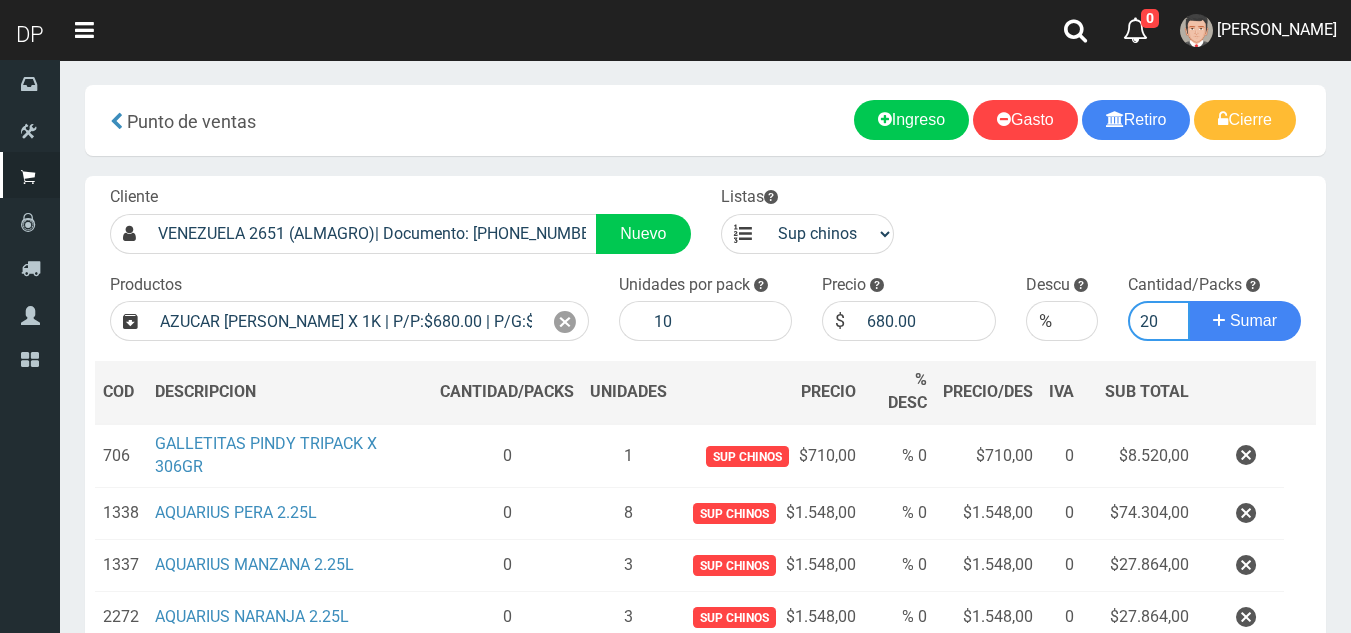 click on "20" at bounding box center (1159, 321) 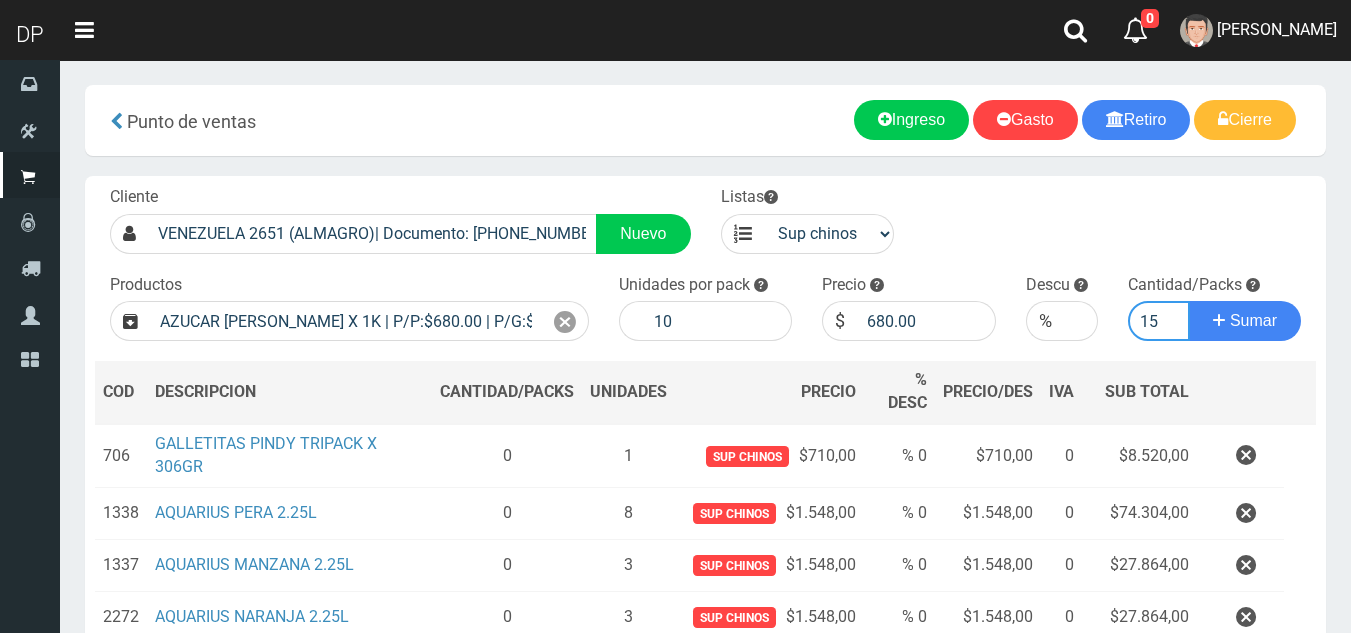 click on "Sumar" at bounding box center [1245, 321] 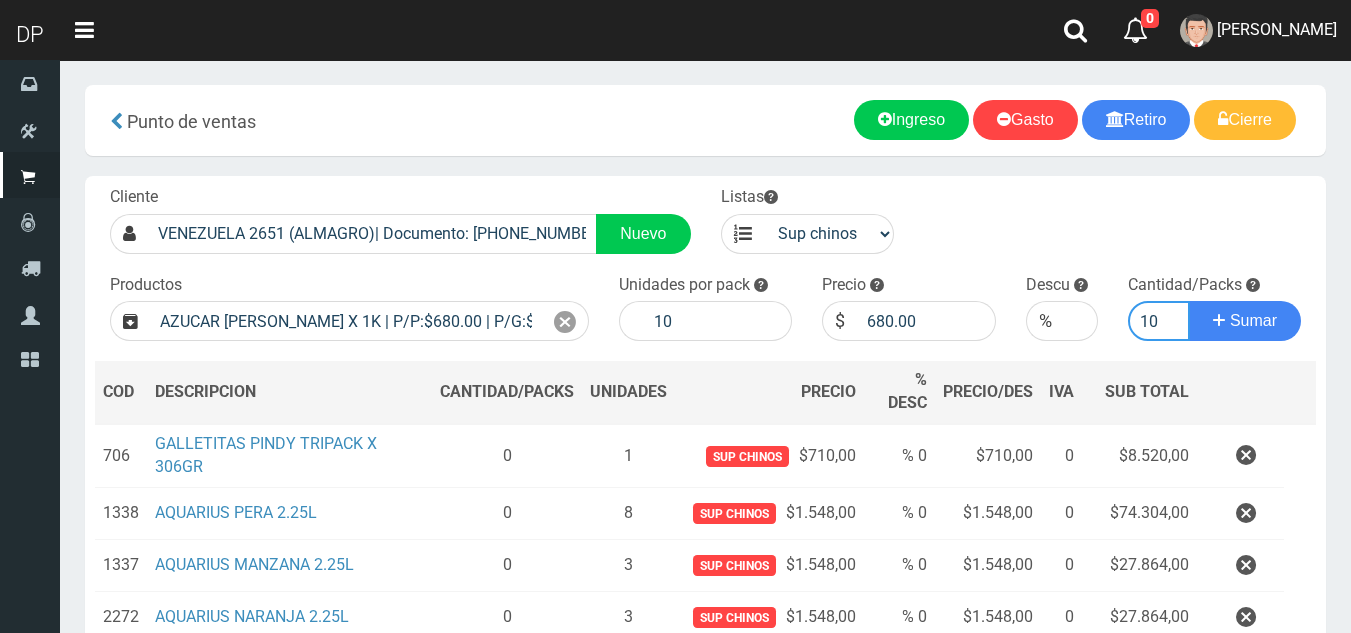 click on "Sumar" at bounding box center (1245, 321) 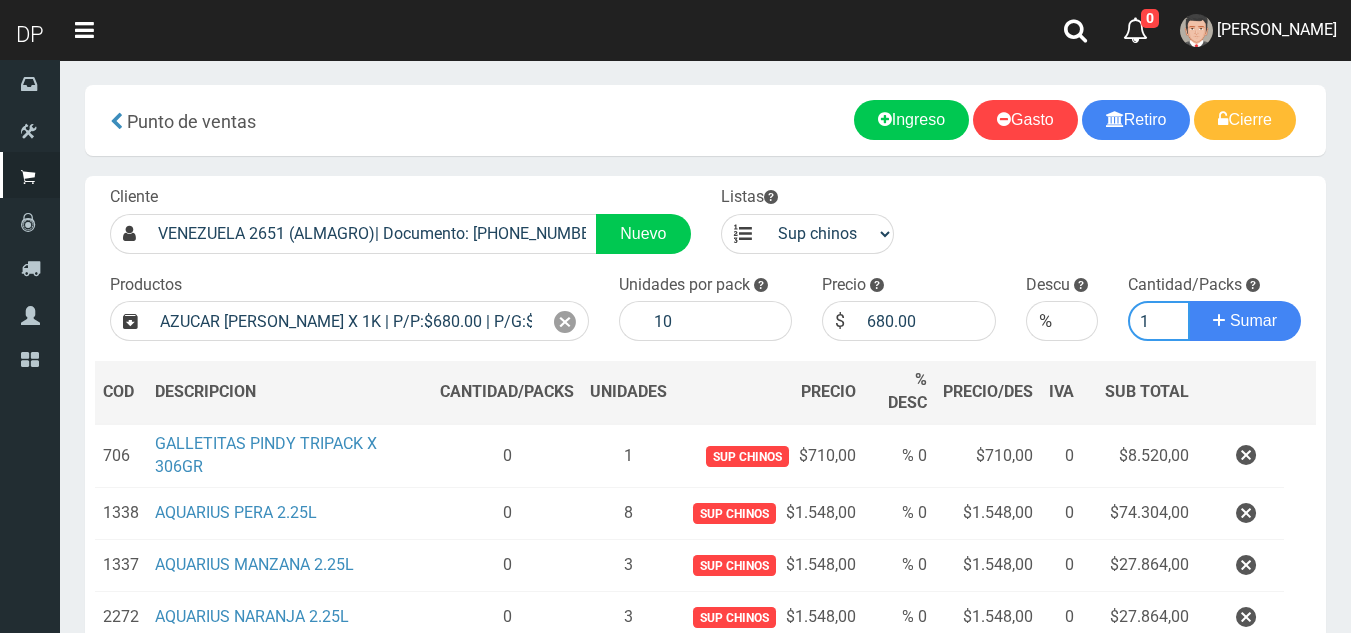 type on "1" 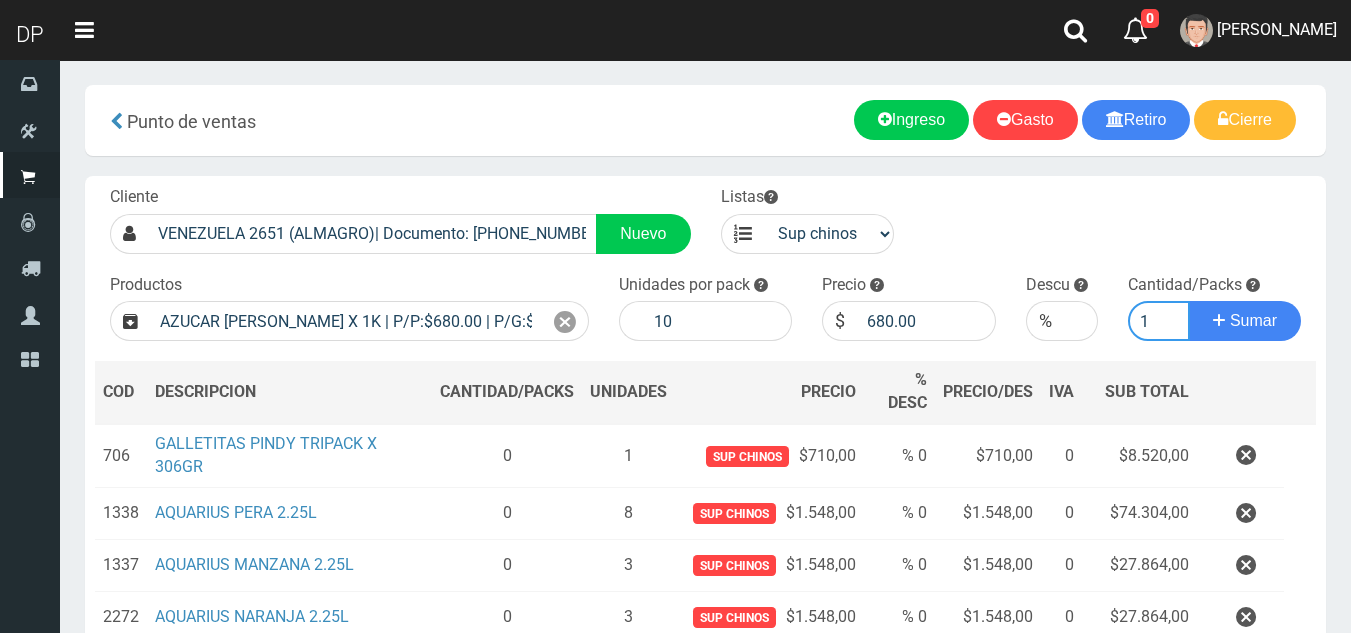 click on "Sumar" at bounding box center [1245, 321] 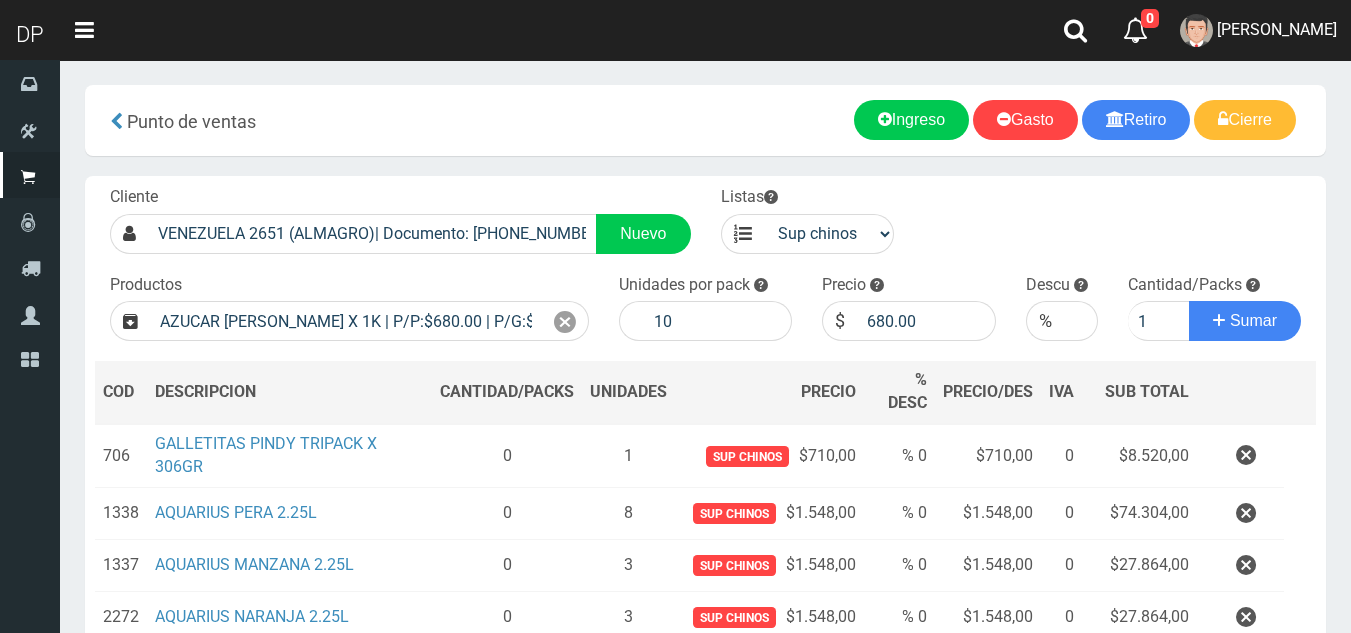 click on "Cliente
VENEZUELA 2651 (ALMAGRO)| Documento: 26511111111 | Teléfono: FRANCISCO ORTIGOZA
Nuevo
Listas
venta publico
Sup chinos
reventas
Productos   10" at bounding box center (705, 473) 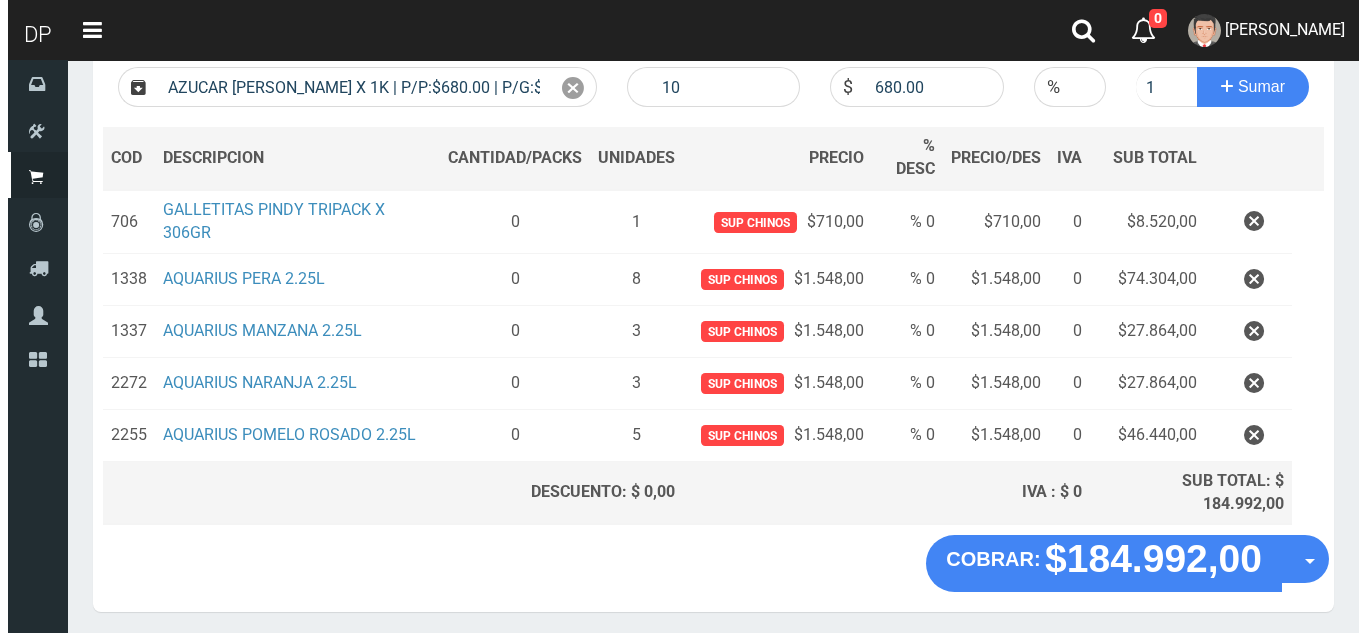 scroll, scrollTop: 304, scrollLeft: 0, axis: vertical 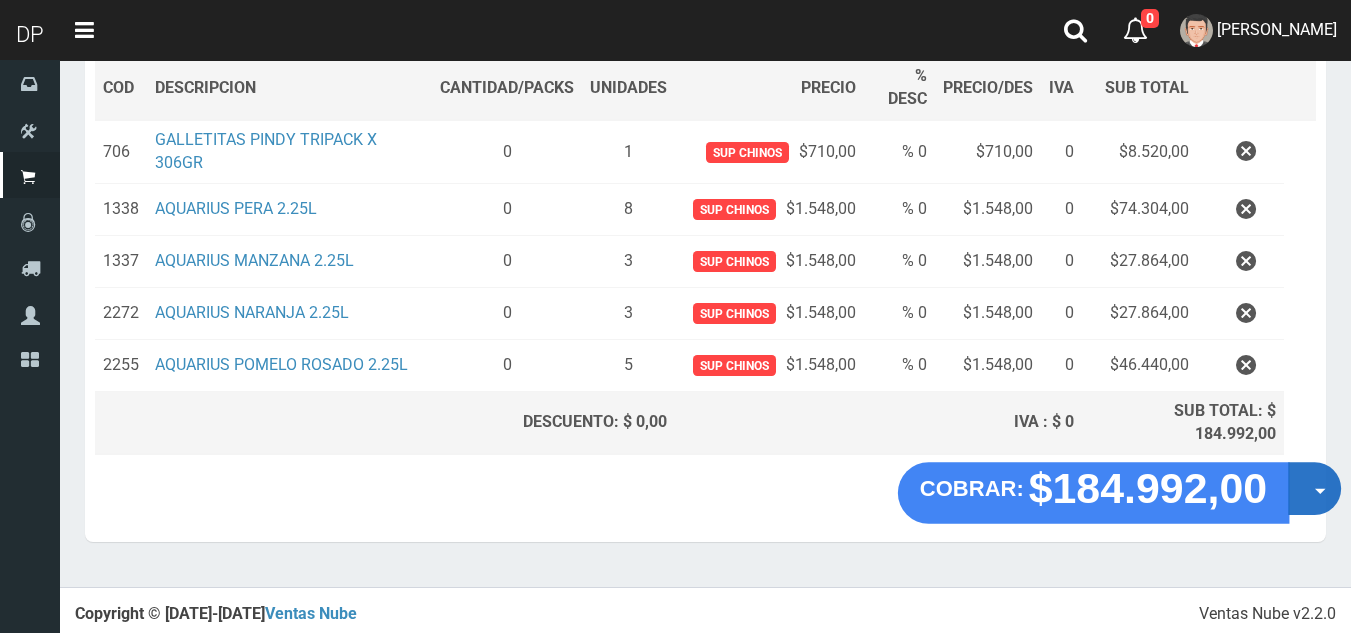 click on "Opciones" at bounding box center (1314, 489) 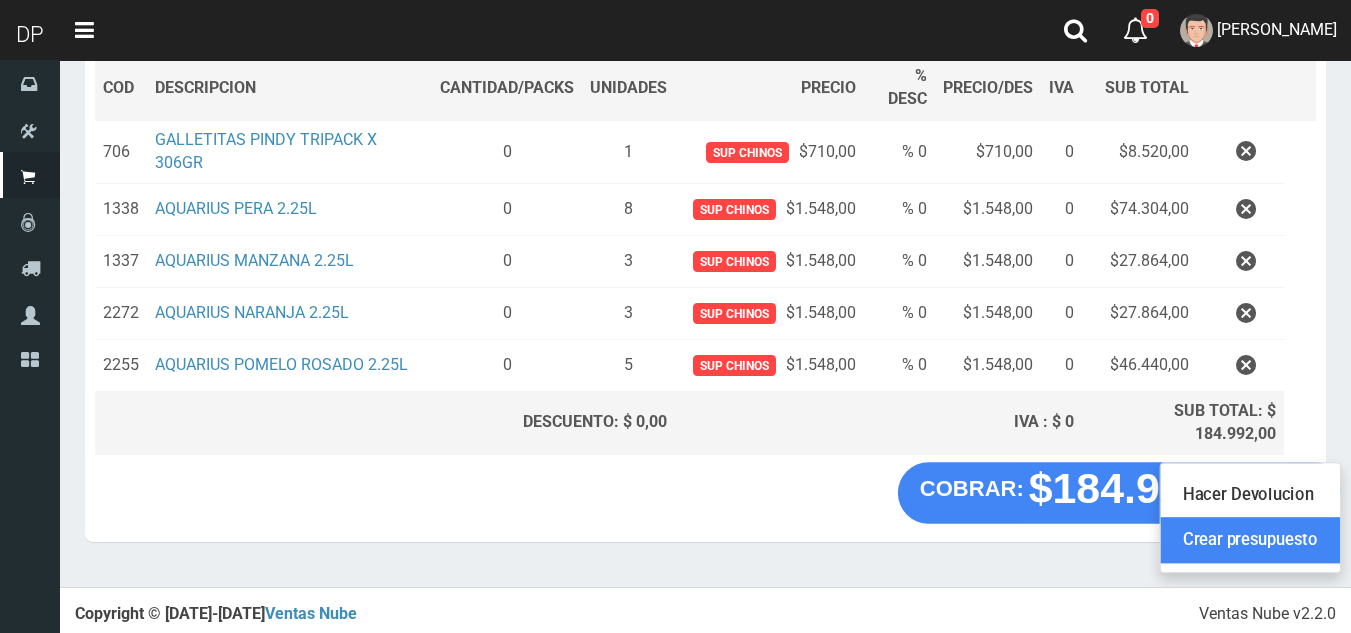 click on "Crear presupuesto" at bounding box center (1250, 541) 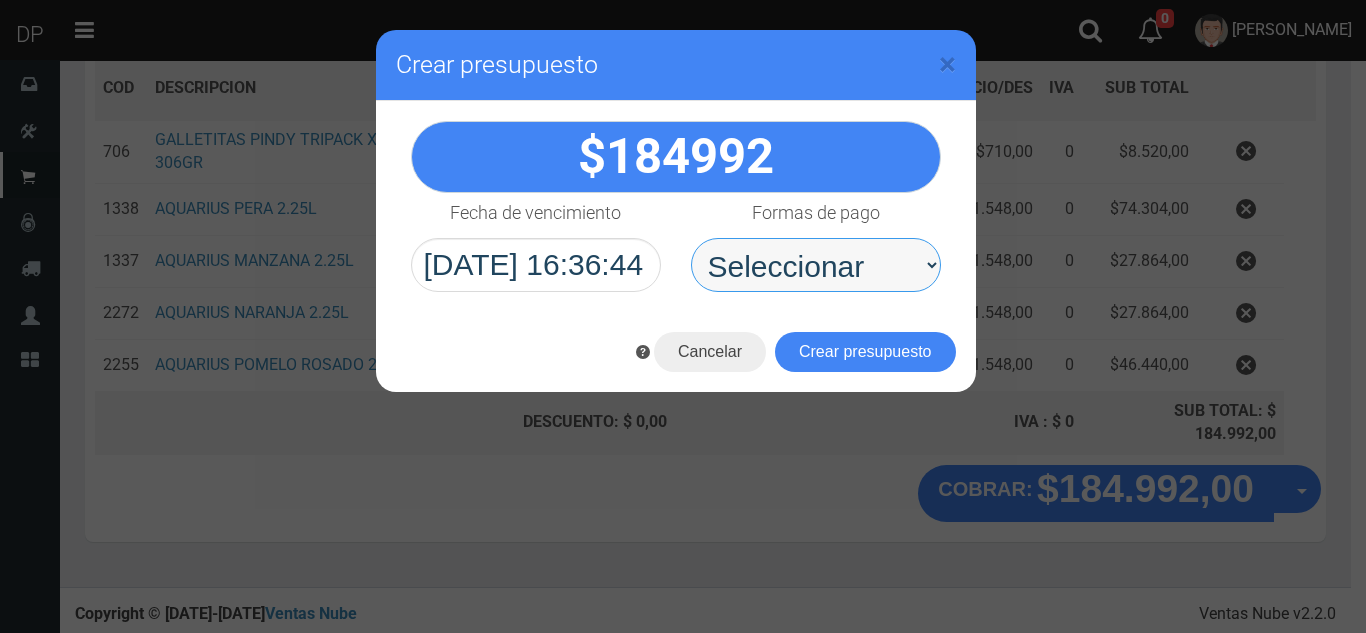 click on "Seleccionar
Efectivo
Tarjeta de Crédito
Depósito
Débito" at bounding box center [816, 265] 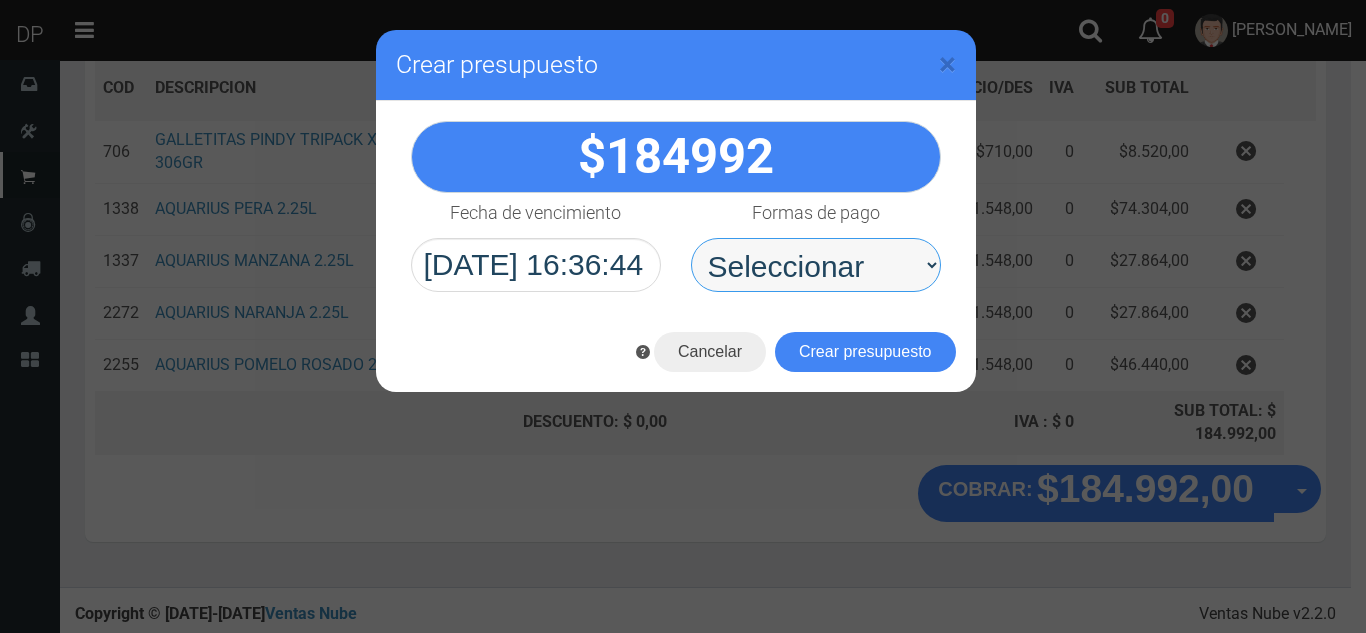select on "Efectivo" 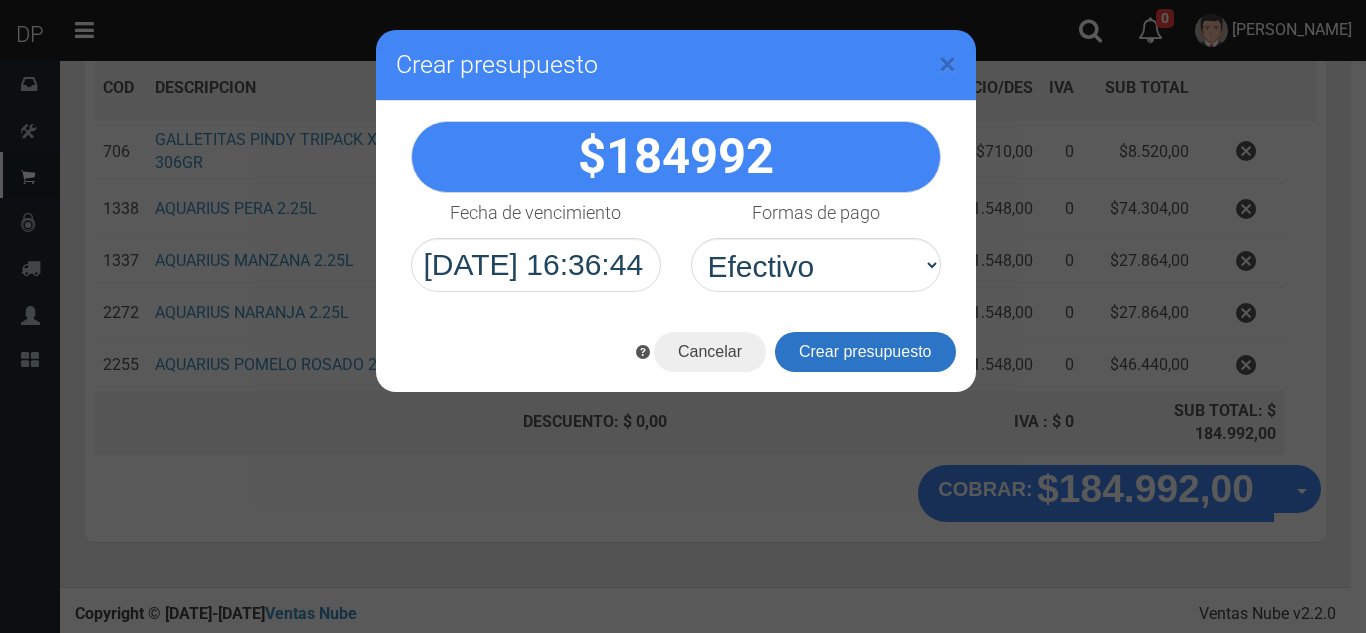 click on "Crear presupuesto" at bounding box center (865, 352) 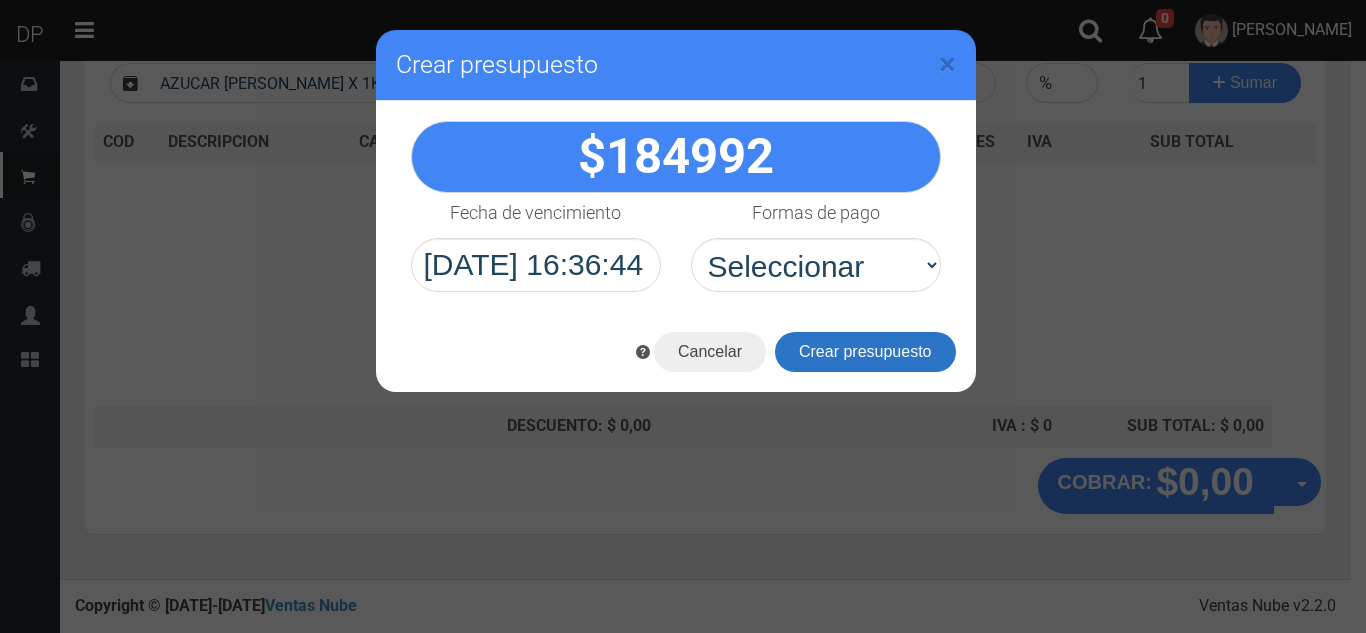 scroll, scrollTop: 230, scrollLeft: 0, axis: vertical 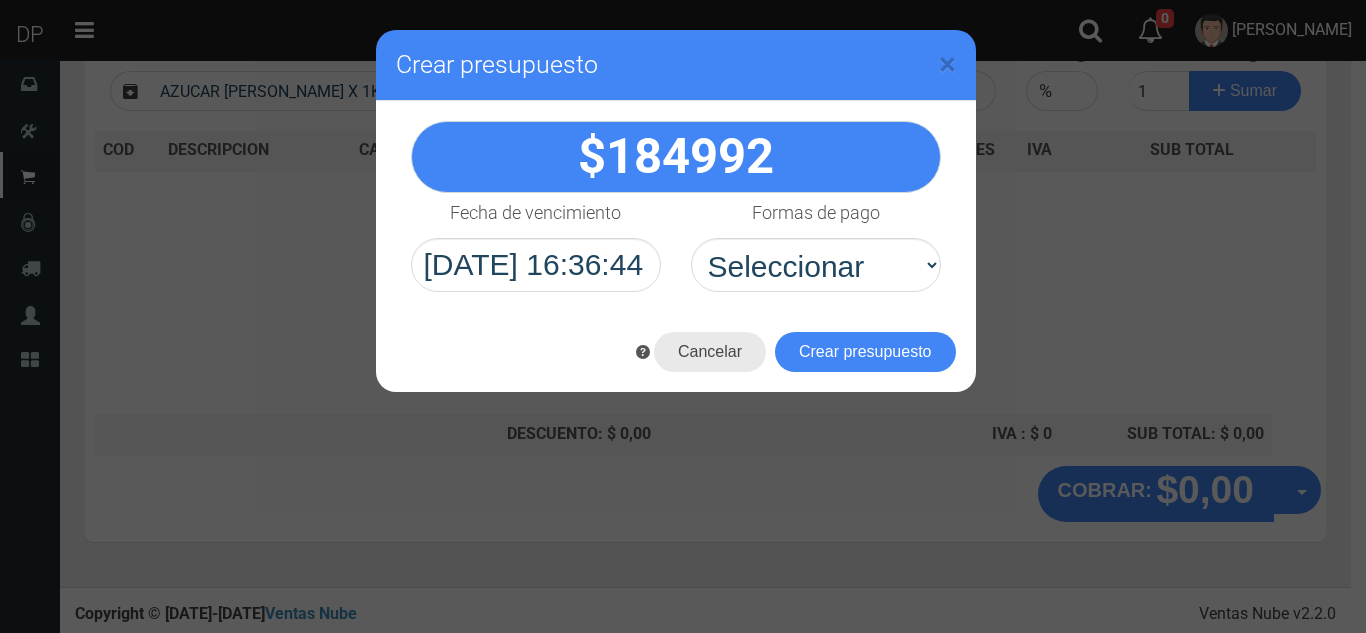 click on "Cancelar" at bounding box center (710, 352) 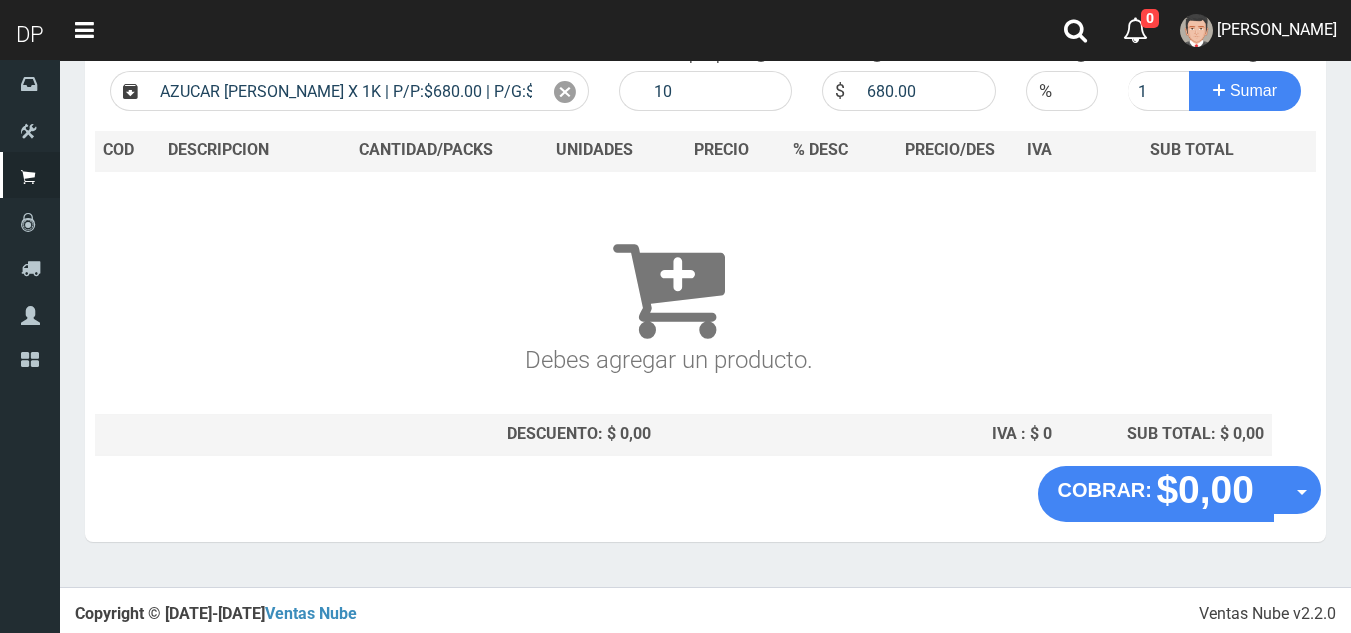click on "Debes agregar un producto." at bounding box center (668, 286) 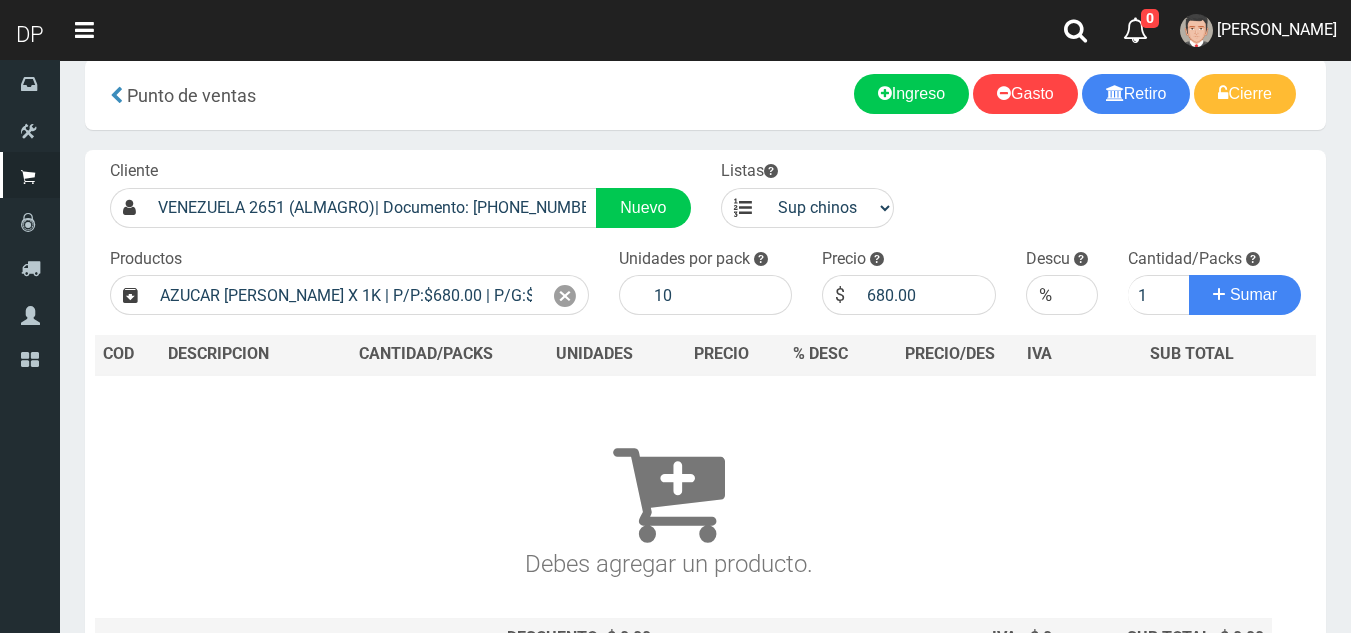 scroll, scrollTop: 0, scrollLeft: 0, axis: both 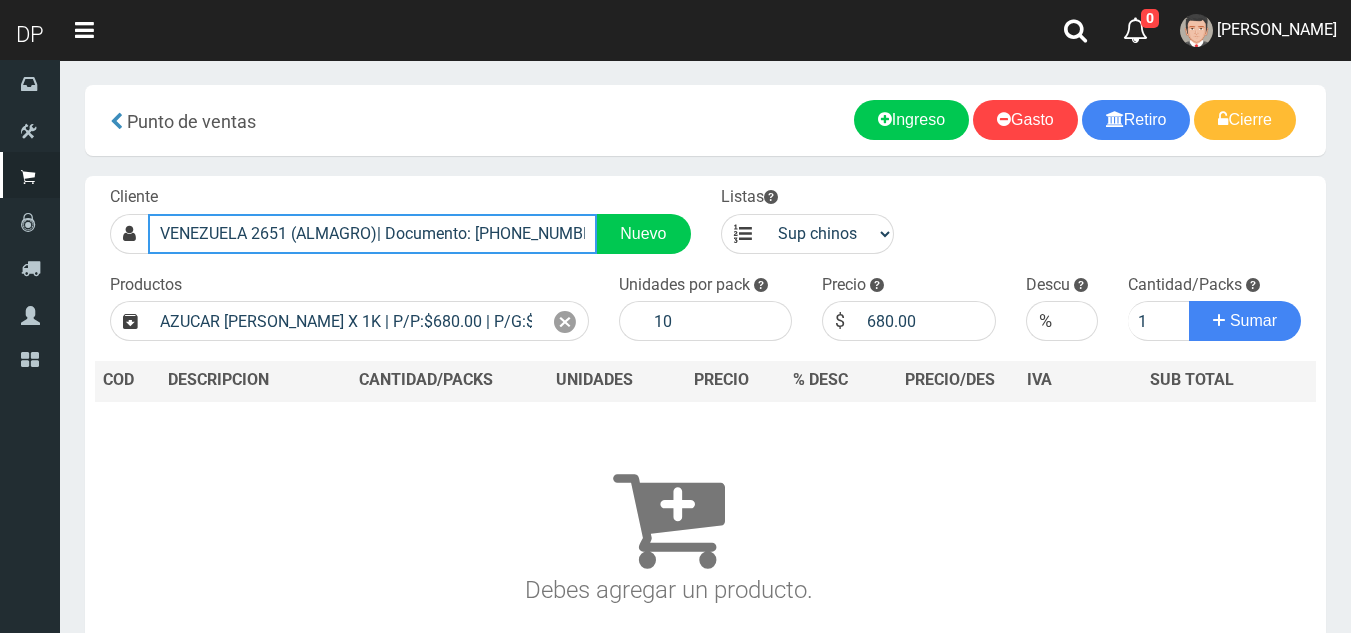 click on "VENEZUELA 2651 (ALMAGRO)| Documento: 26511111111 | Teléfono: FRANCISCO ORTIGOZA" at bounding box center (372, 234) 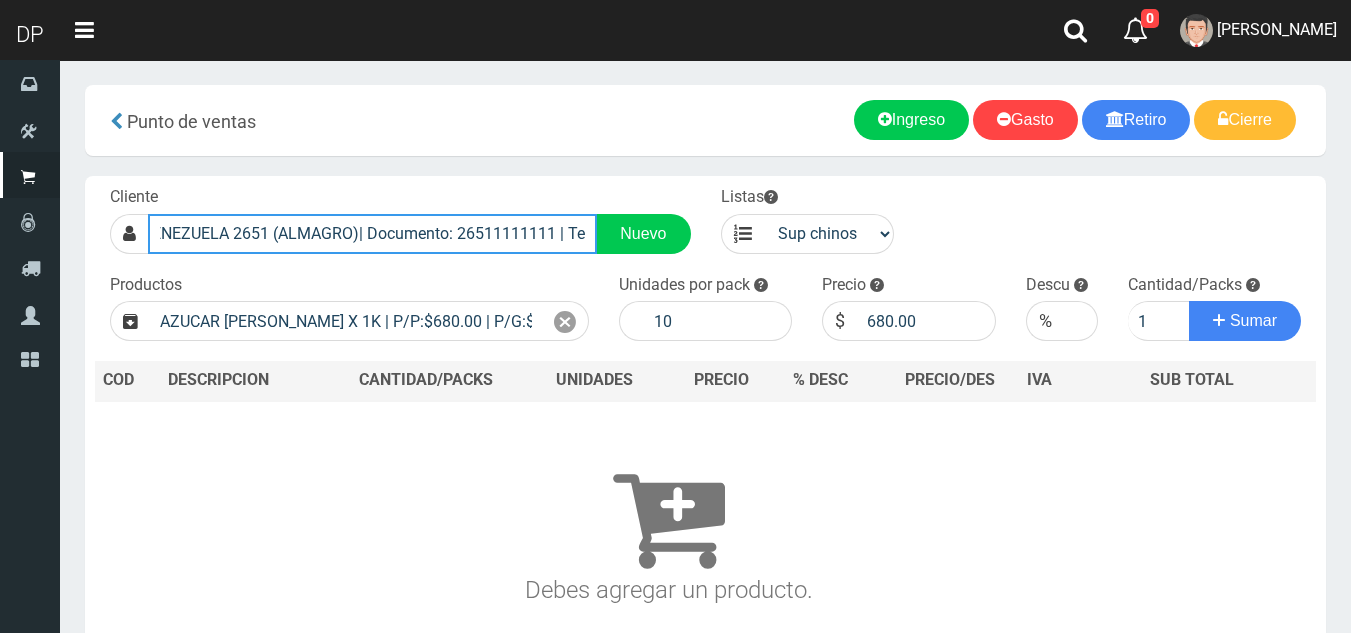scroll, scrollTop: 0, scrollLeft: 0, axis: both 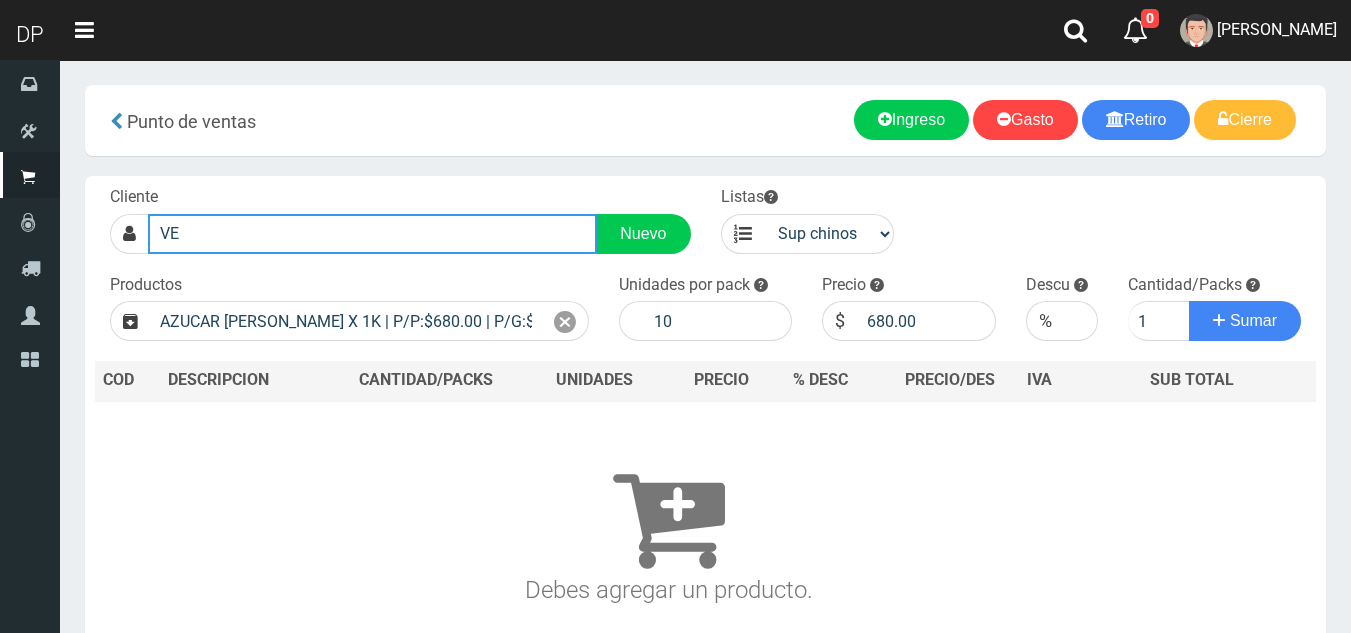 type on "V" 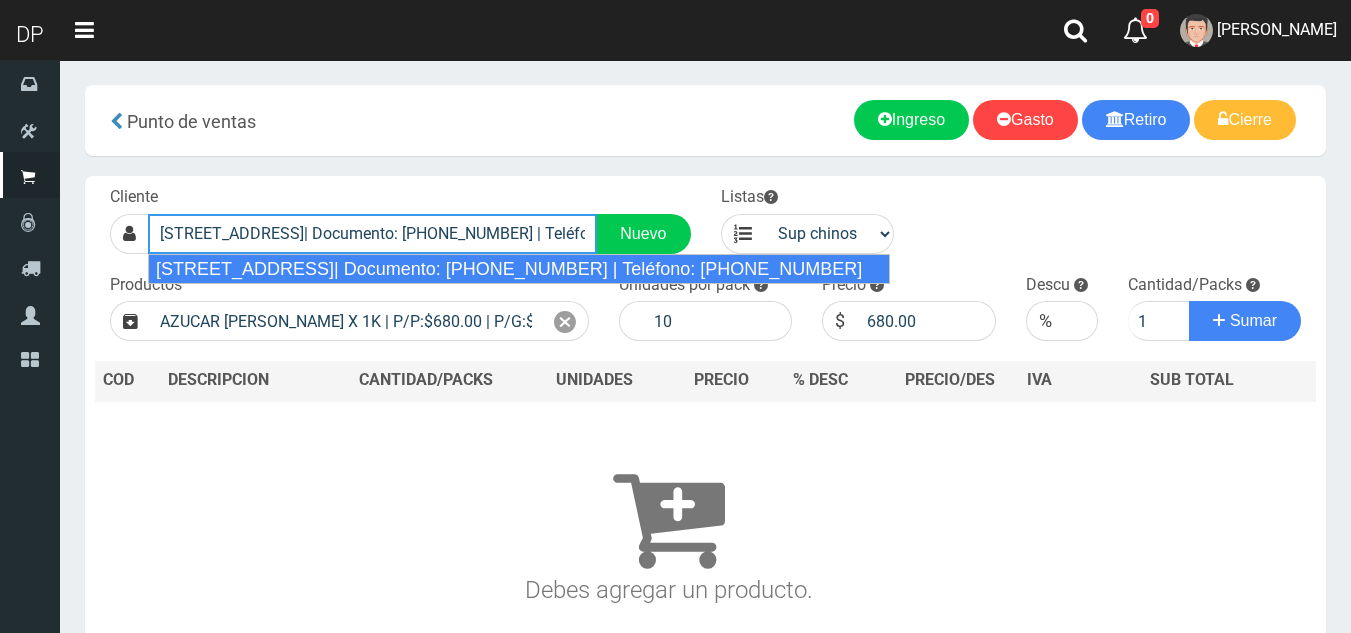 type on "Belgrano 3127 (Balvanera) CABA| Documento: 22356889 | Teléfono: +54 9 11 4494-0936" 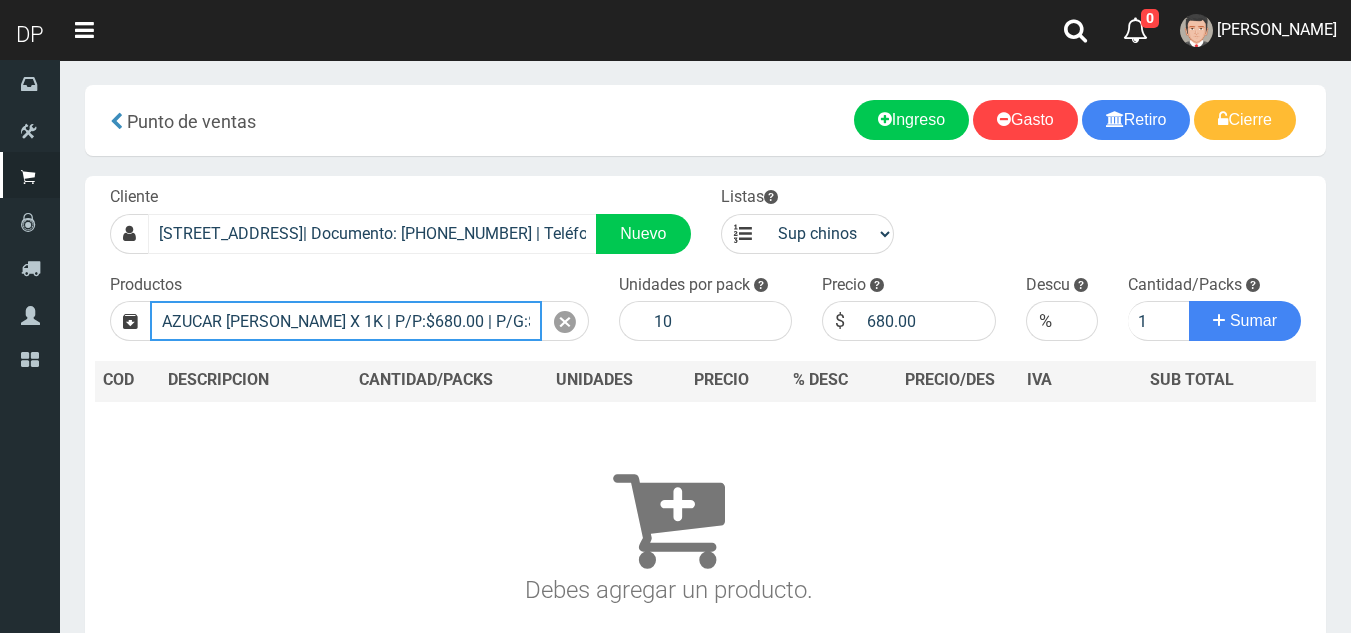 scroll, scrollTop: 0, scrollLeft: 181, axis: horizontal 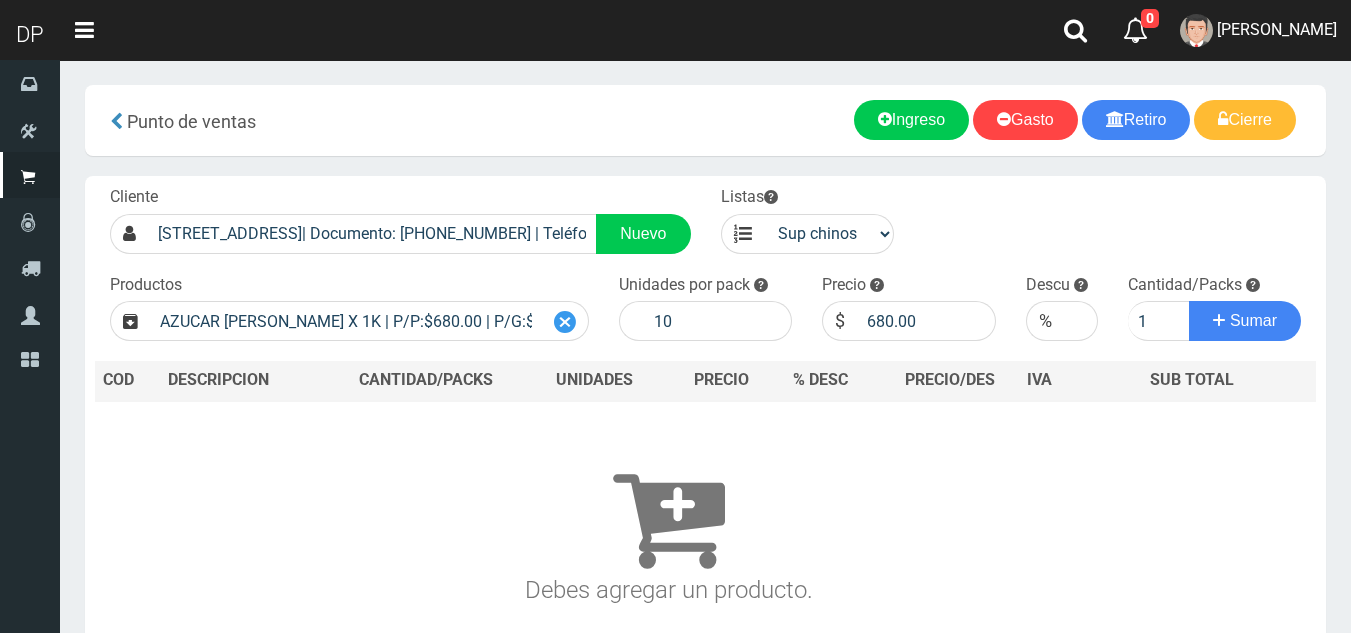 click at bounding box center [565, 322] 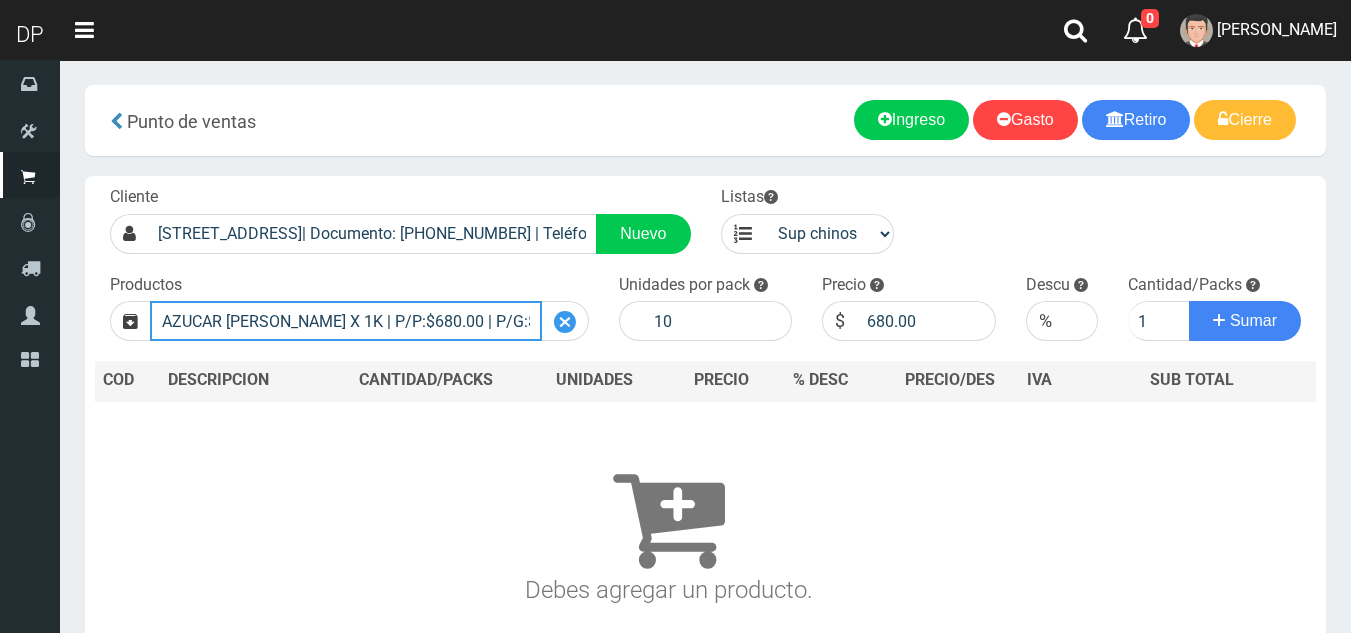 type 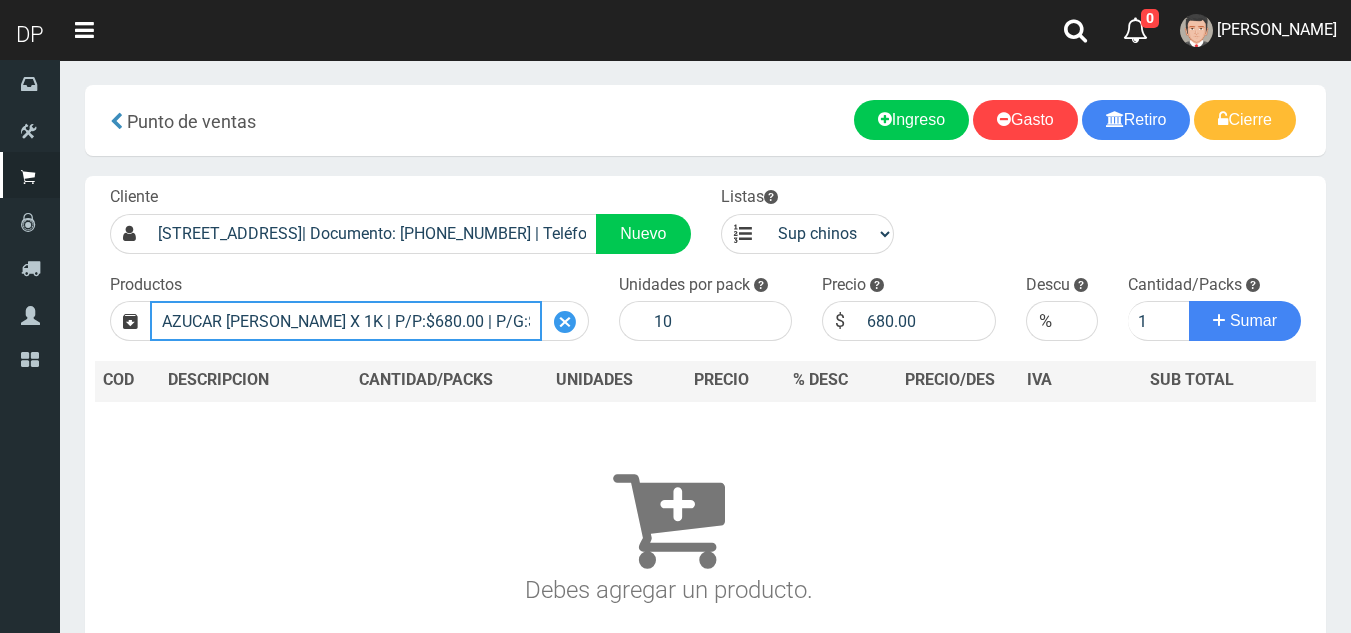 type 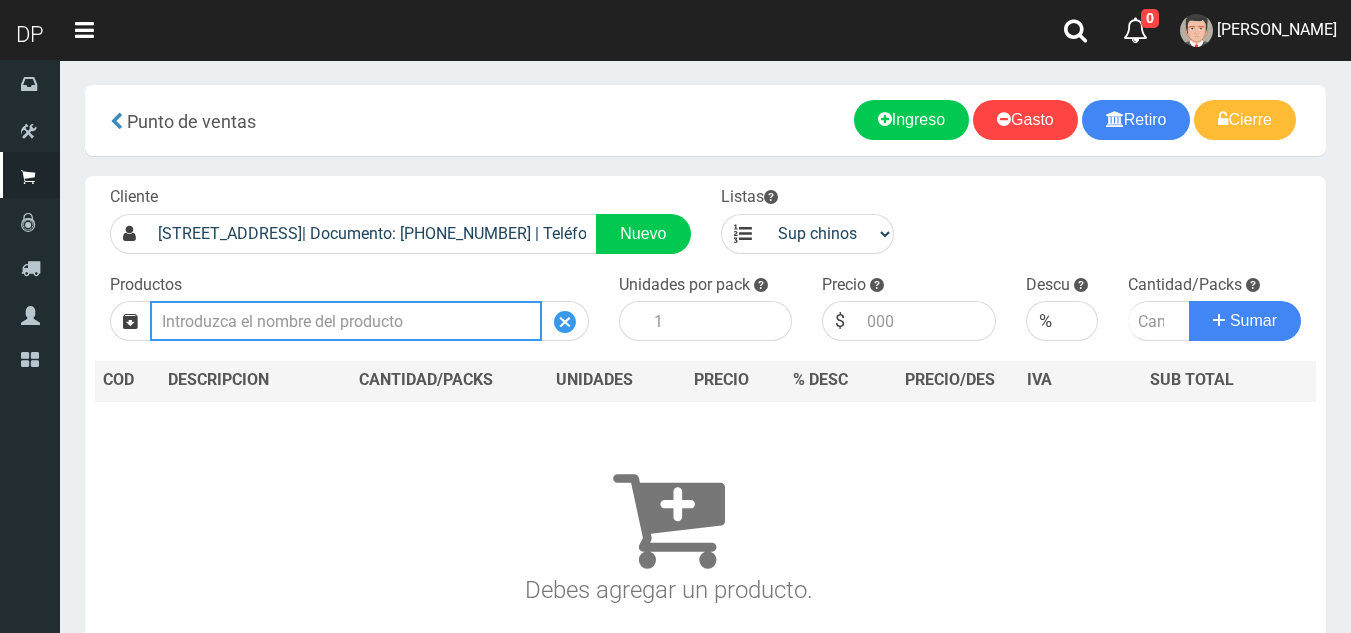 scroll, scrollTop: 0, scrollLeft: 0, axis: both 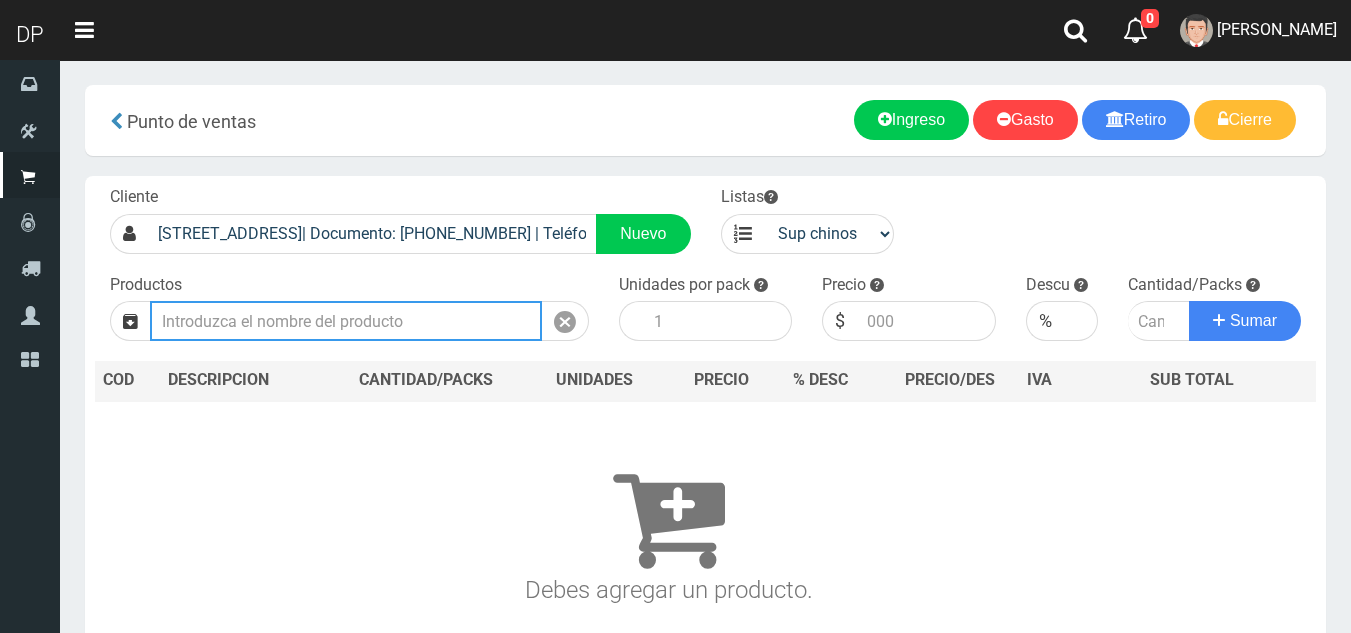 click at bounding box center [346, 321] 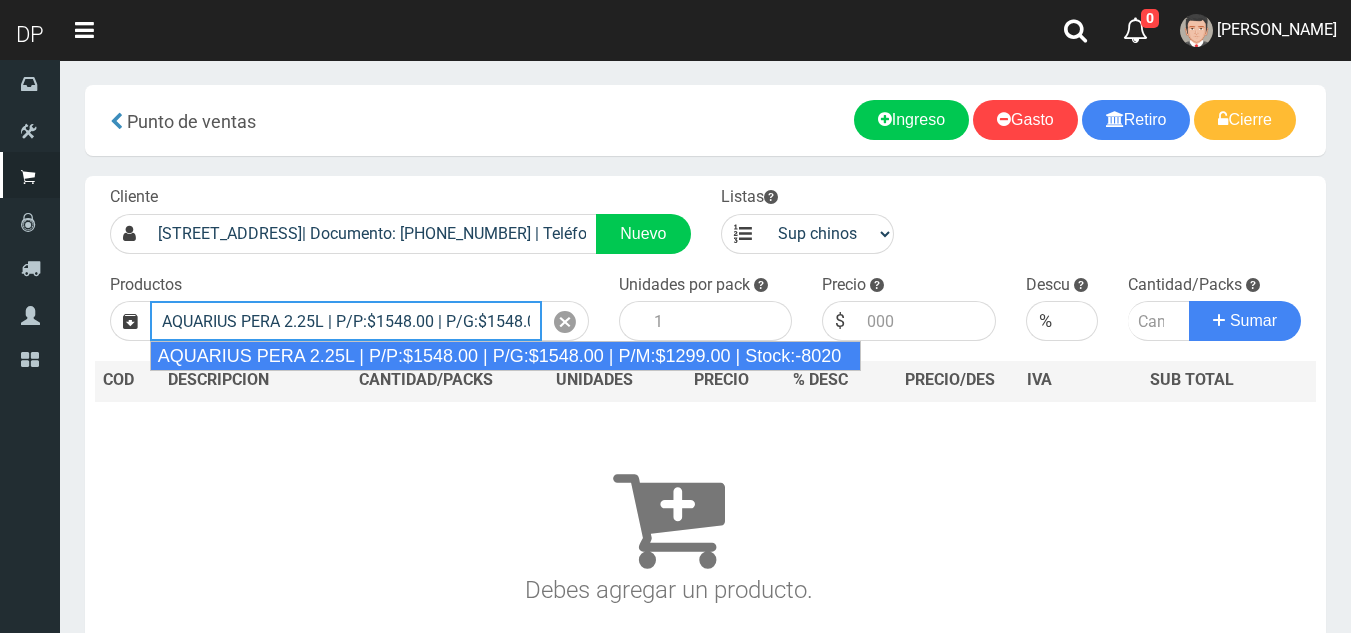 type on "AQUARIUS PERA 2.25L | P/P:$1548.00 | P/G:$1548.00 | P/M:$1299.00 | Stock:-8020" 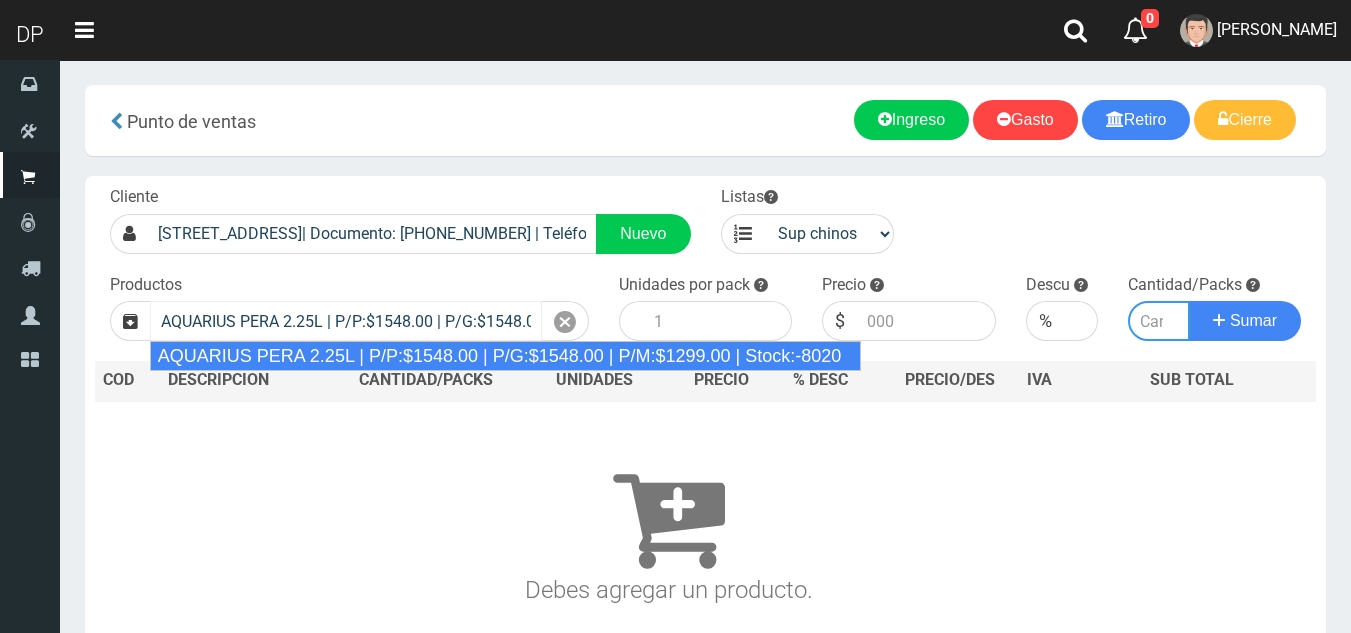 type on "6" 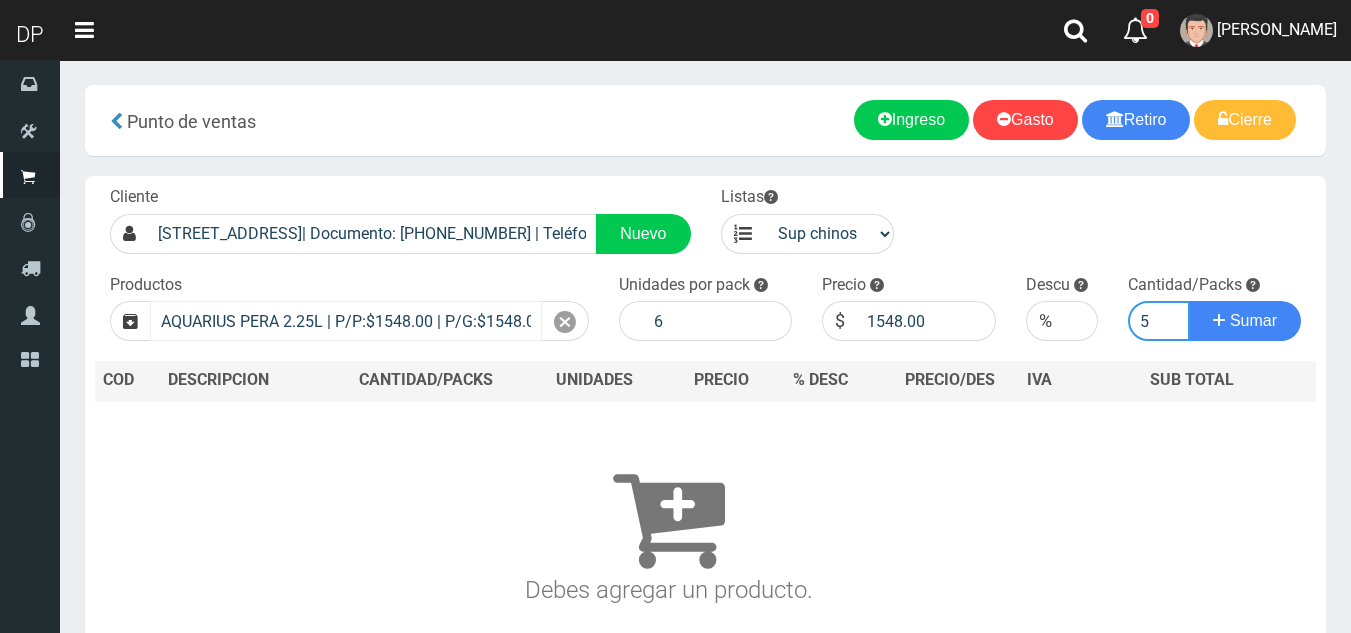type on "5" 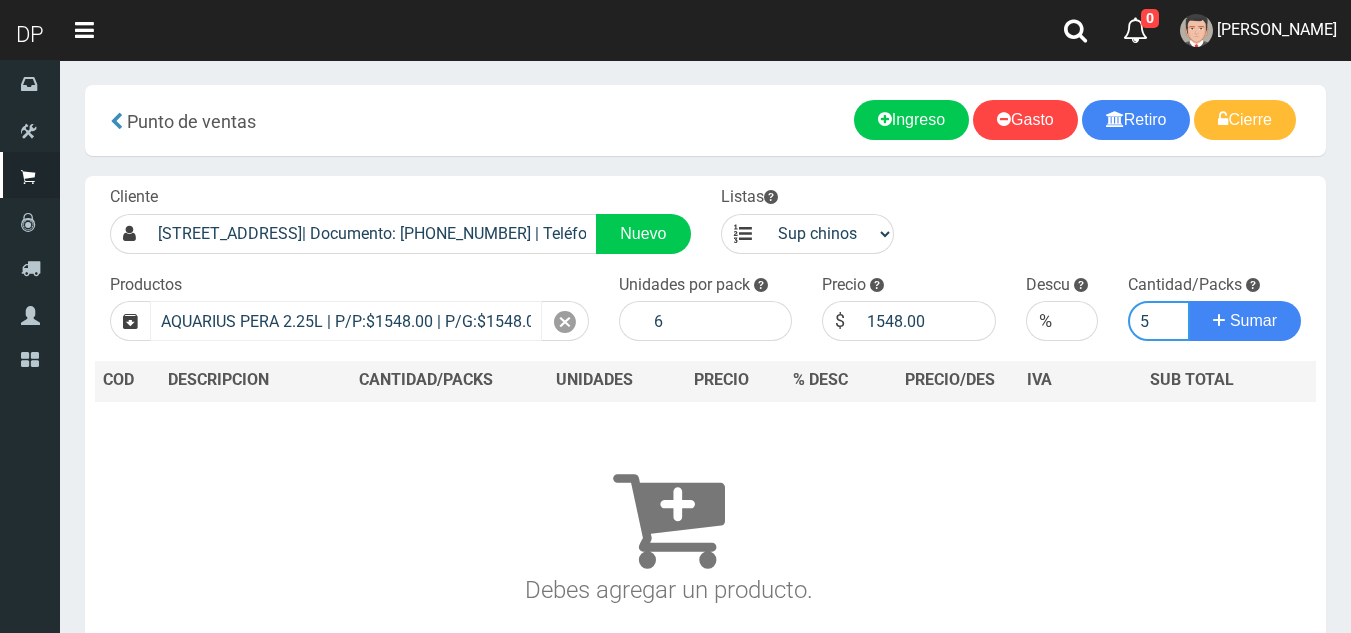 click on "Sumar" at bounding box center (1245, 321) 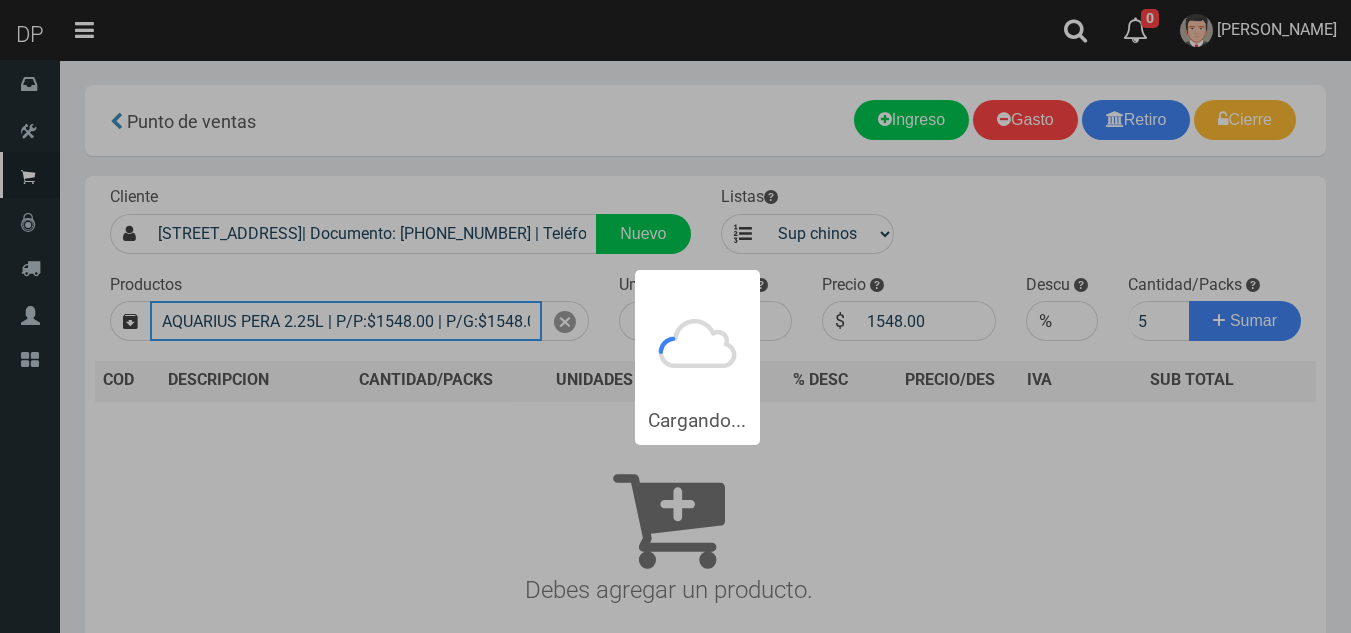 type 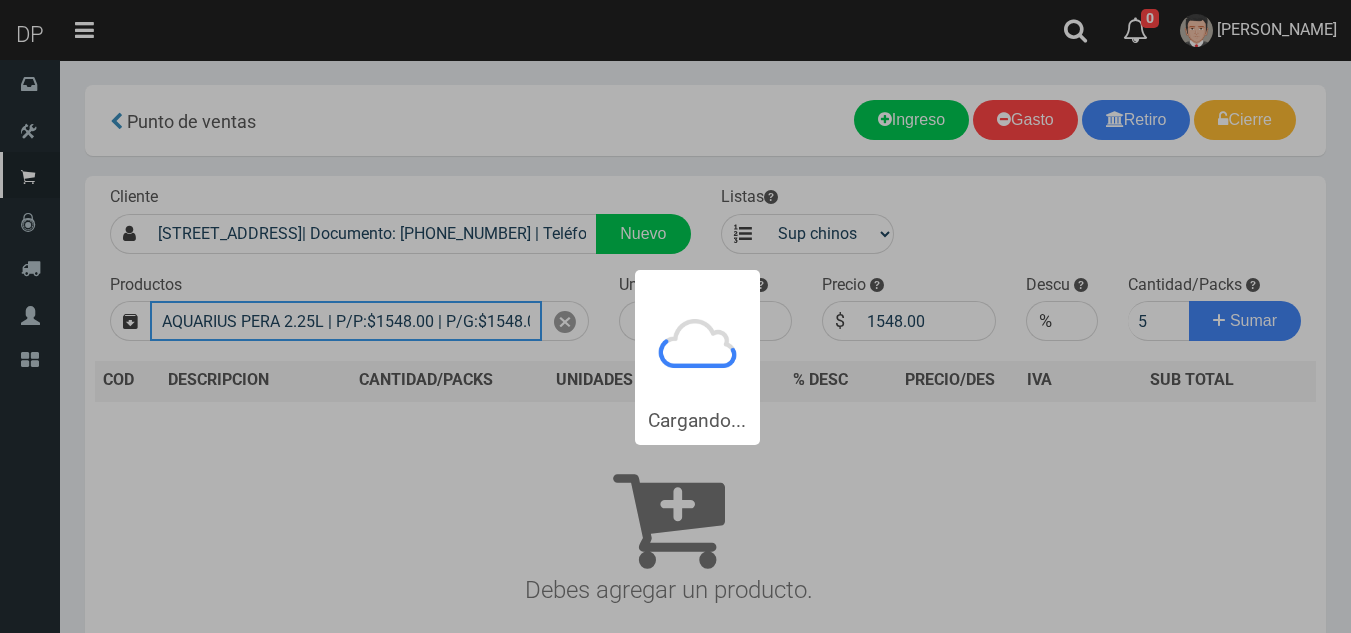 type 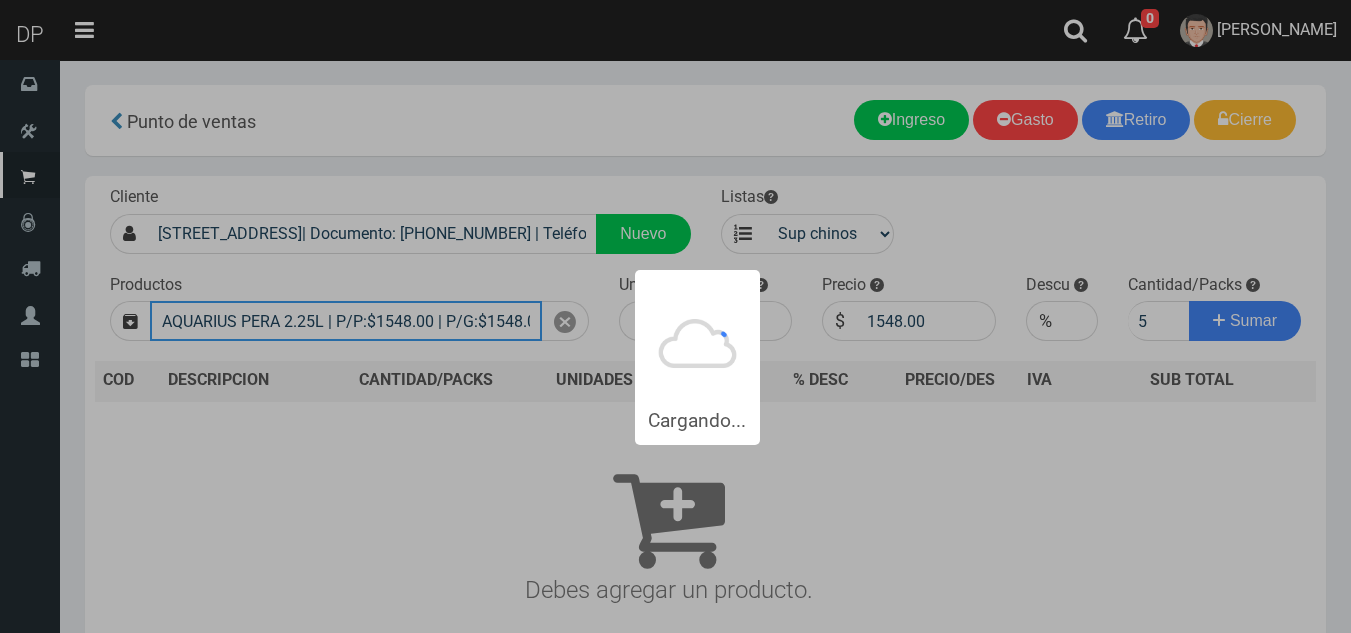 type 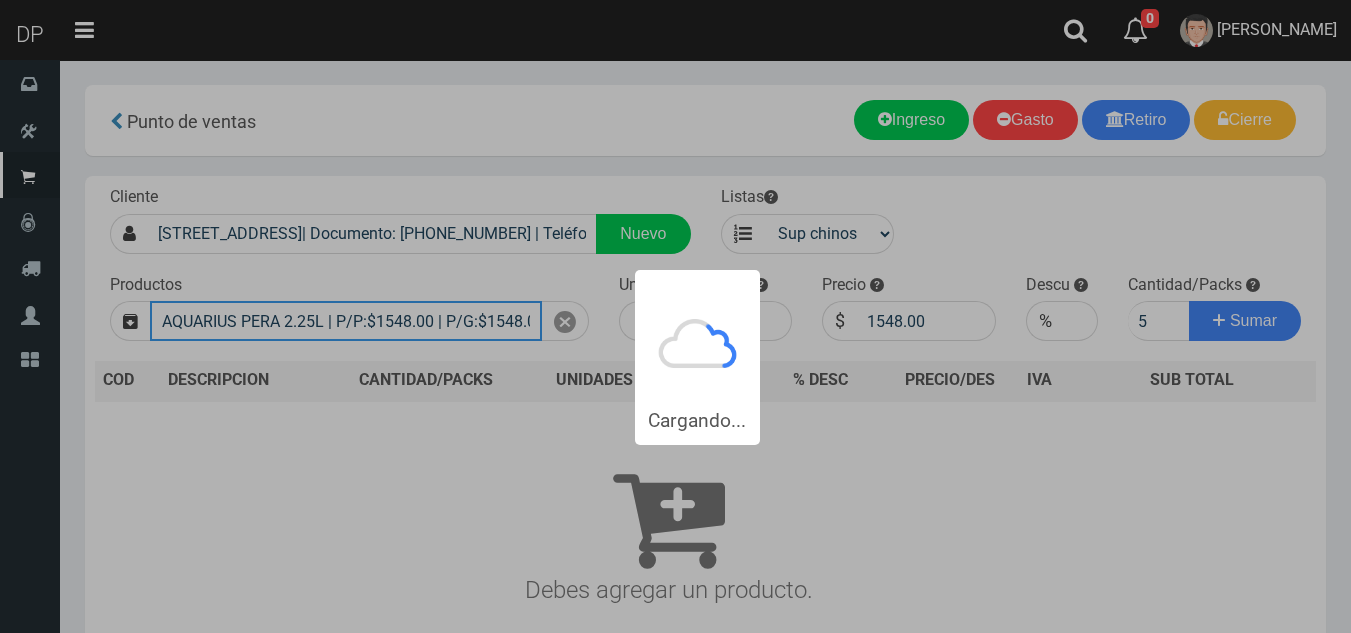 type 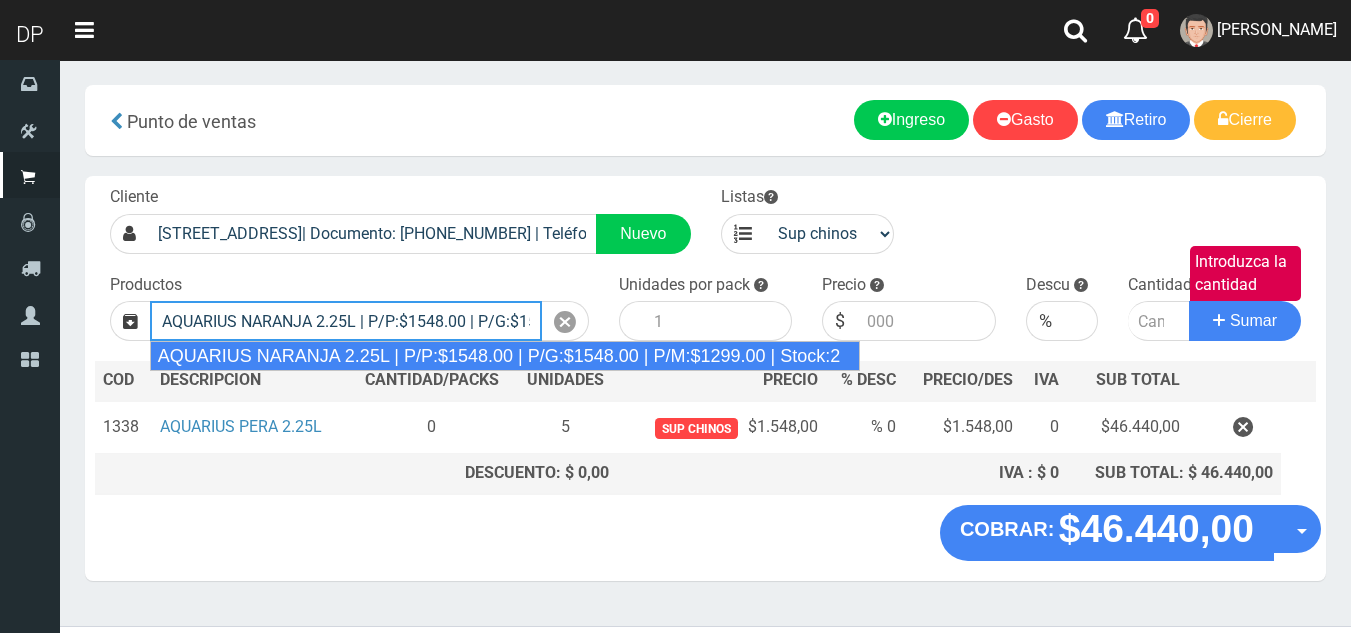 type on "AQUARIUS NARANJA 2.25L | P/P:$1548.00 | P/G:$1548.00 | P/M:$1299.00 | Stock:2" 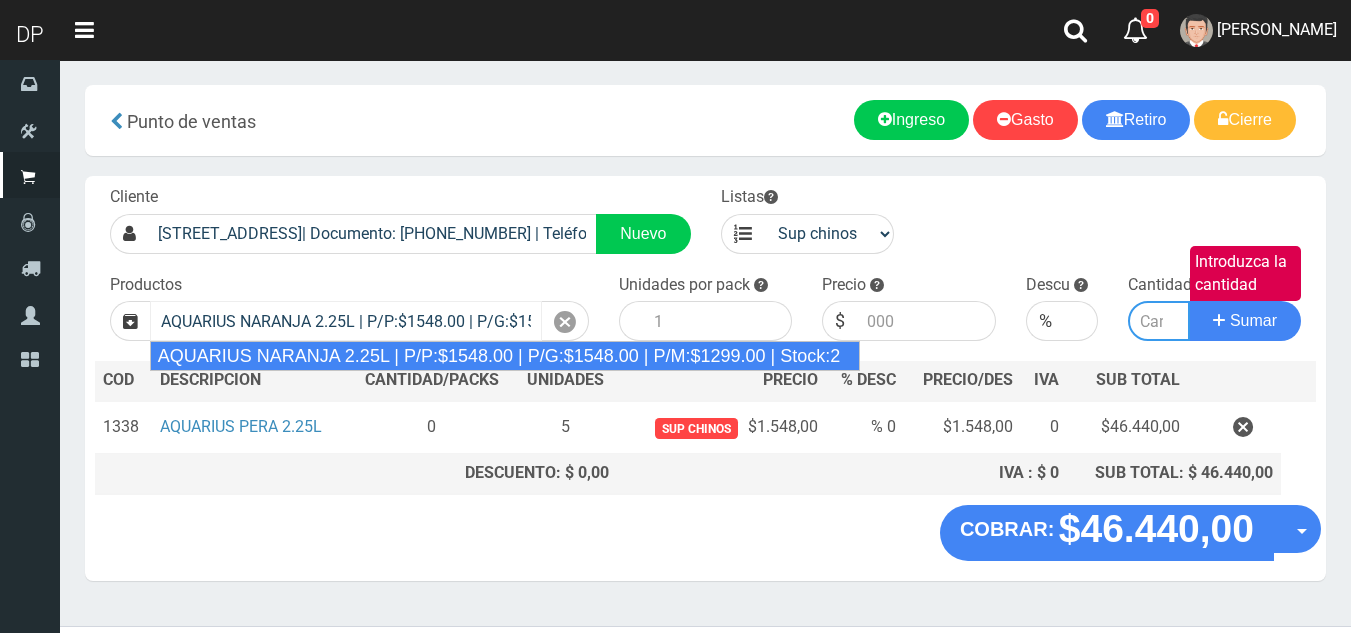 type on "6" 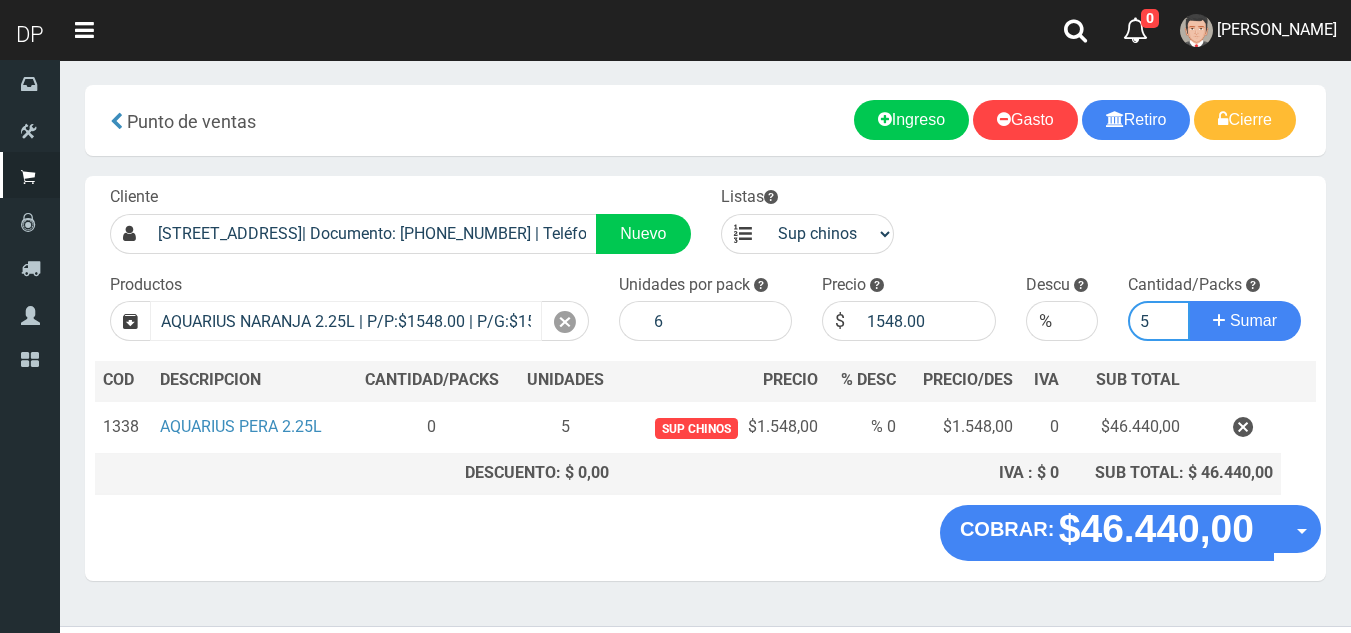 type on "5" 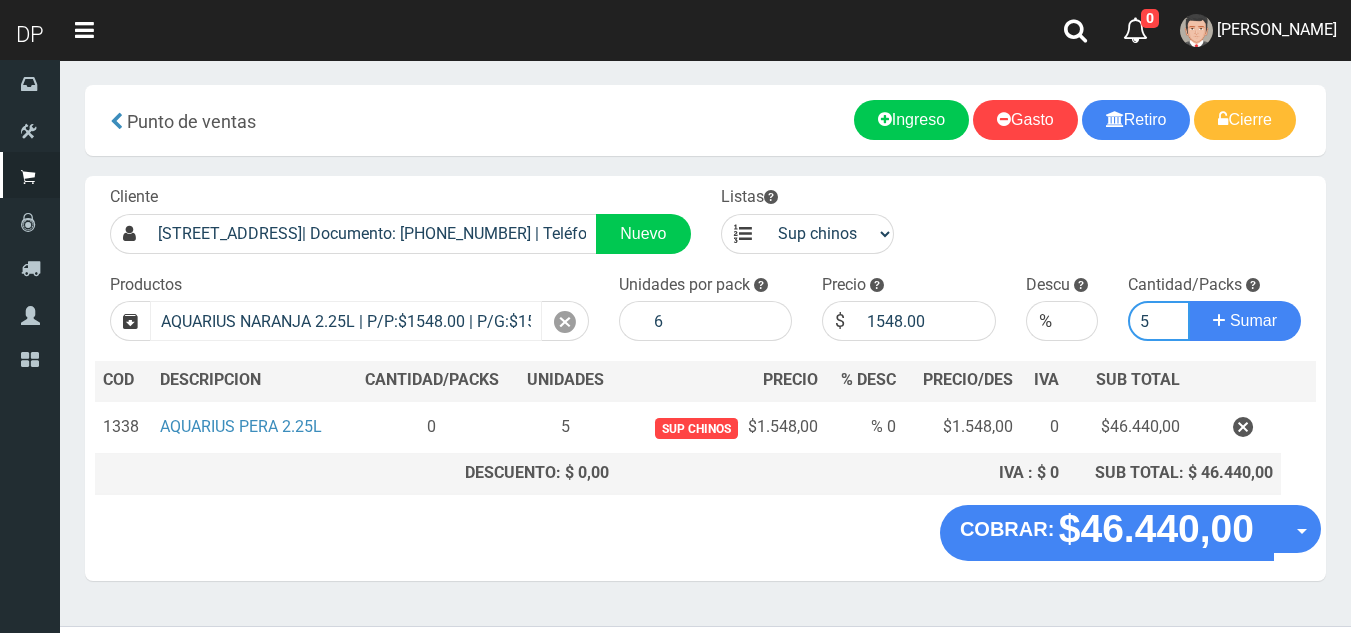 click on "Sumar" at bounding box center (1245, 321) 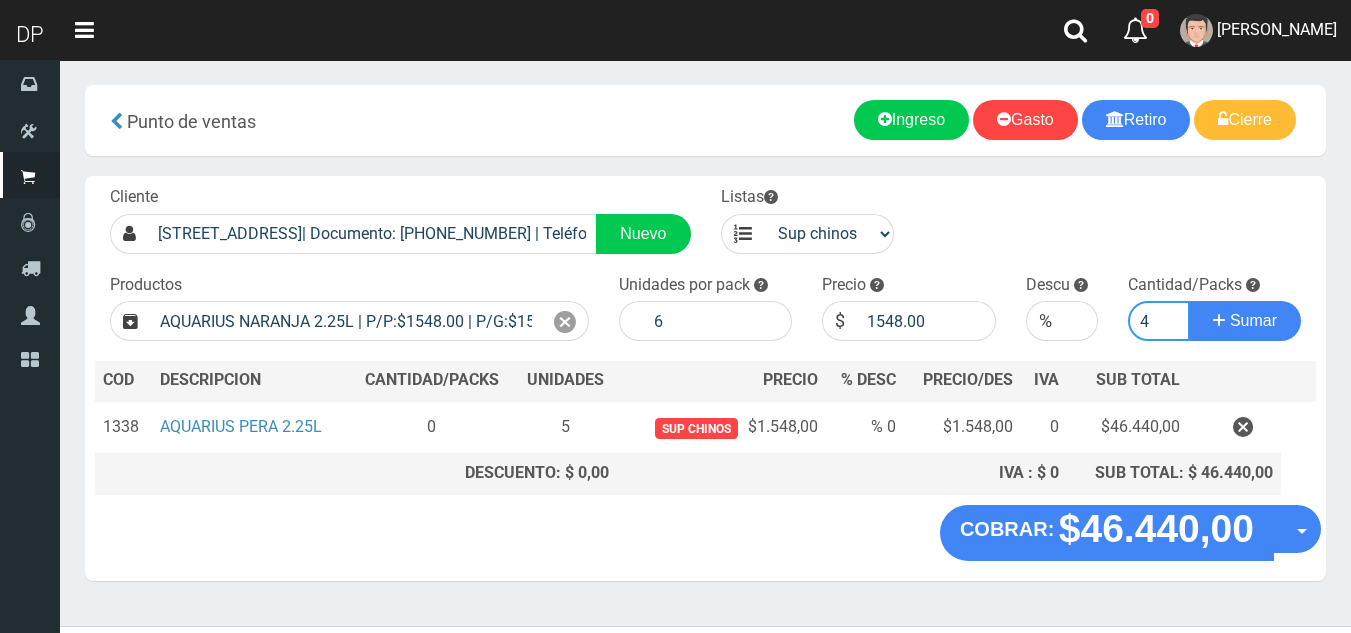 type on "4" 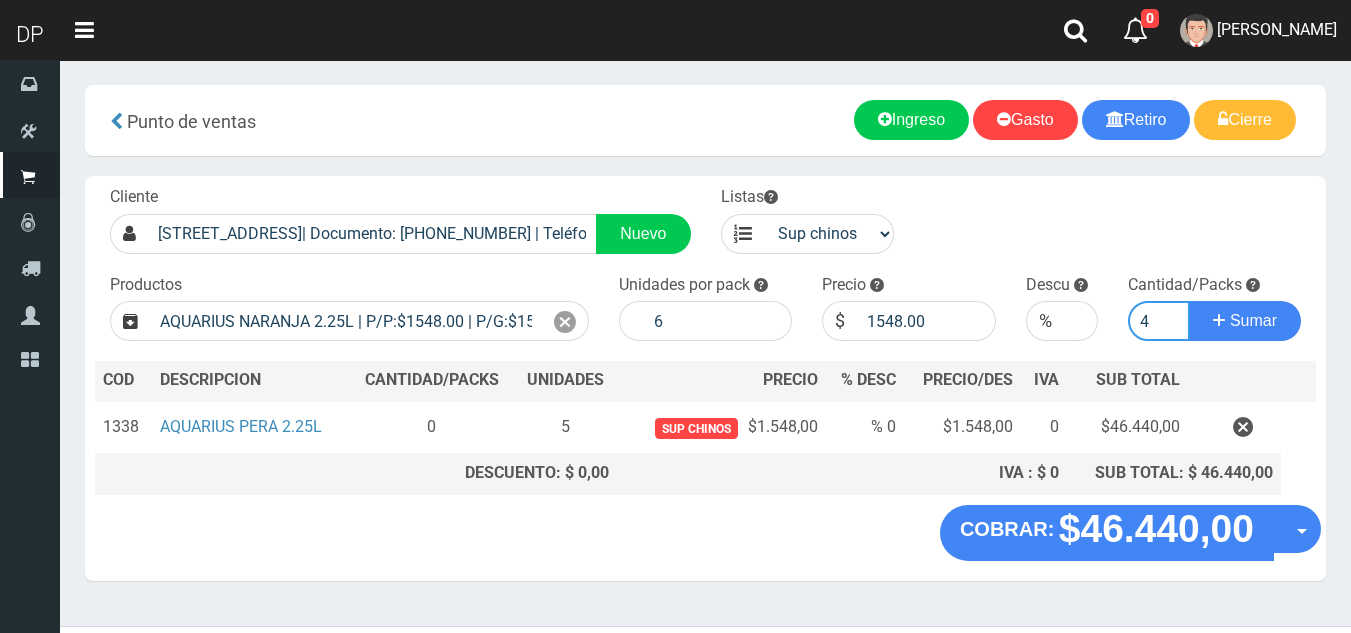 click on "Sumar" at bounding box center (1245, 321) 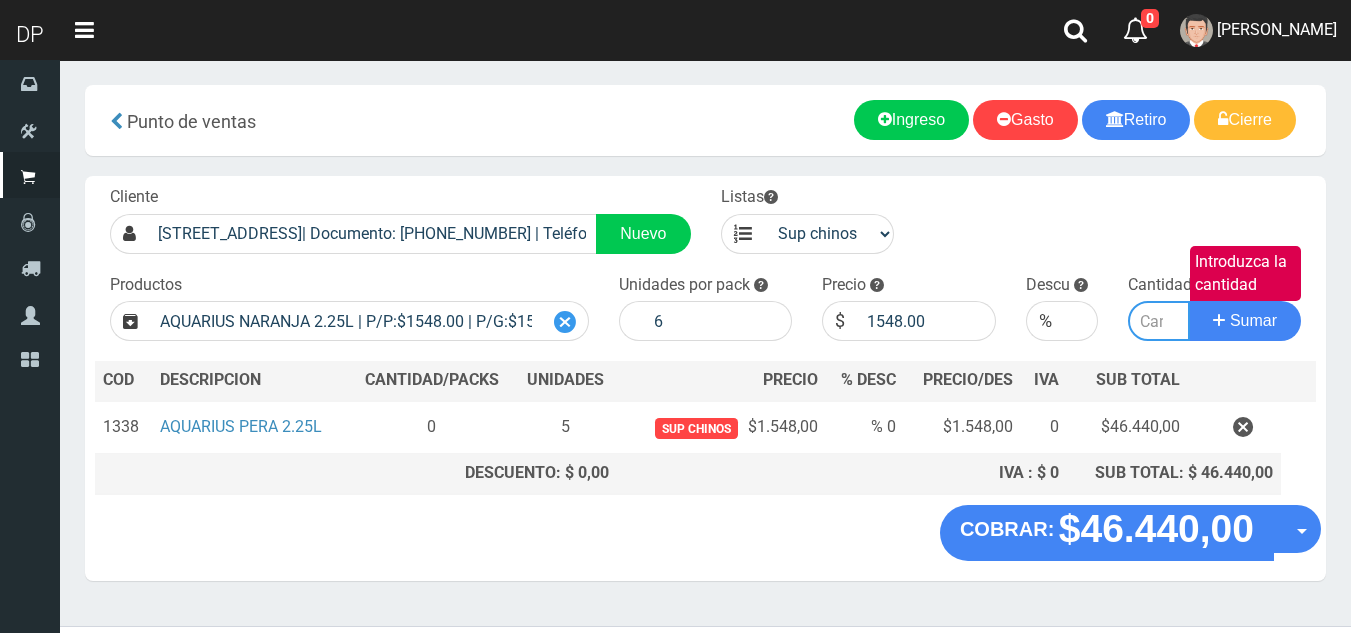 type 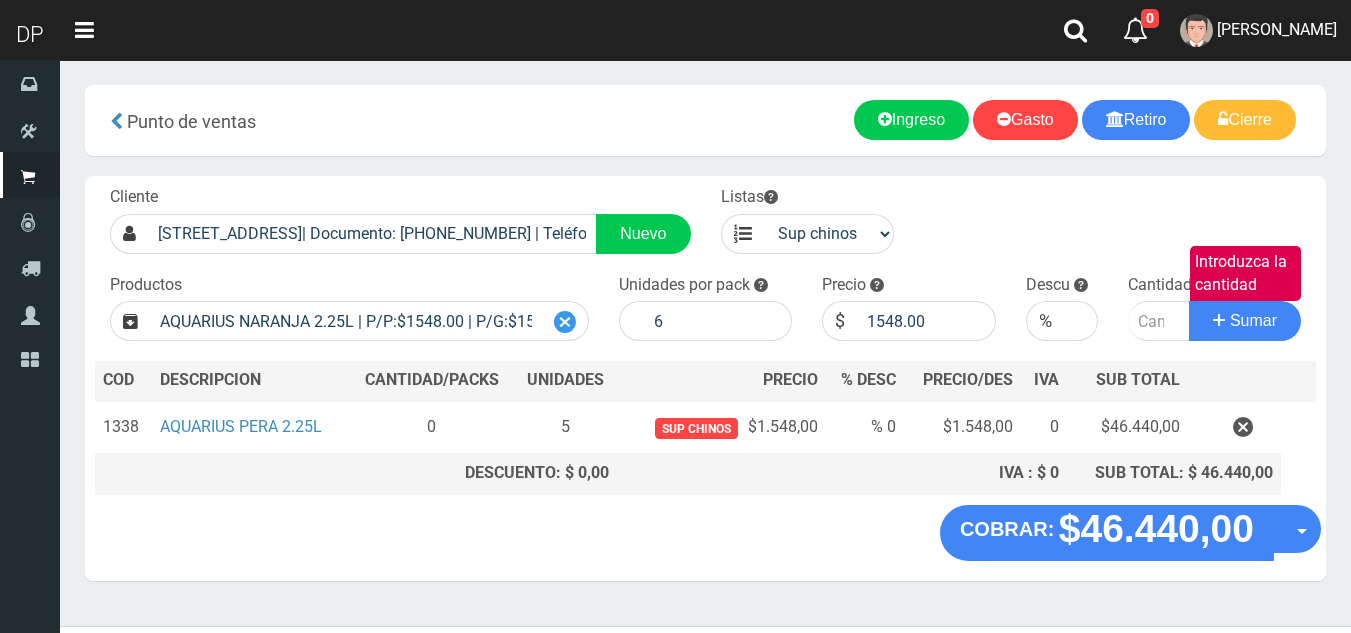 click at bounding box center [565, 322] 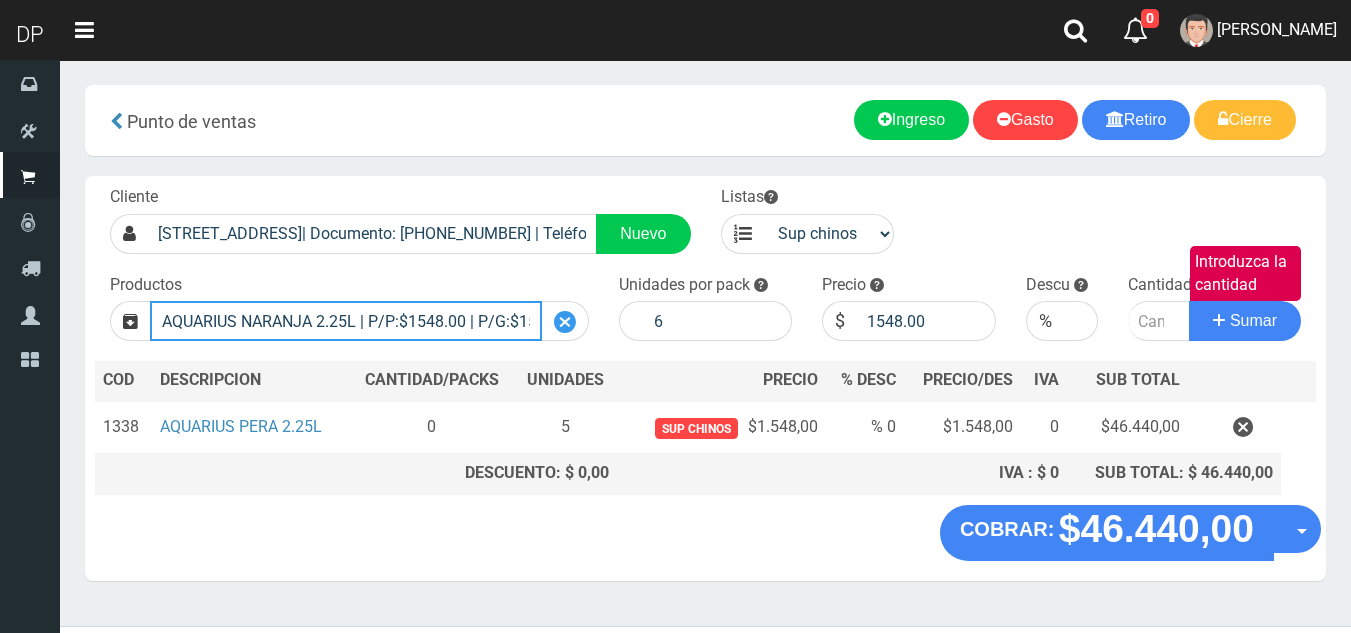 type 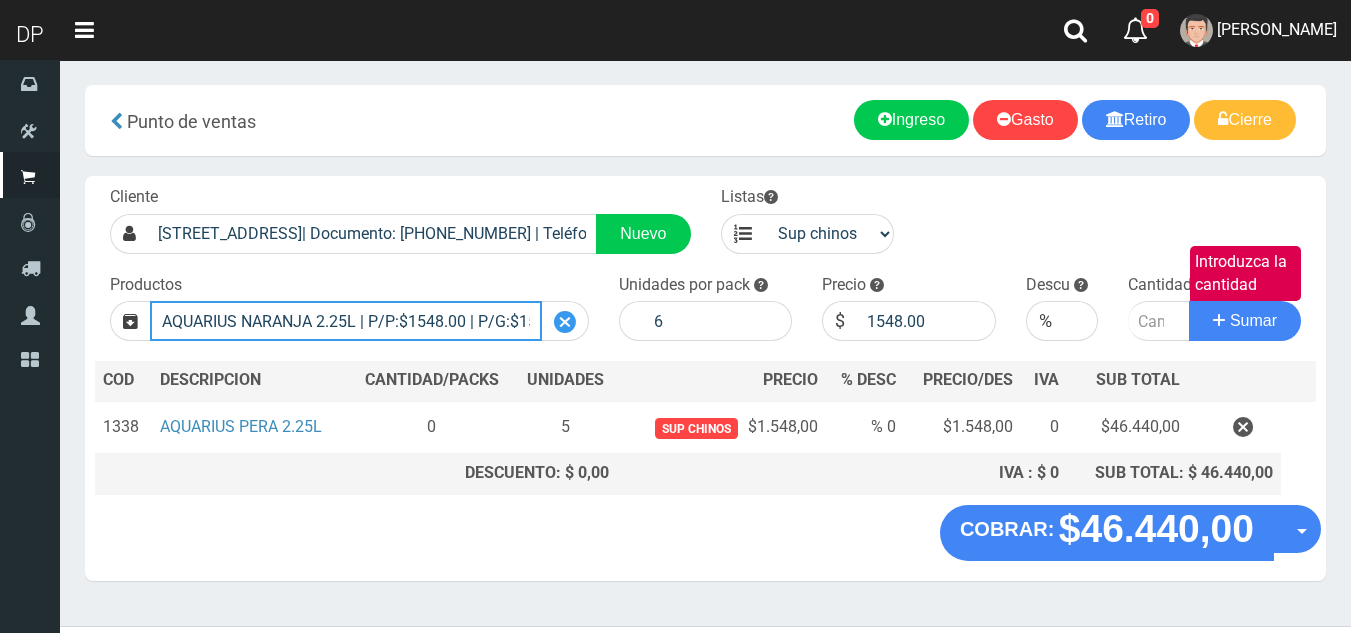 type 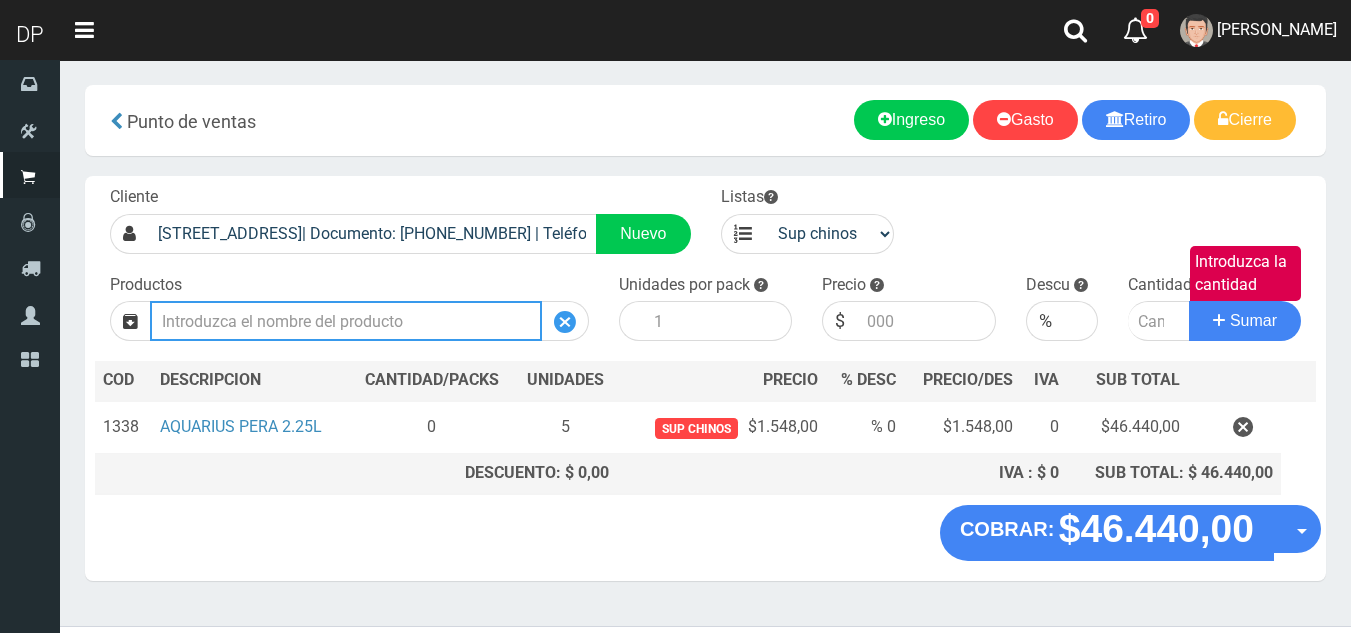 scroll, scrollTop: 0, scrollLeft: 0, axis: both 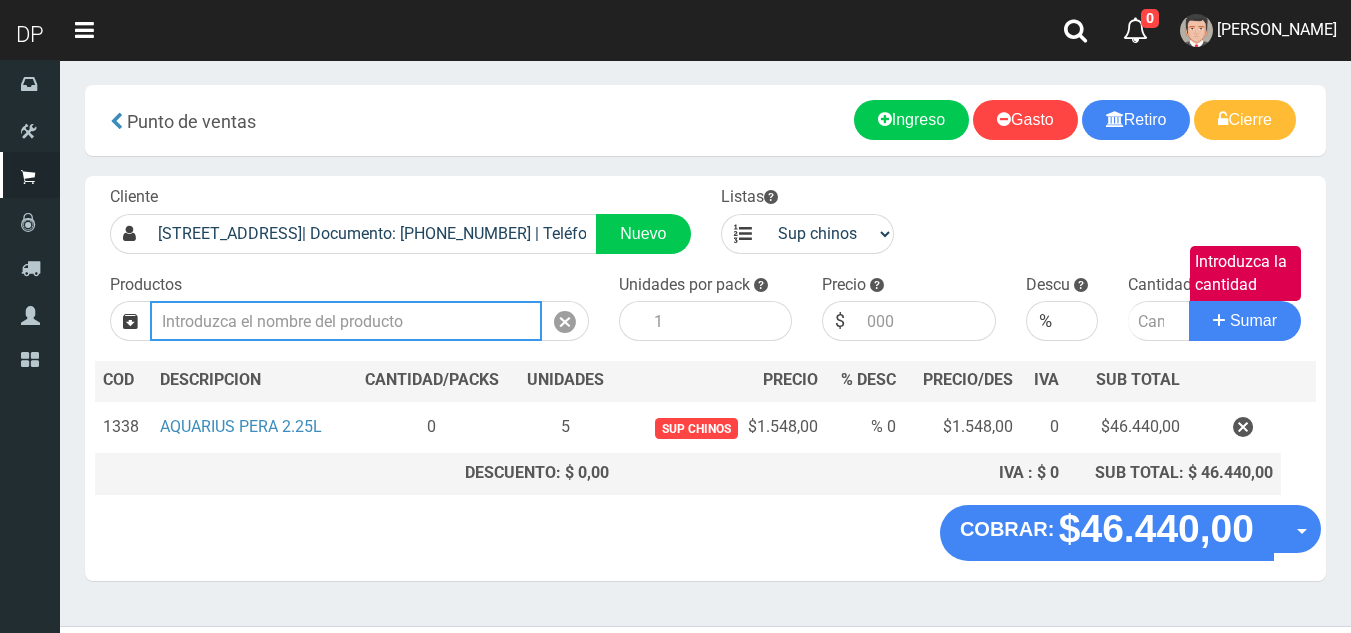 click at bounding box center [346, 321] 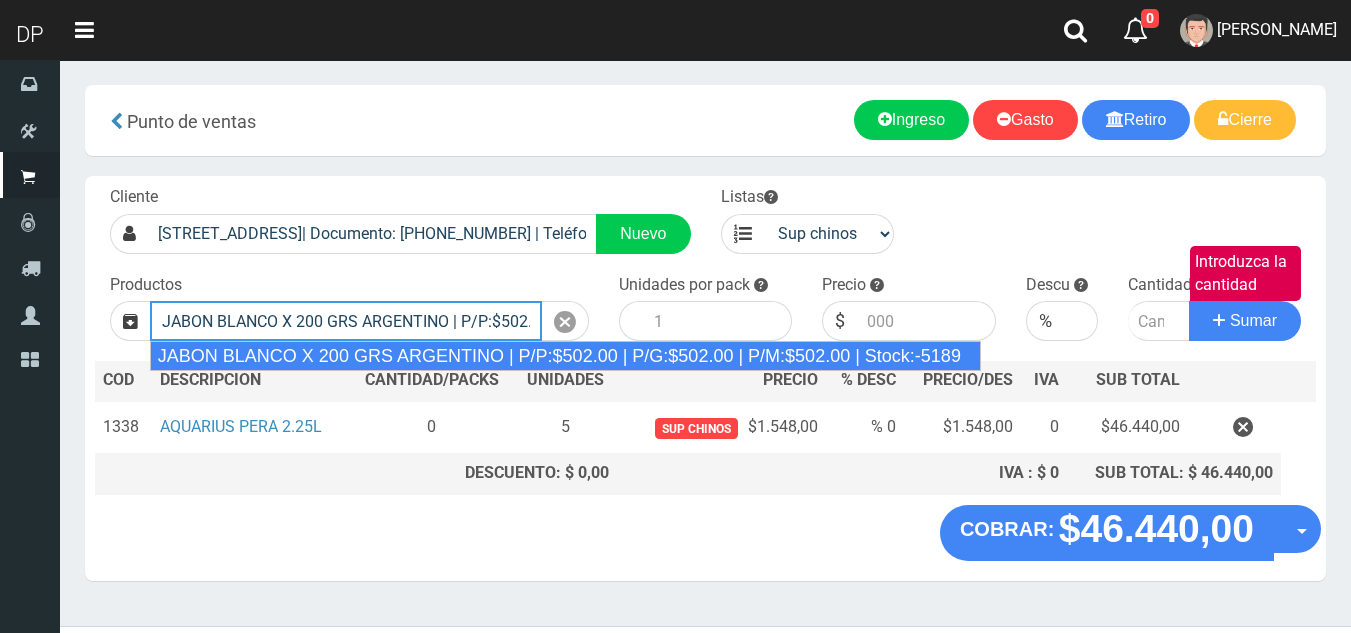 type on "JABON BLANCO X 200 GRS ARGENTINO | P/P:$502.00 | P/G:$502.00 | P/M:$502.00 | Stock:-5189" 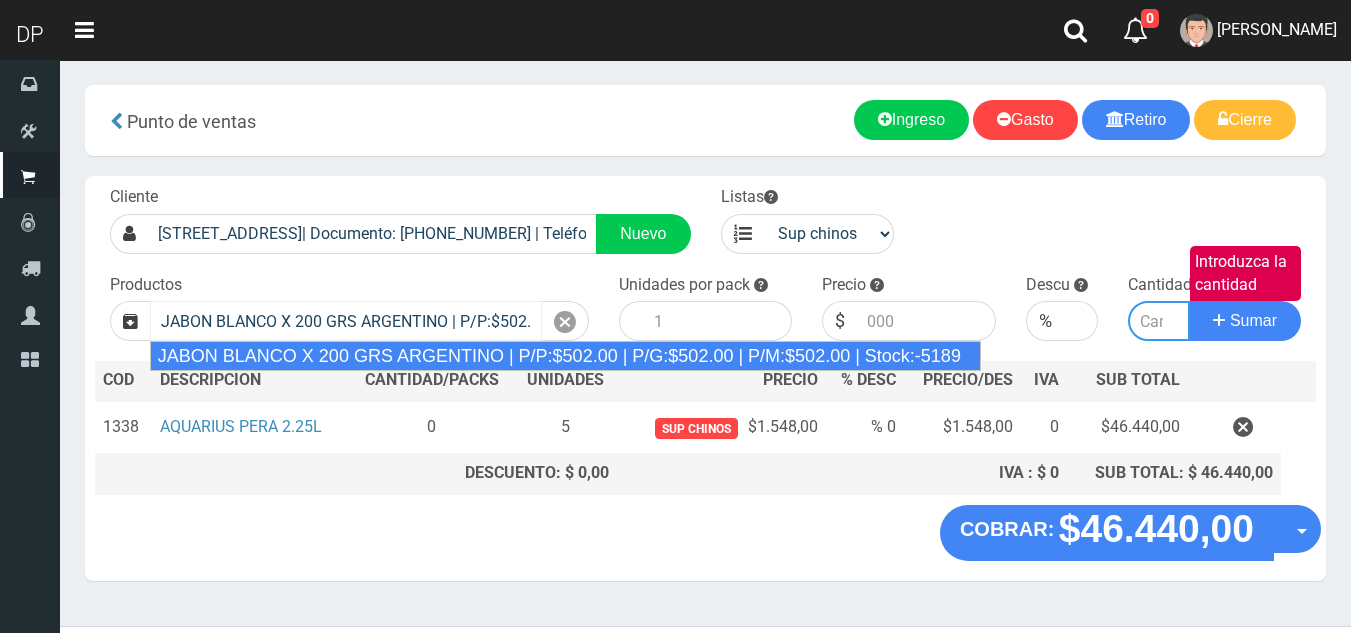 type on "40" 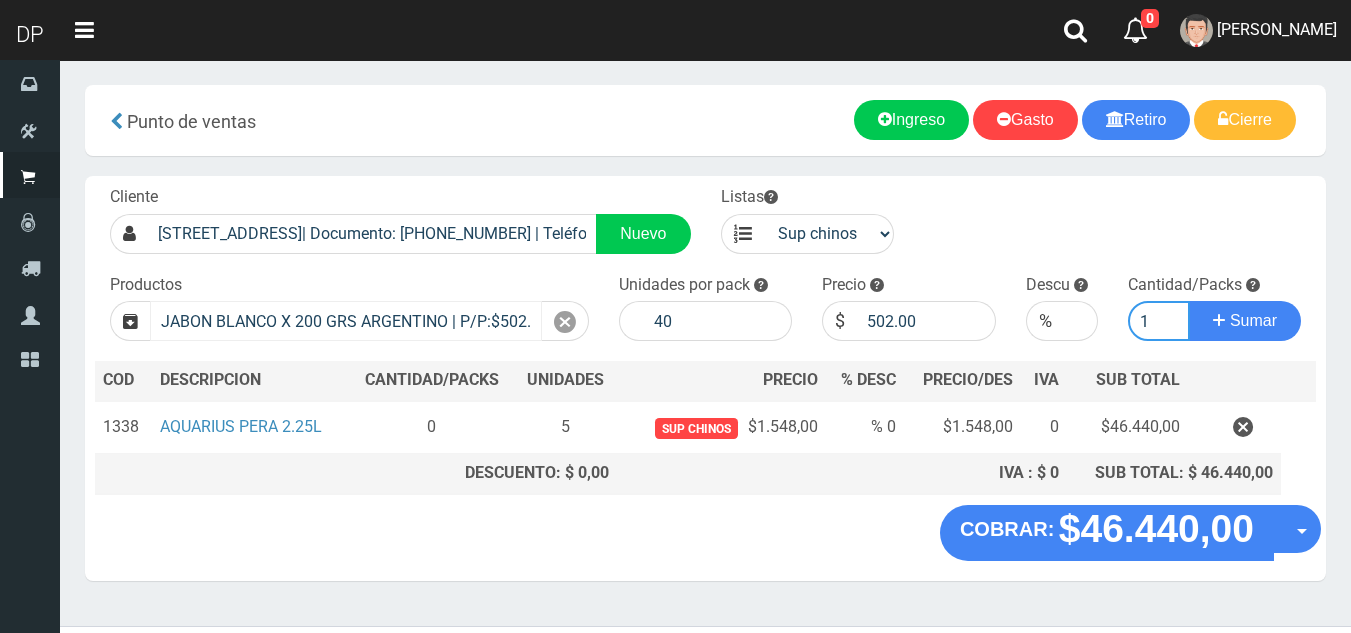 type on "1" 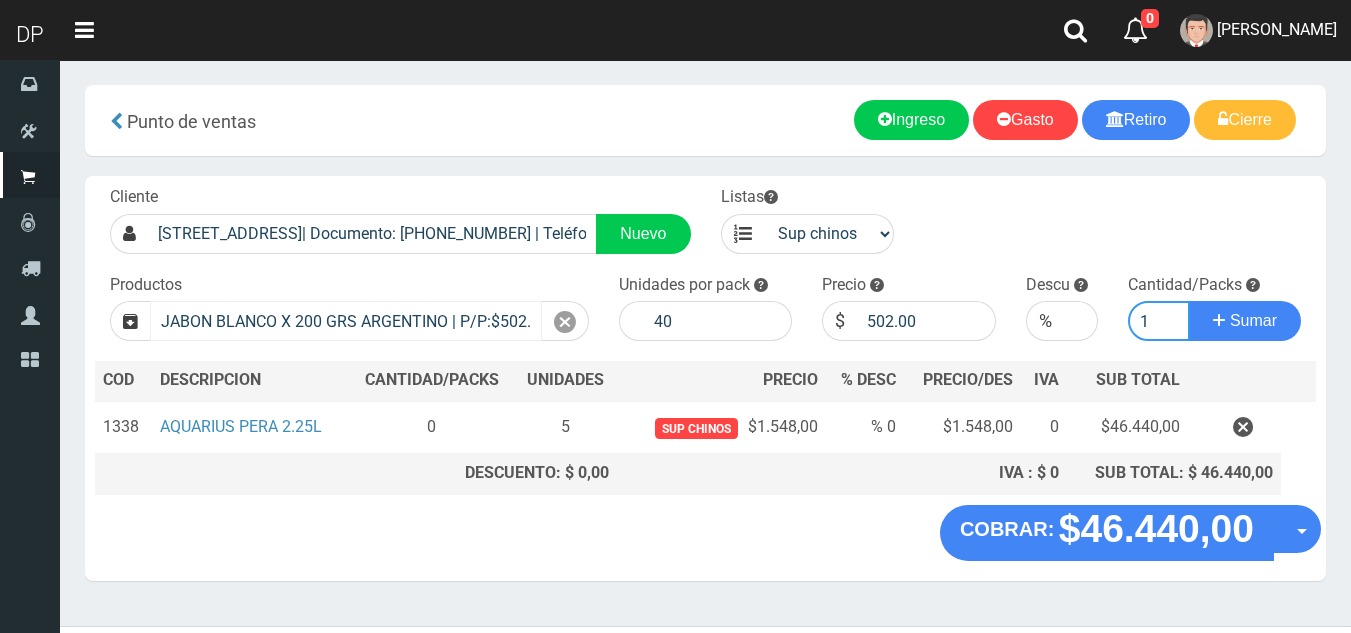 click on "Sumar" at bounding box center (1245, 321) 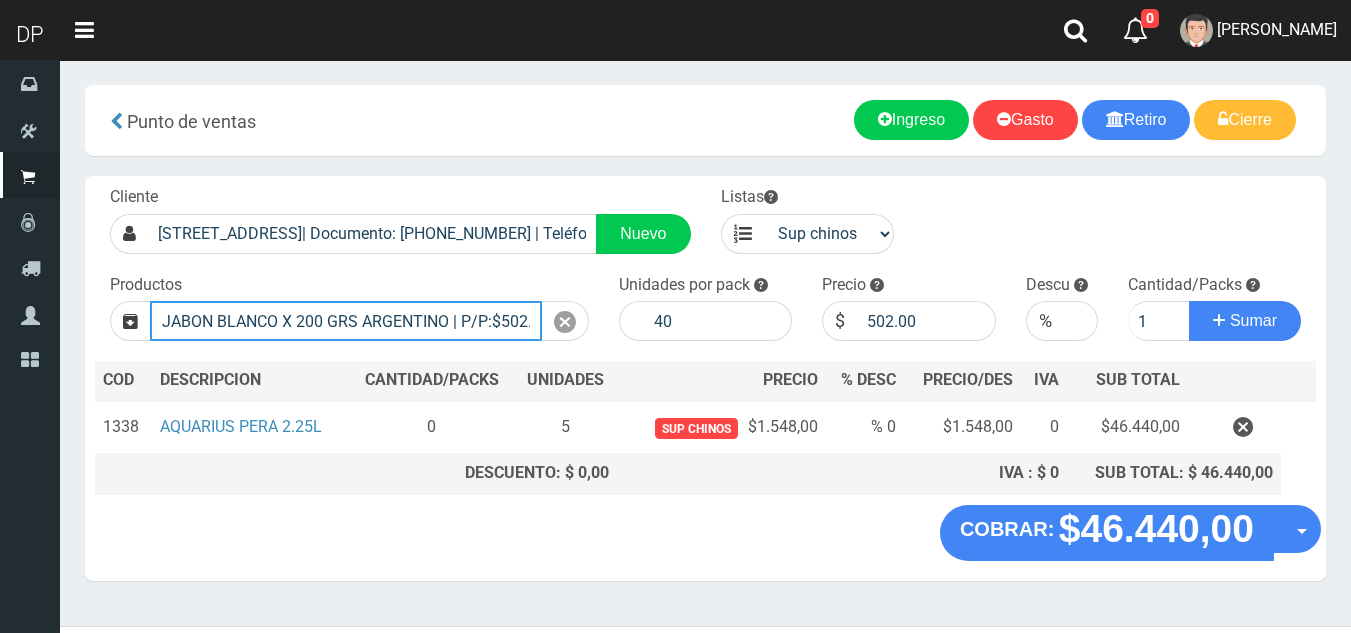 type 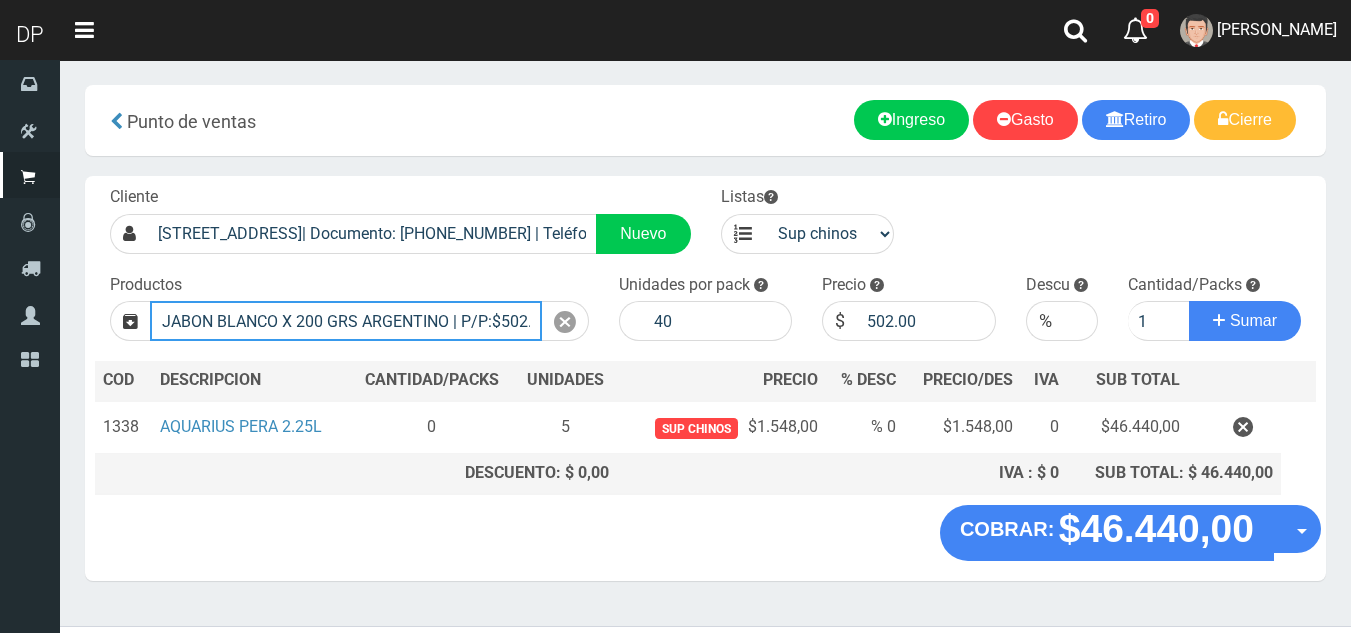 type 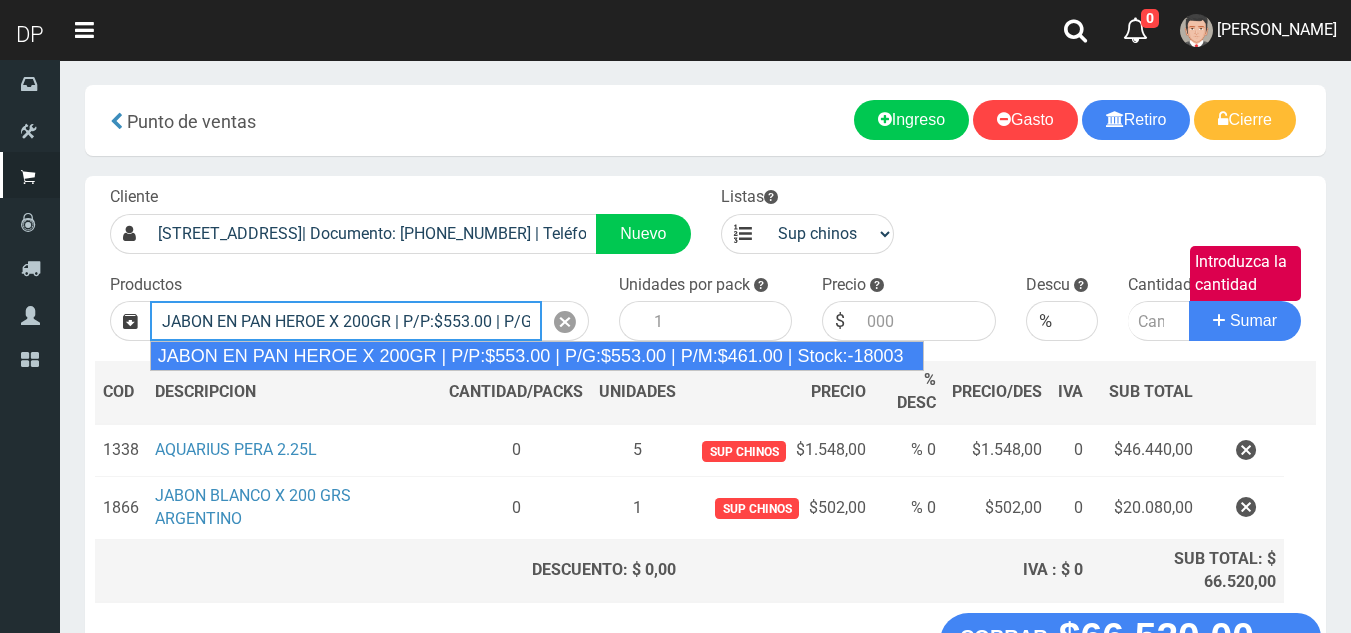 type on "JABON EN PAN HEROE X 200GR | P/P:$553.00 | P/G:$553.00 | P/M:$461.00 | Stock:-18003" 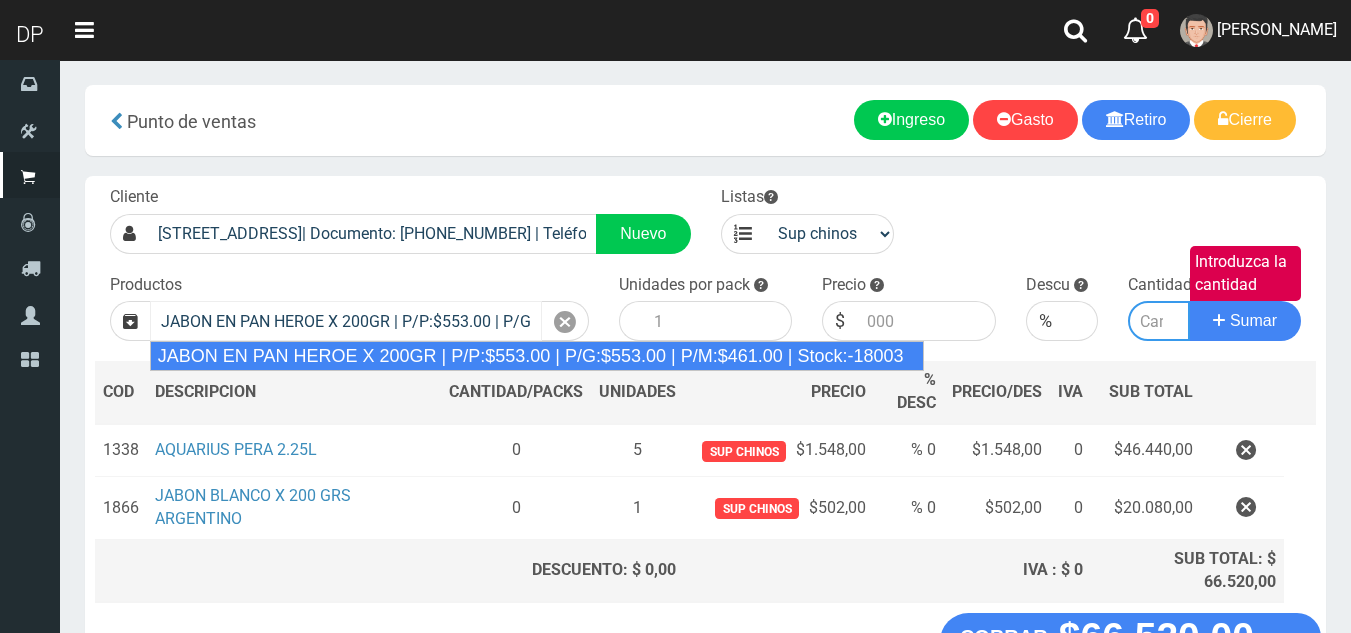 type on "48" 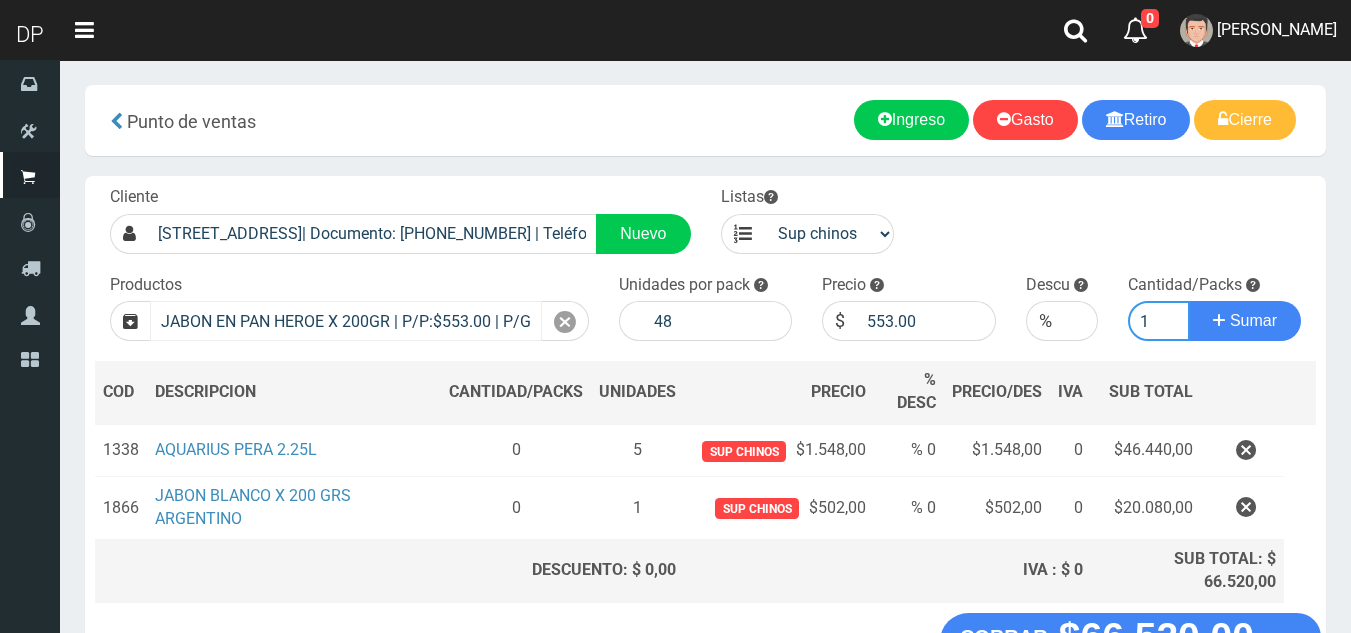 type on "1" 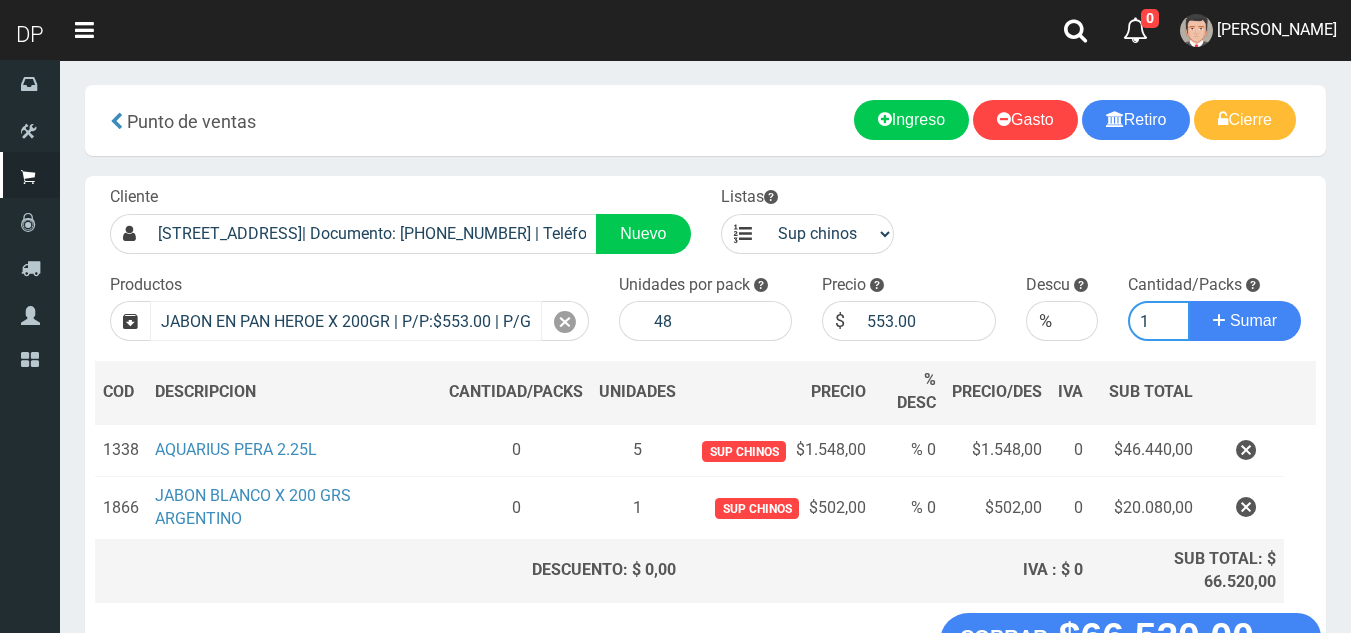 click on "Sumar" at bounding box center [1245, 321] 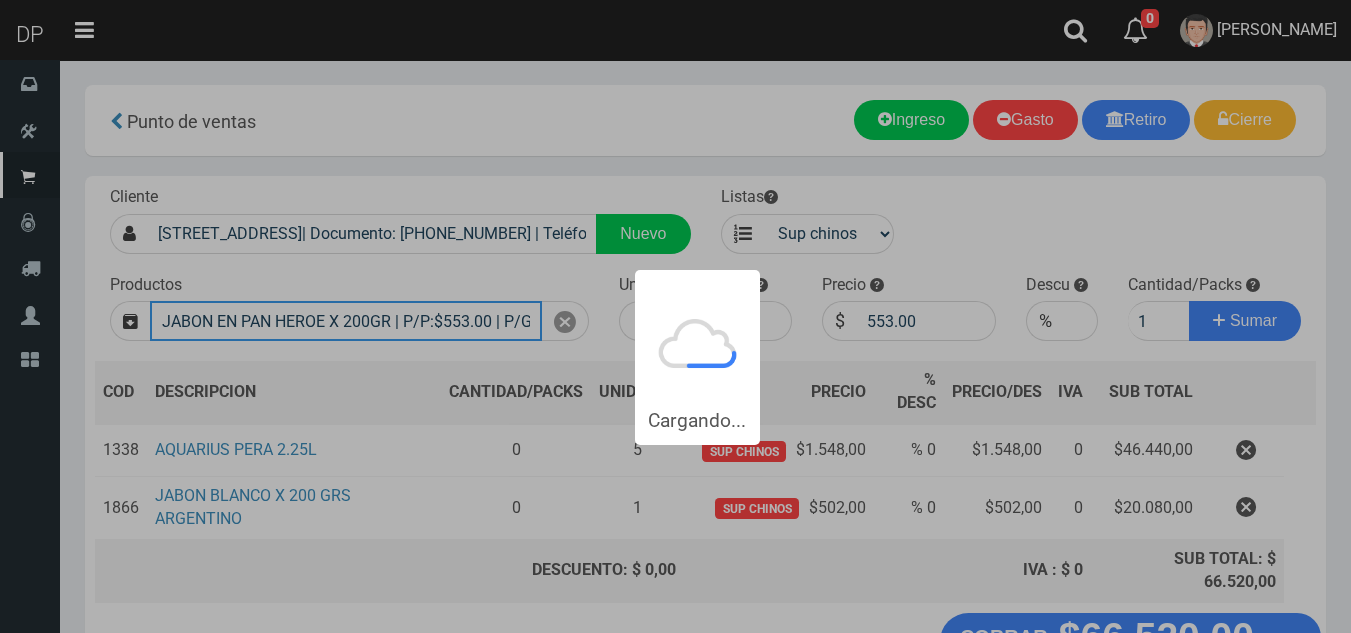 type 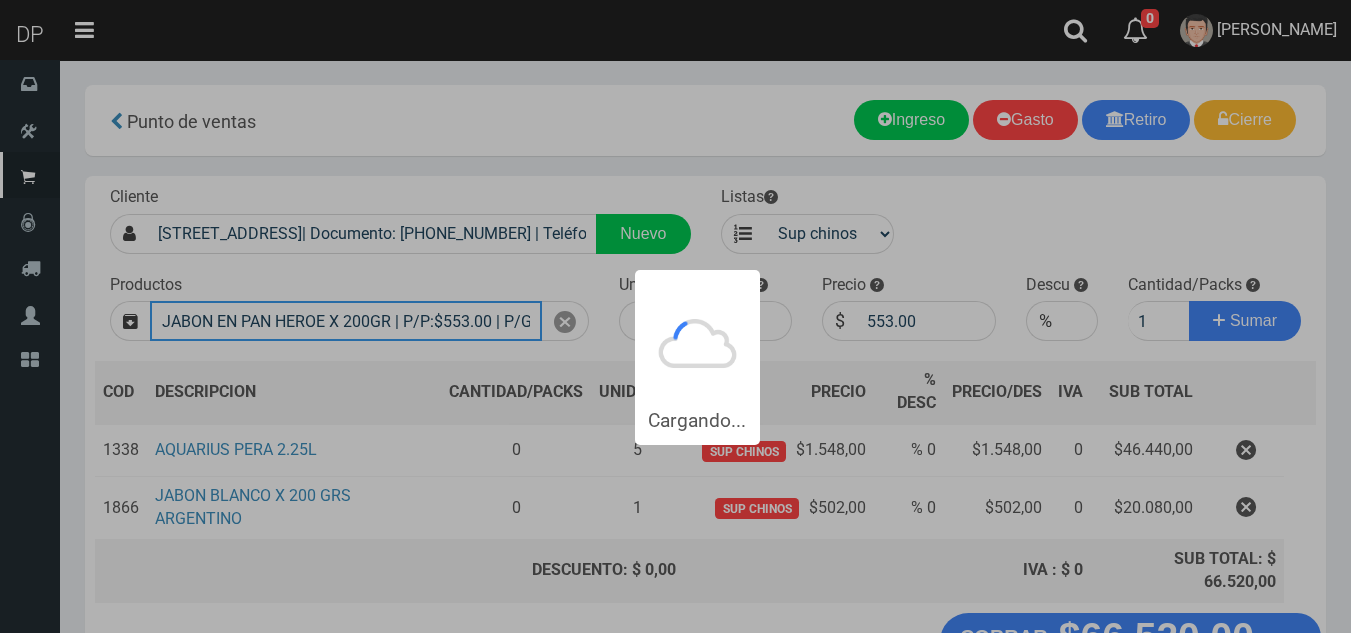 type 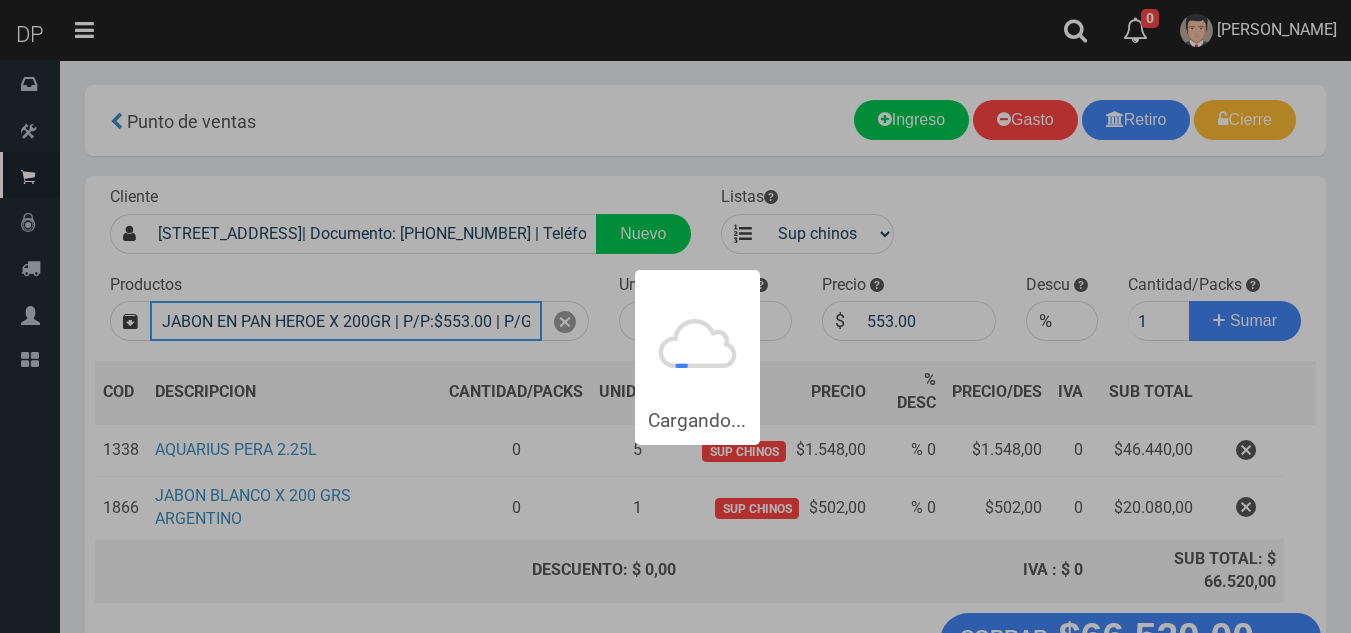 type 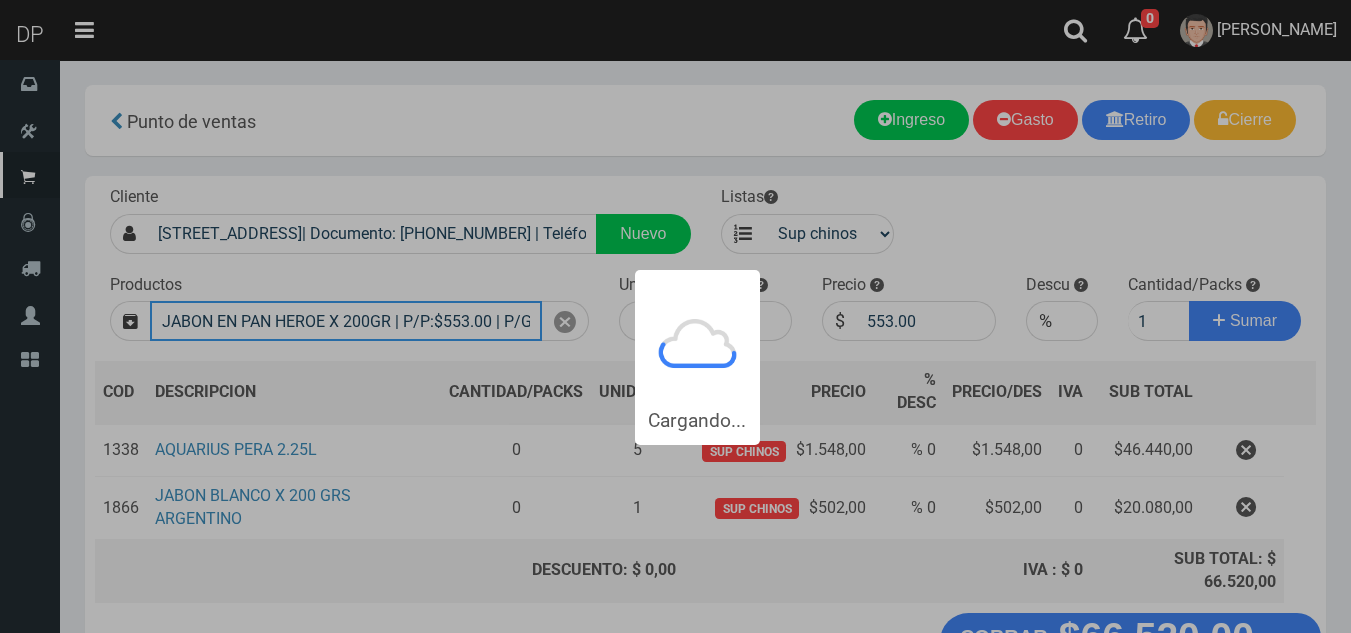 type 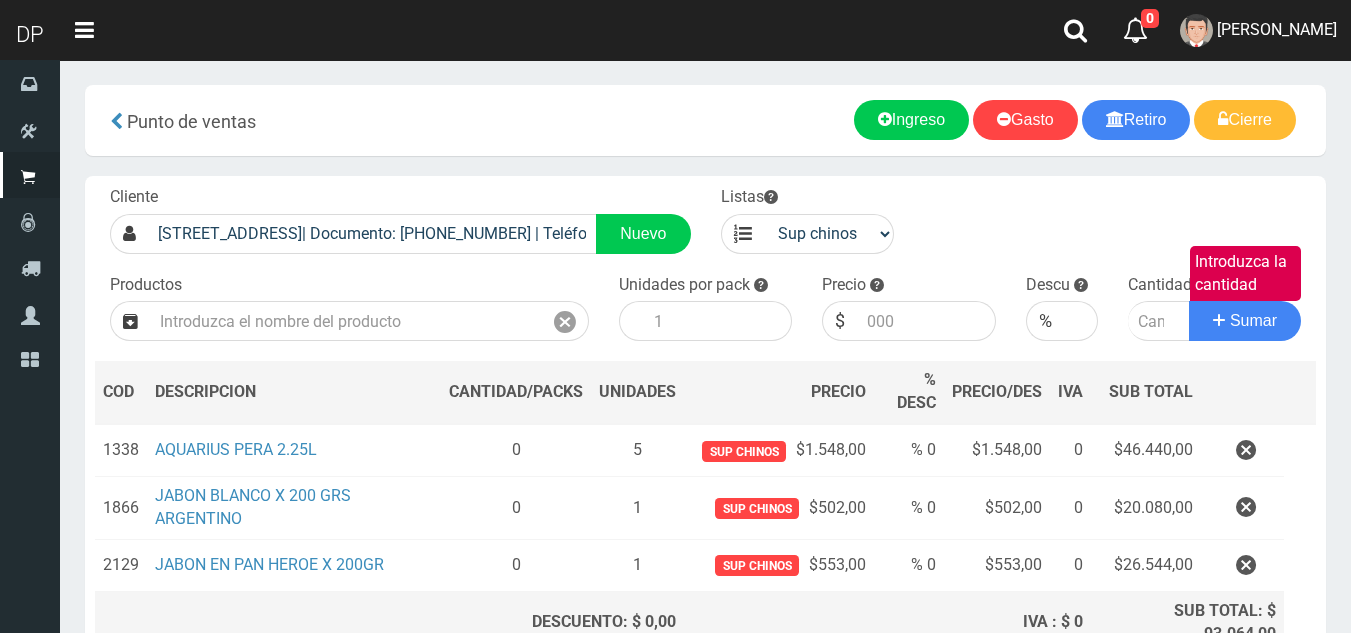 click on "Cliente
Belgrano 3127 (Balvanera) CABA| Documento: 22356889 | Teléfono: +54 9 11 4494-0936
Nuevo
Listas
venta publico
Sup chinos
reventas
Productos" at bounding box center (705, 421) 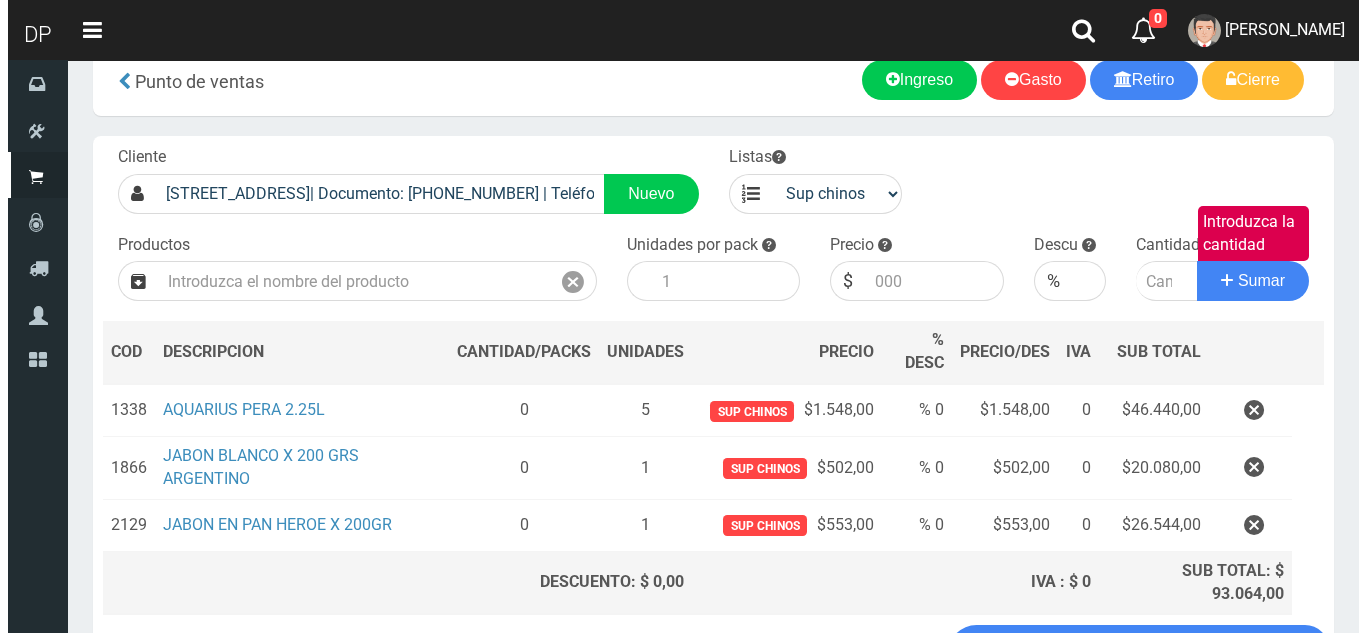 scroll, scrollTop: 200, scrollLeft: 0, axis: vertical 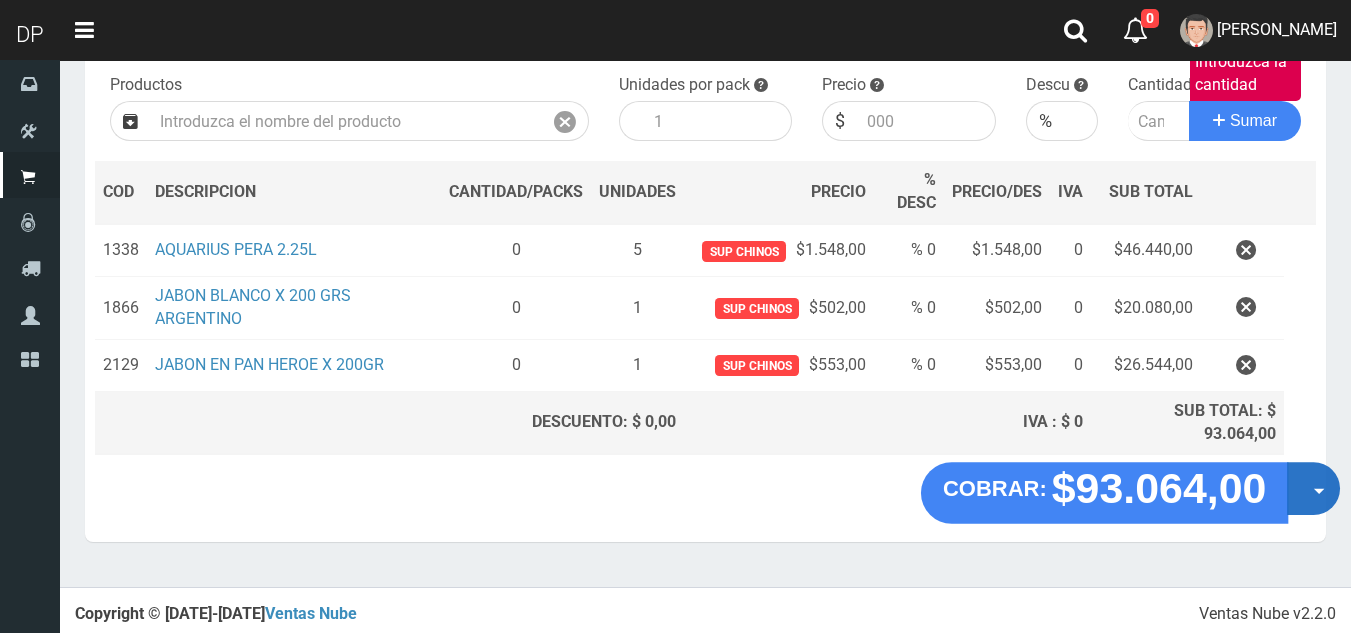 click on "Opciones" at bounding box center (1313, 489) 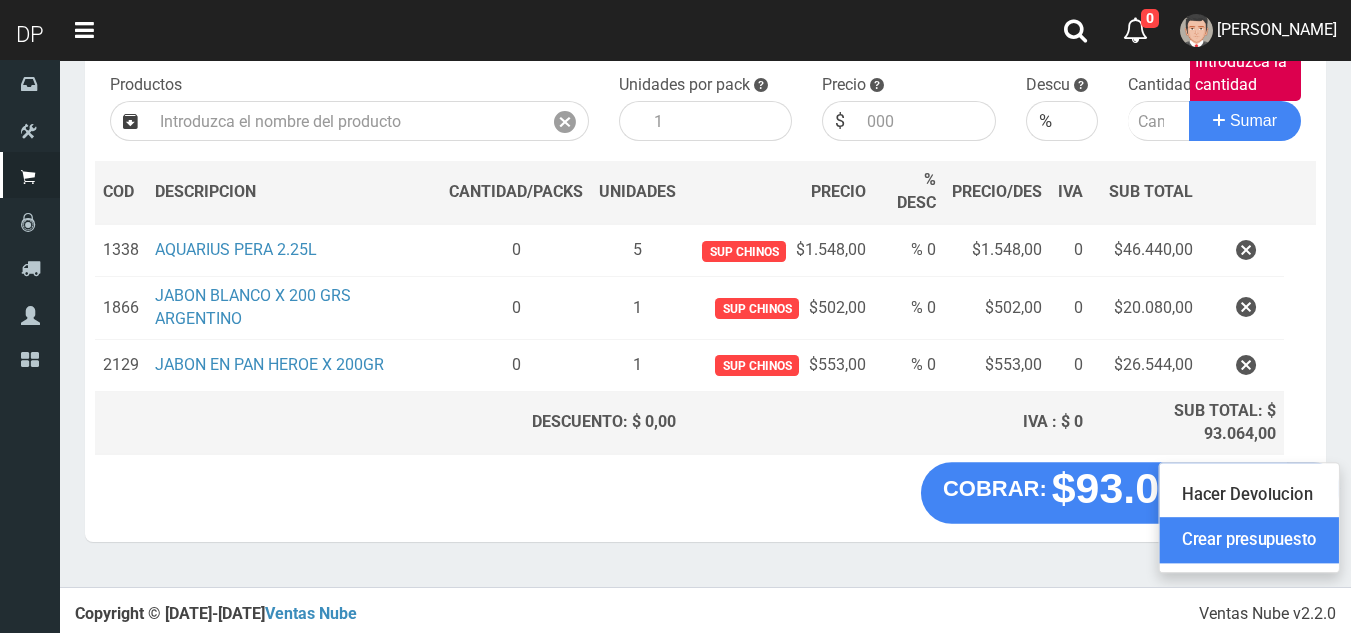 click on "Crear presupuesto" at bounding box center (1249, 541) 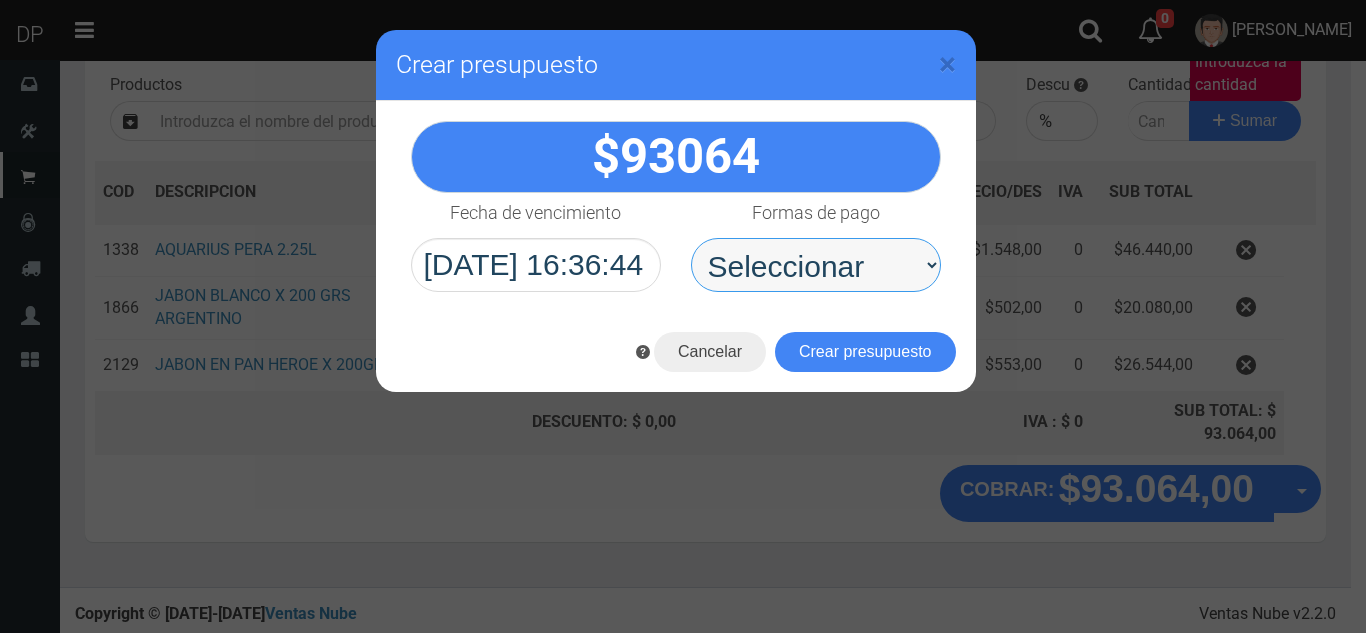 click on "Seleccionar
Efectivo
Tarjeta de Crédito
Depósito
Débito" at bounding box center [816, 265] 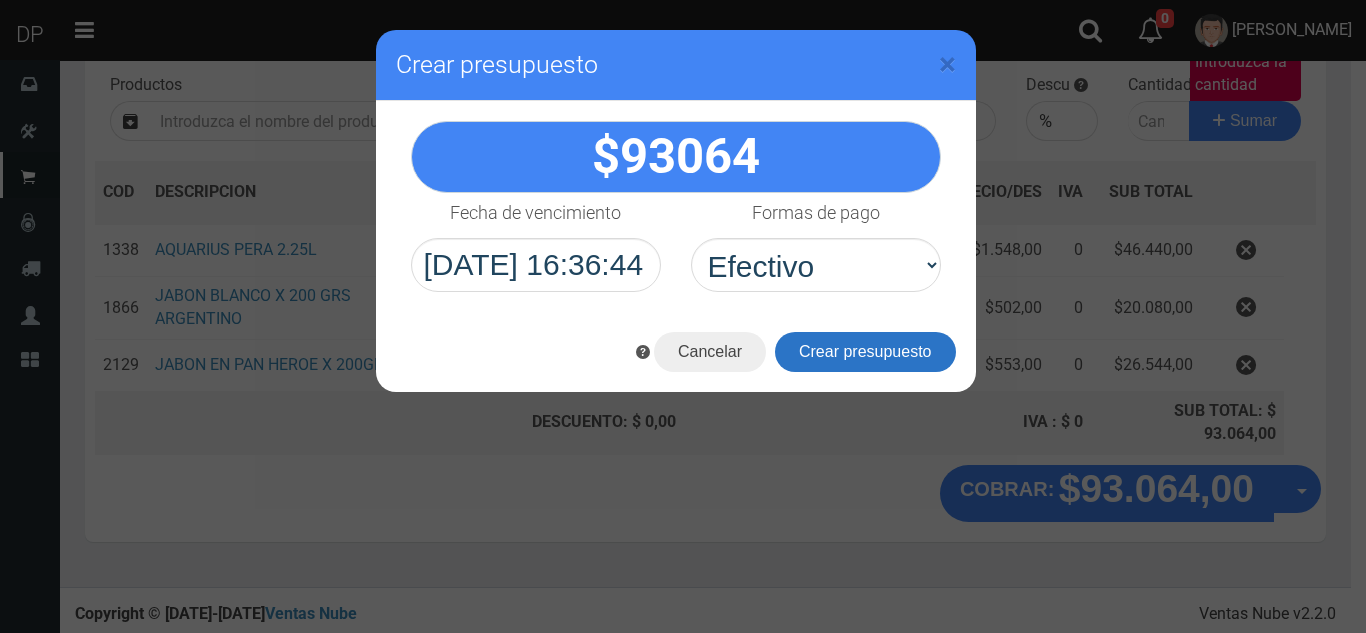 click on "Crear presupuesto" at bounding box center (865, 352) 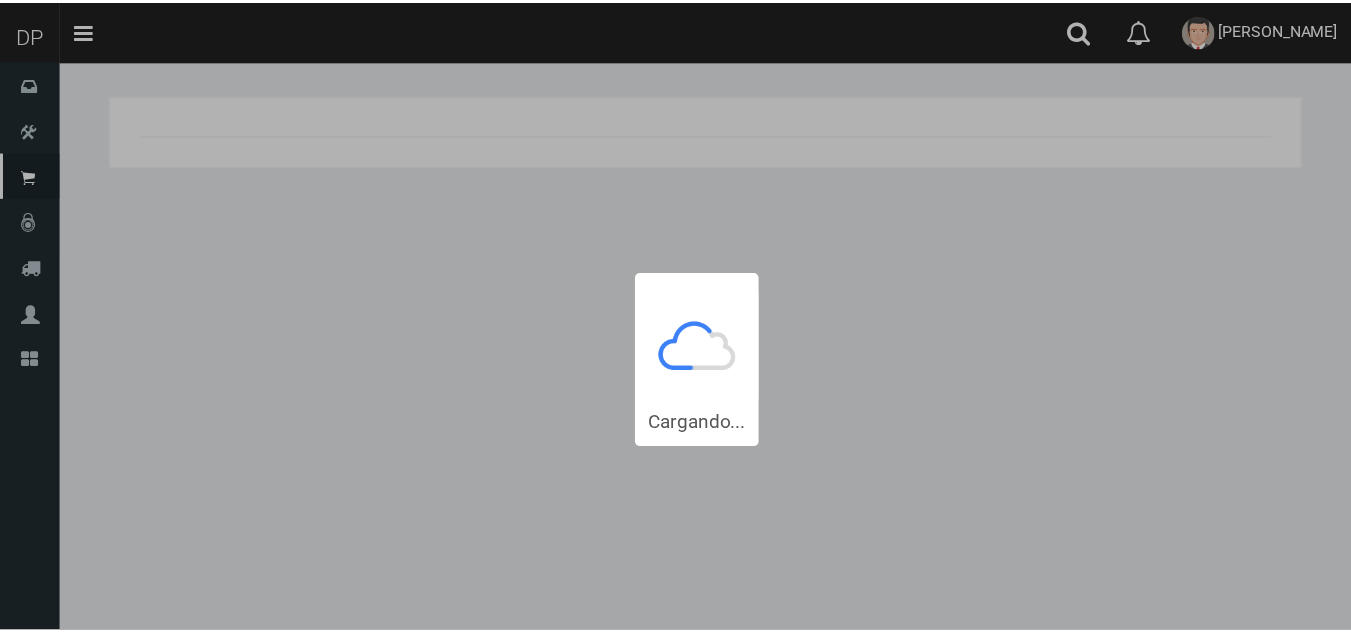 scroll, scrollTop: 0, scrollLeft: 0, axis: both 